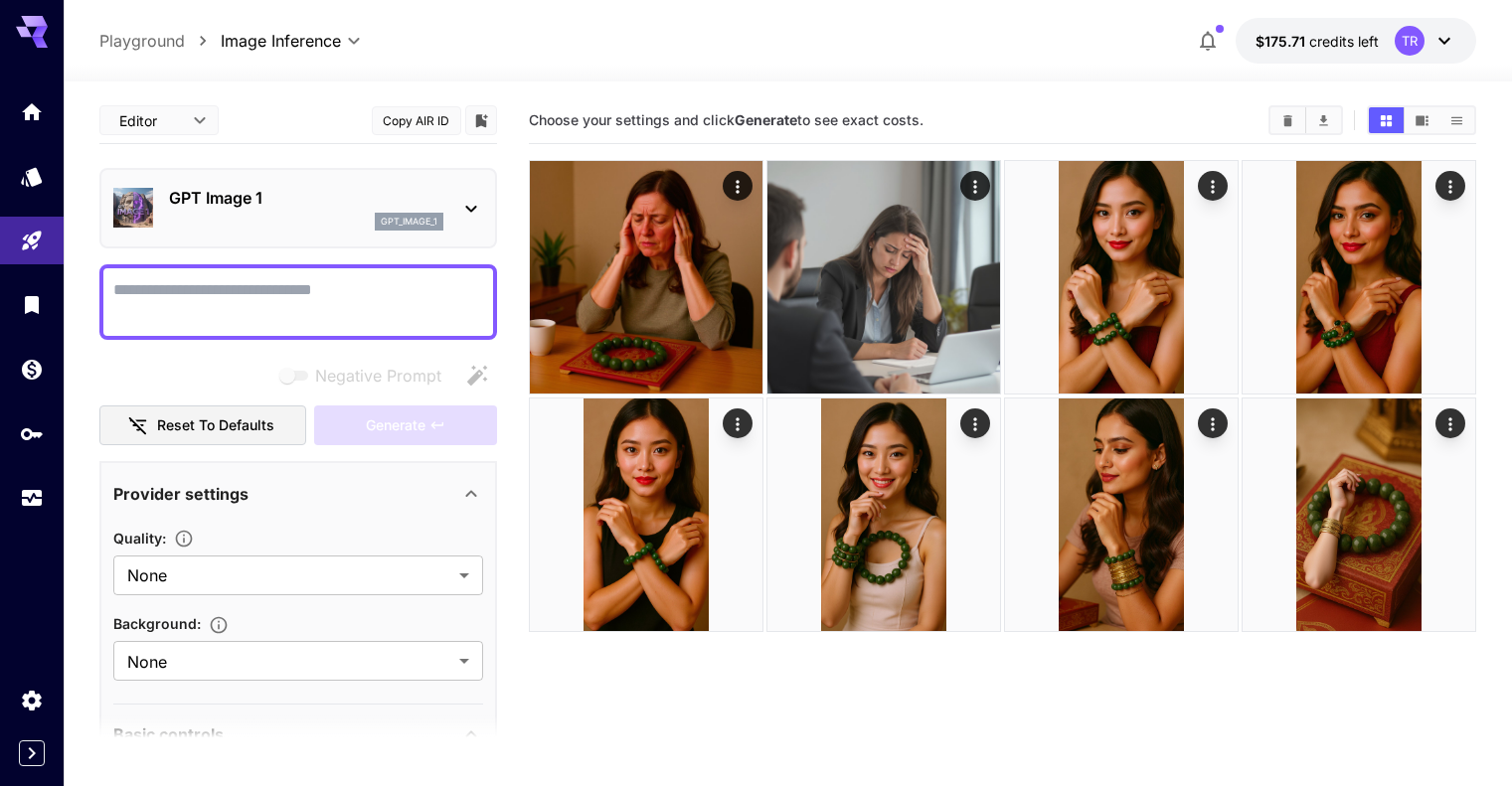 scroll, scrollTop: 0, scrollLeft: 0, axis: both 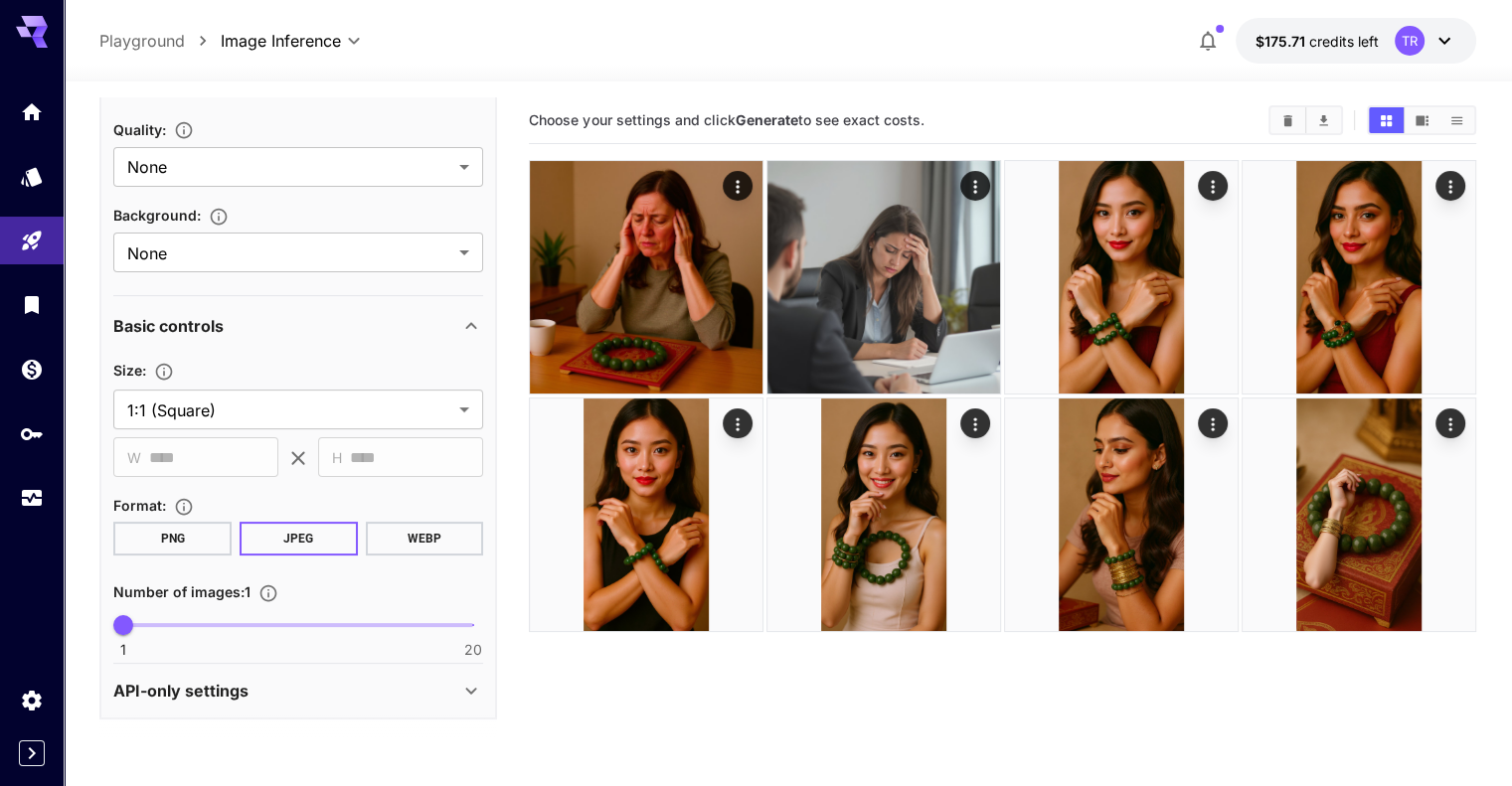 click on "API-only settings" at bounding box center (286, 691) 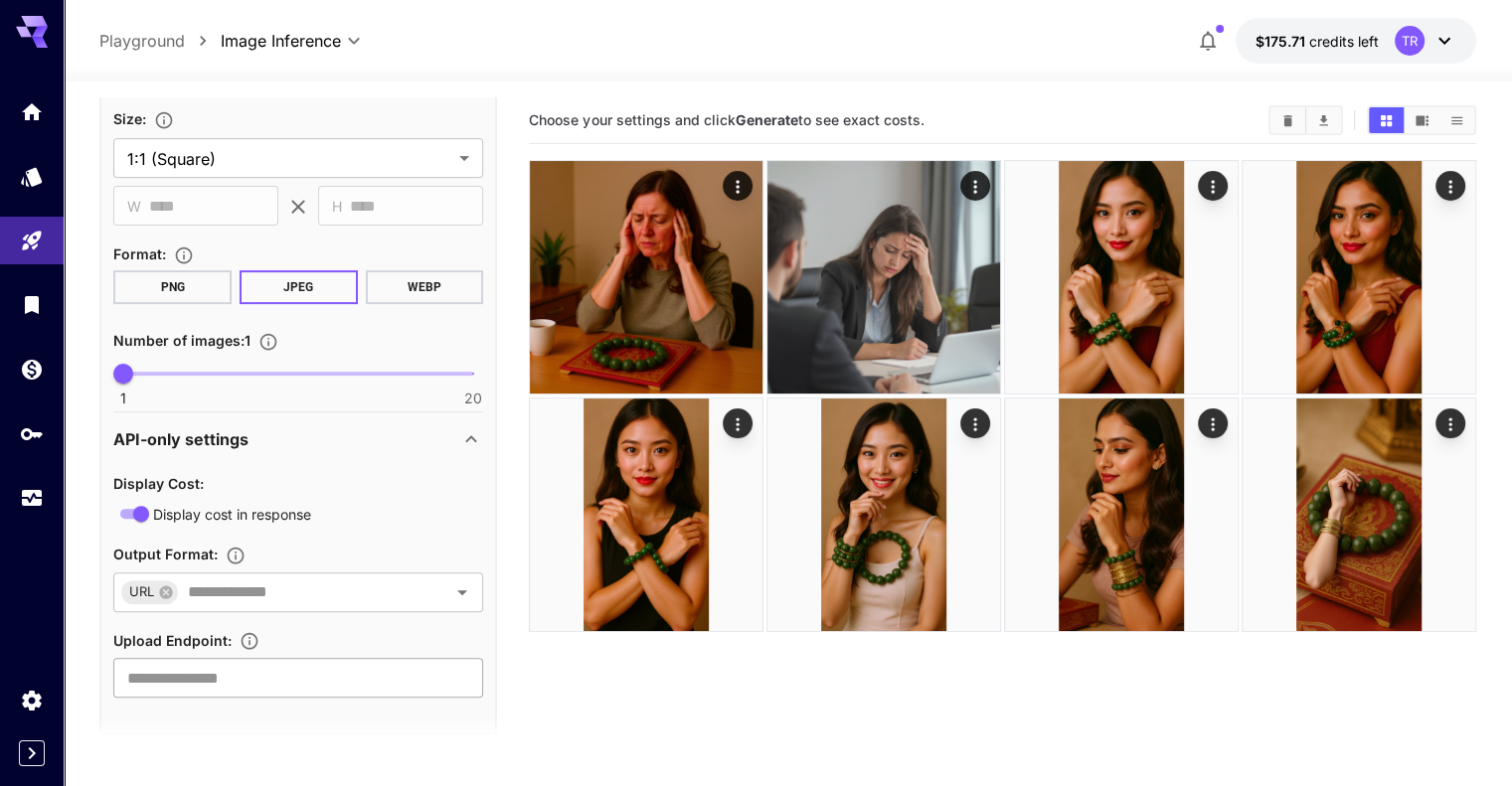 scroll, scrollTop: 675, scrollLeft: 0, axis: vertical 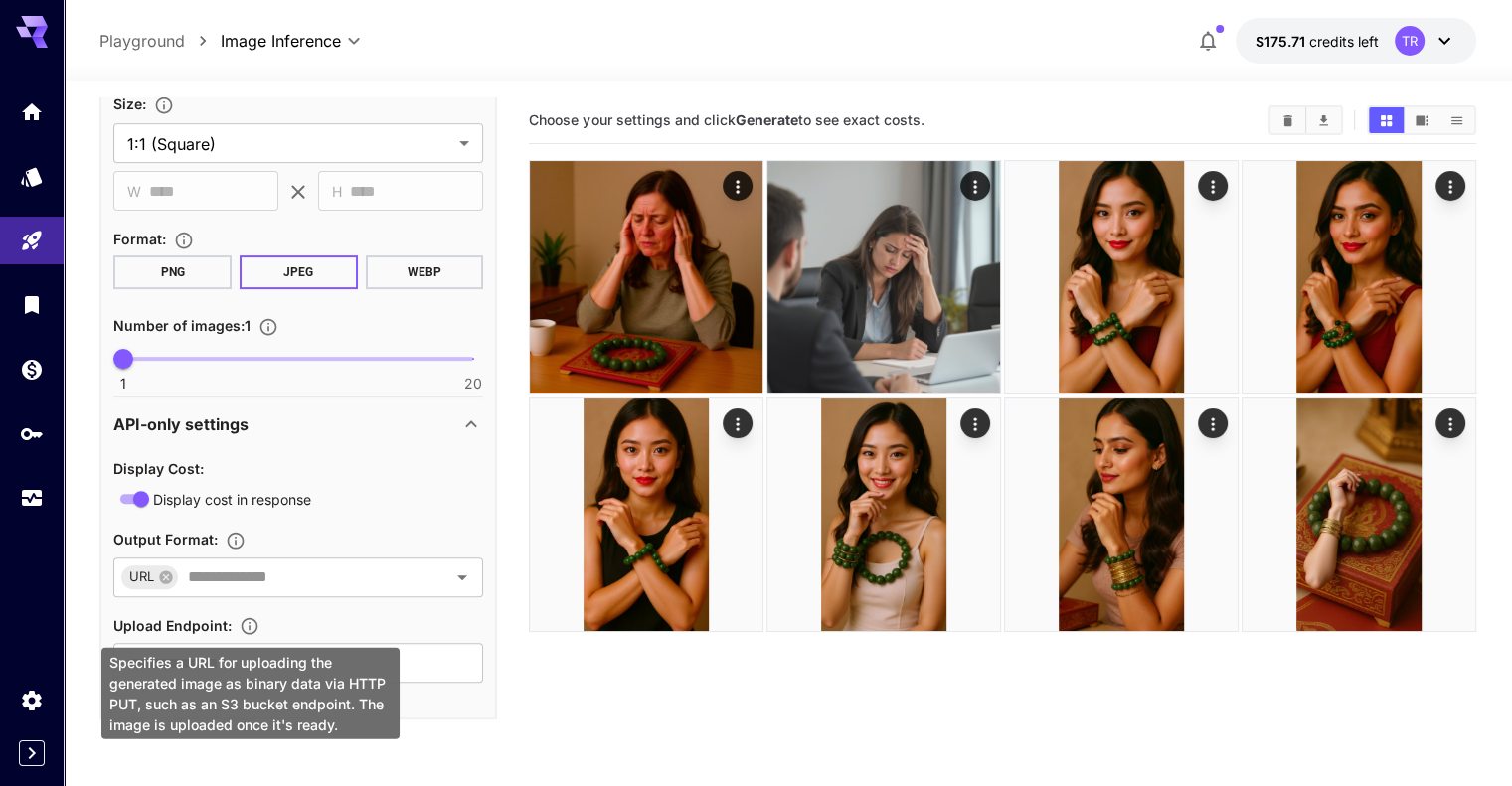 click 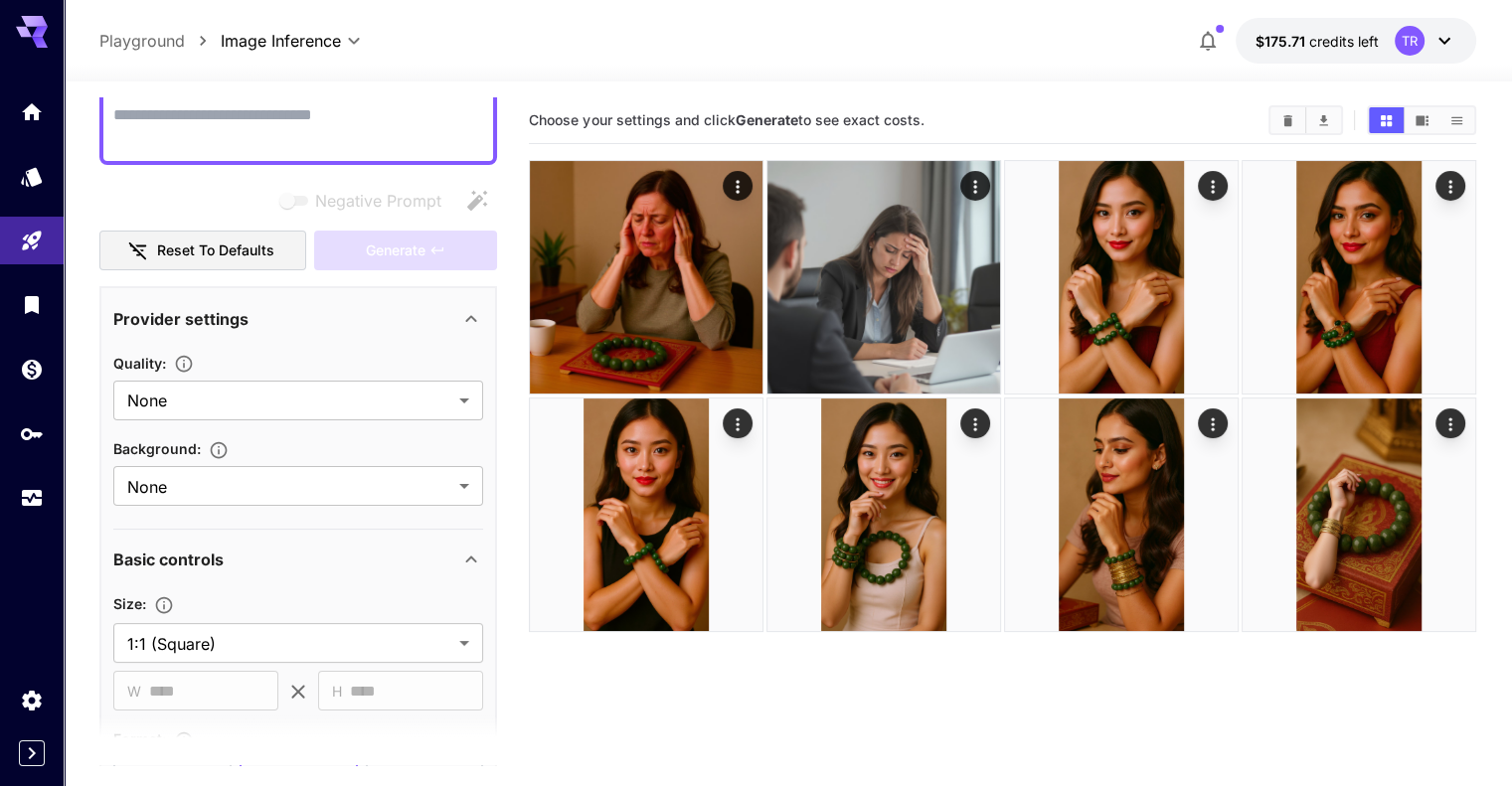 scroll, scrollTop: 79, scrollLeft: 0, axis: vertical 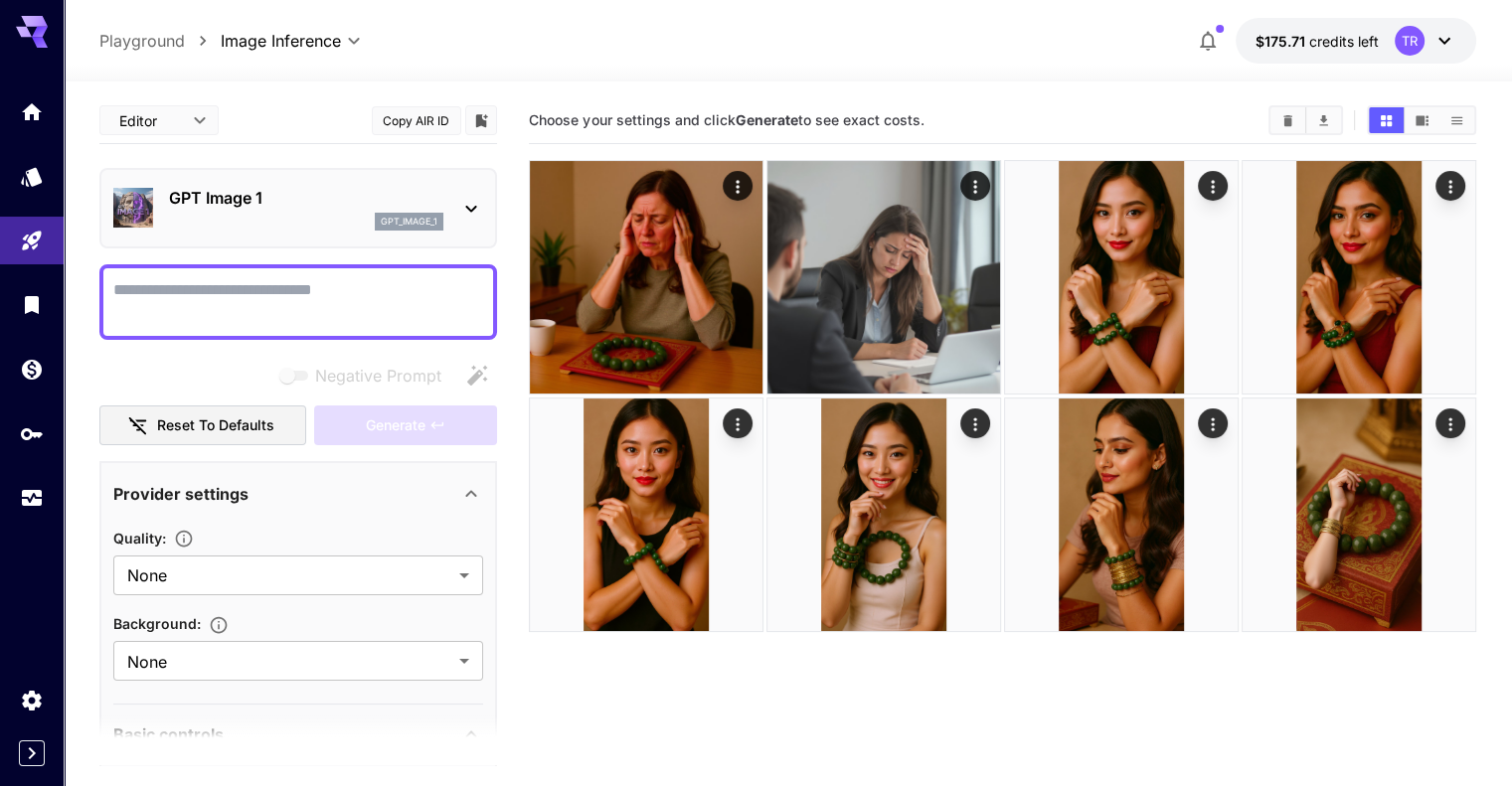 click on "GPT Image 1" at bounding box center [306, 198] 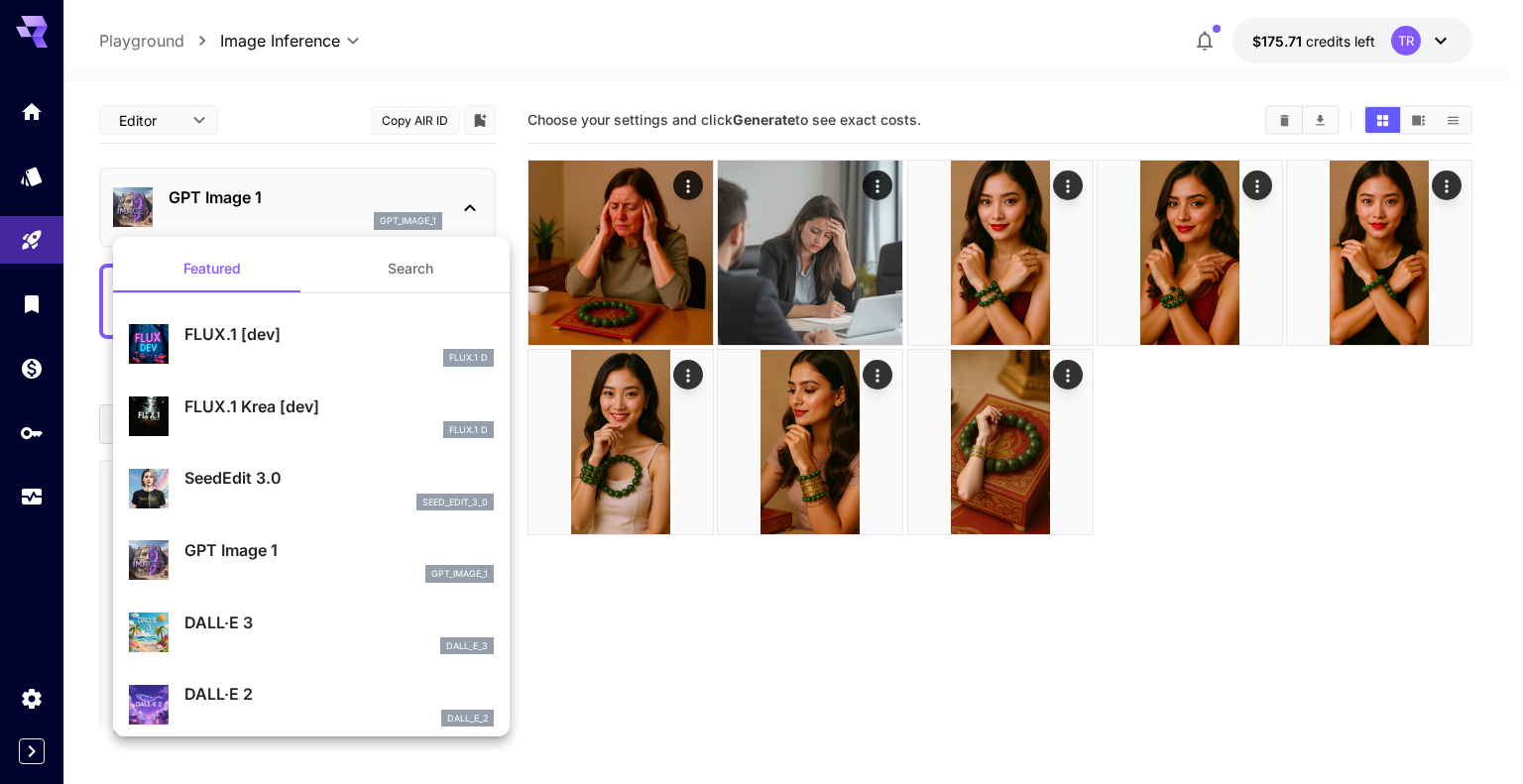 click at bounding box center (762, 392) 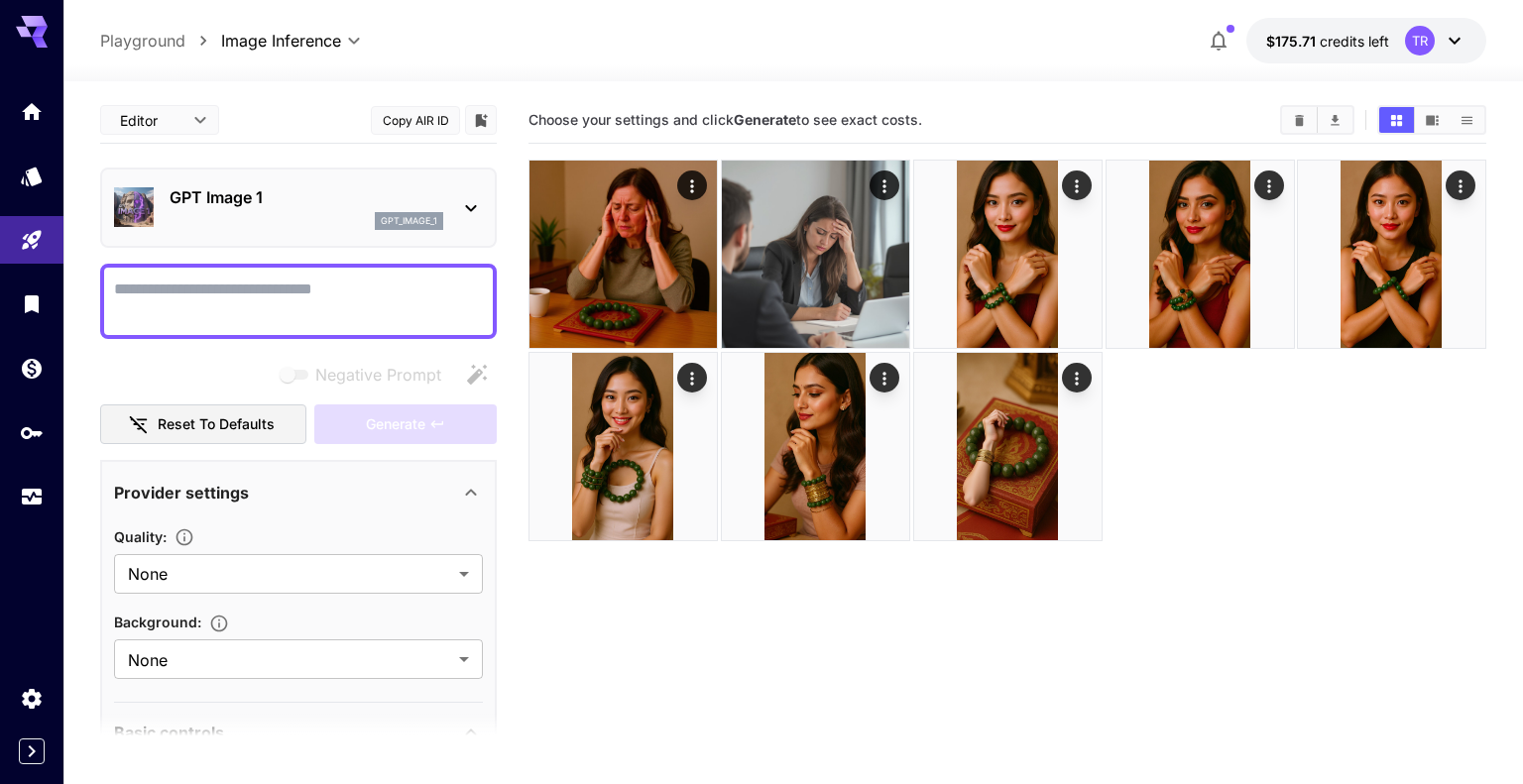 click on "**********" at bounding box center [762, 470] 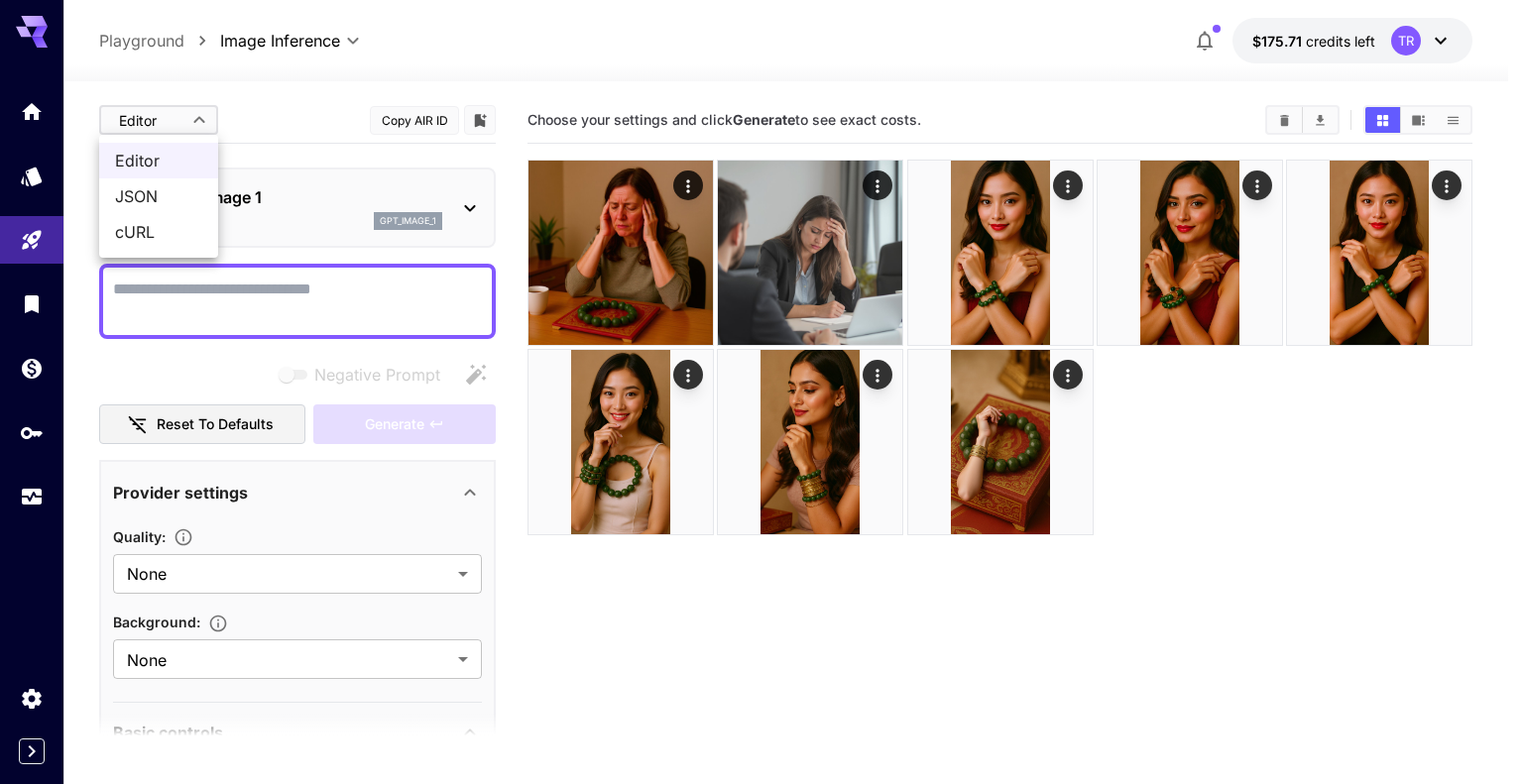 click at bounding box center (762, 392) 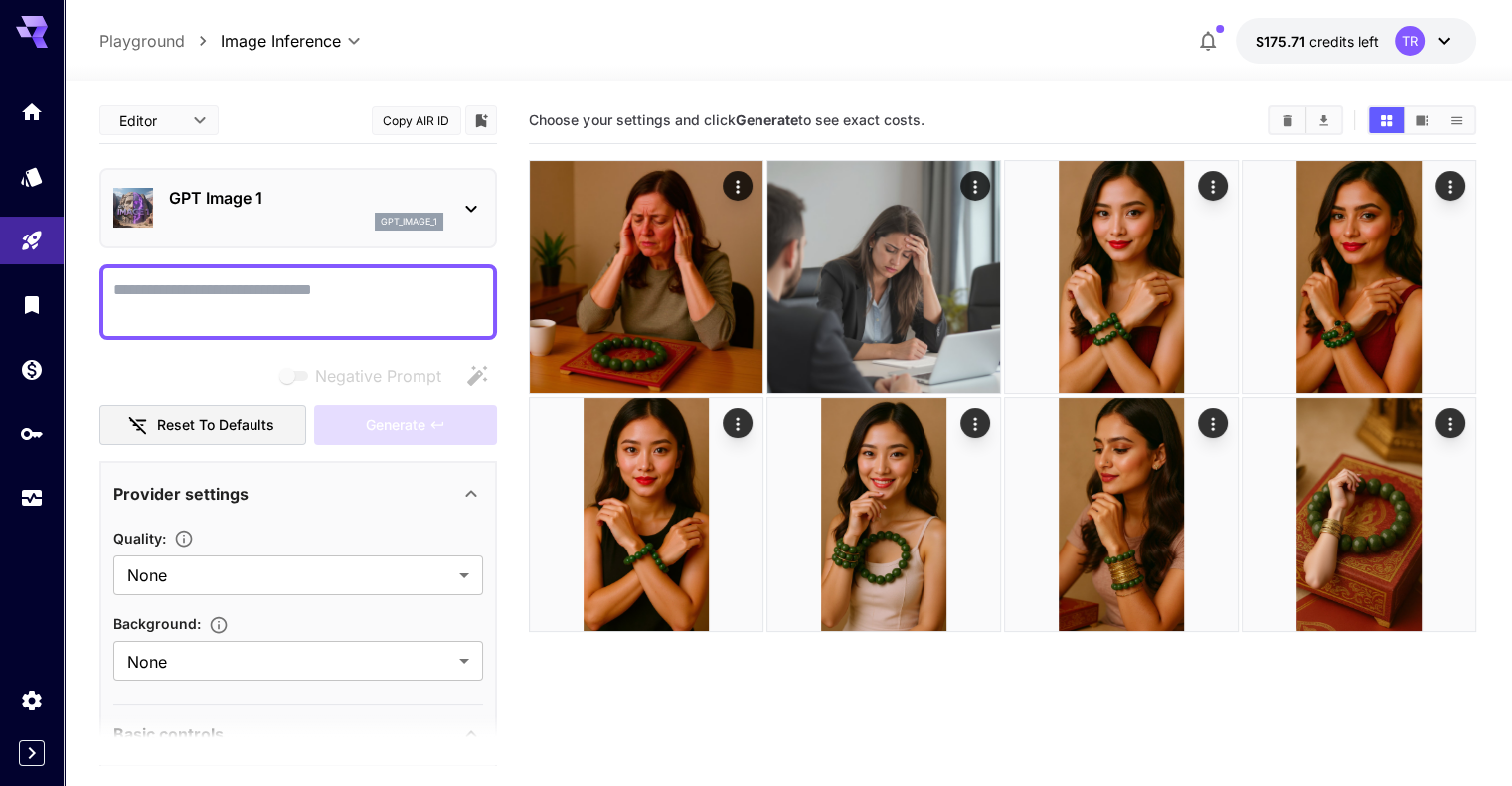 click on "GPT Image 1 gpt_image_1" at bounding box center (298, 208) 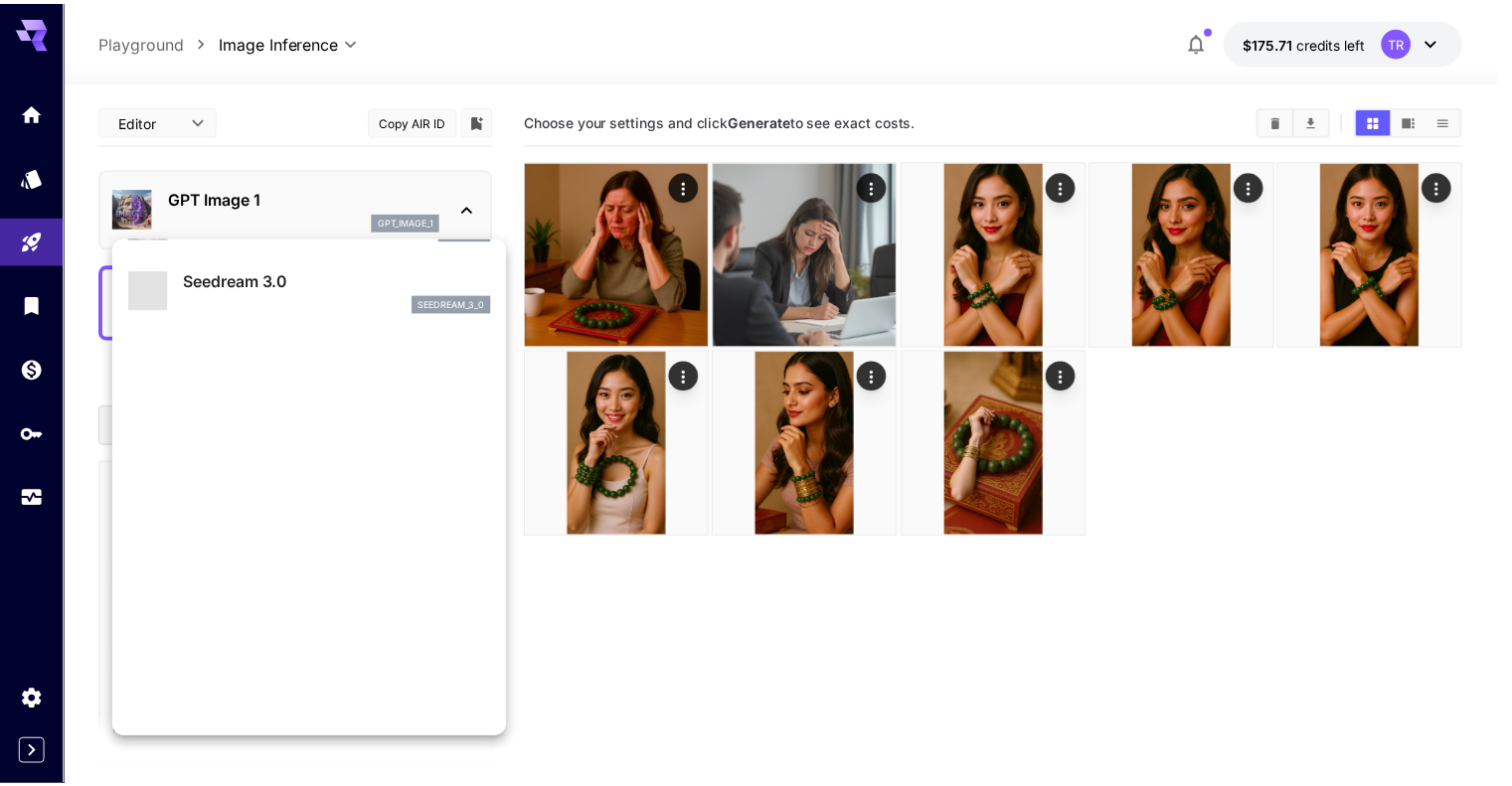 scroll, scrollTop: 497, scrollLeft: 0, axis: vertical 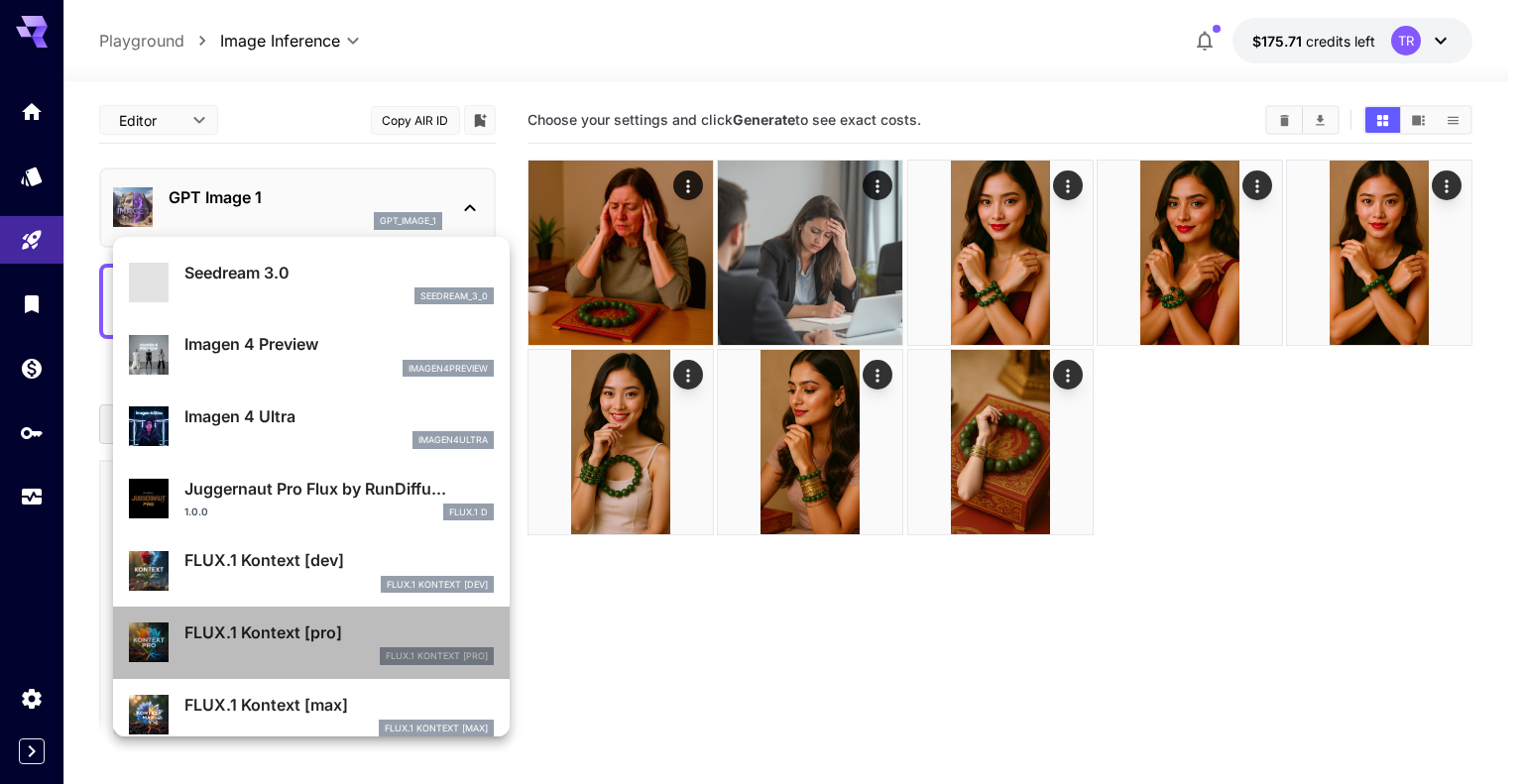 click on "FLUX.1 Kontext [pro]" at bounding box center [339, 632] 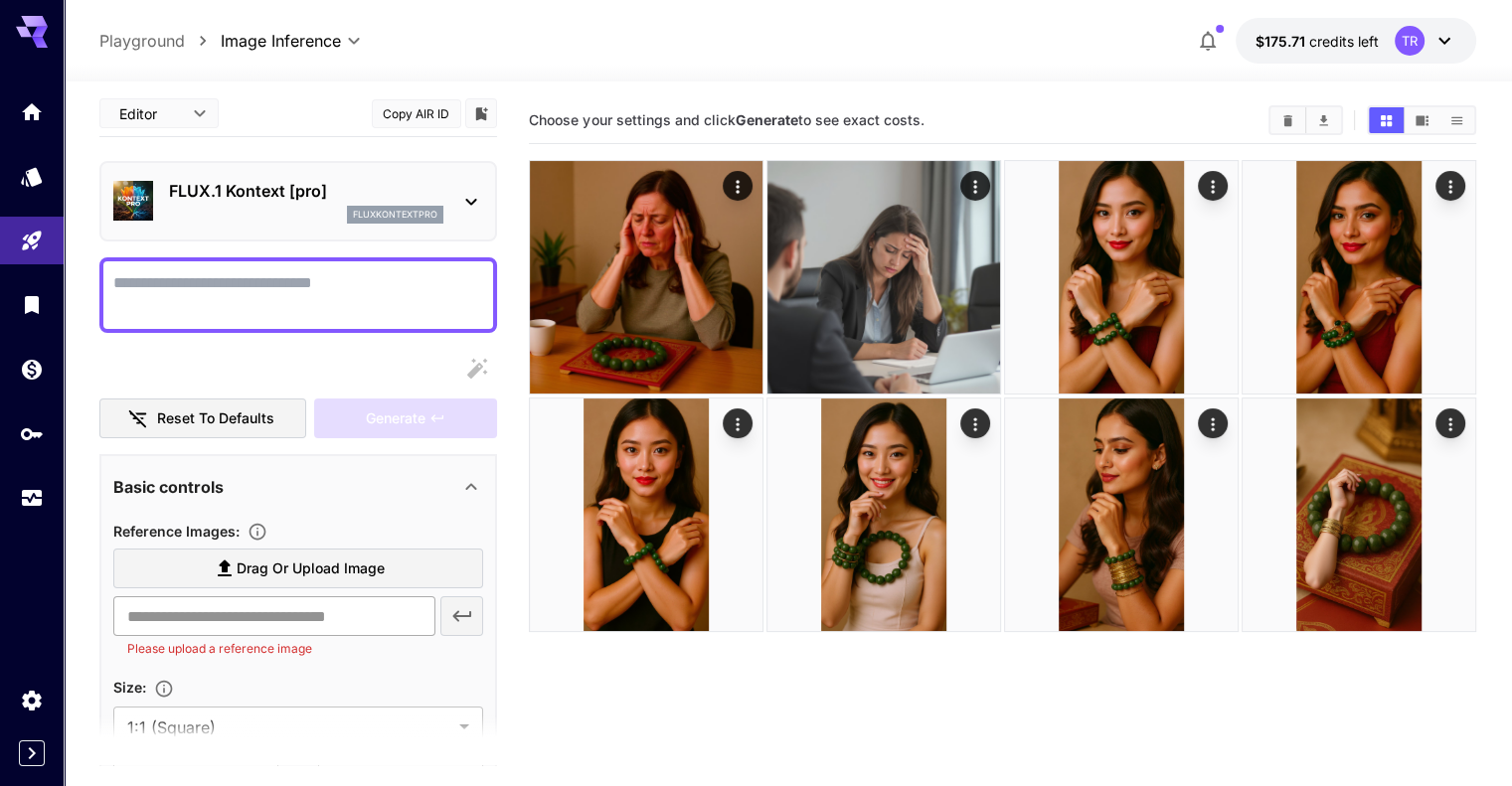 scroll, scrollTop: 0, scrollLeft: 0, axis: both 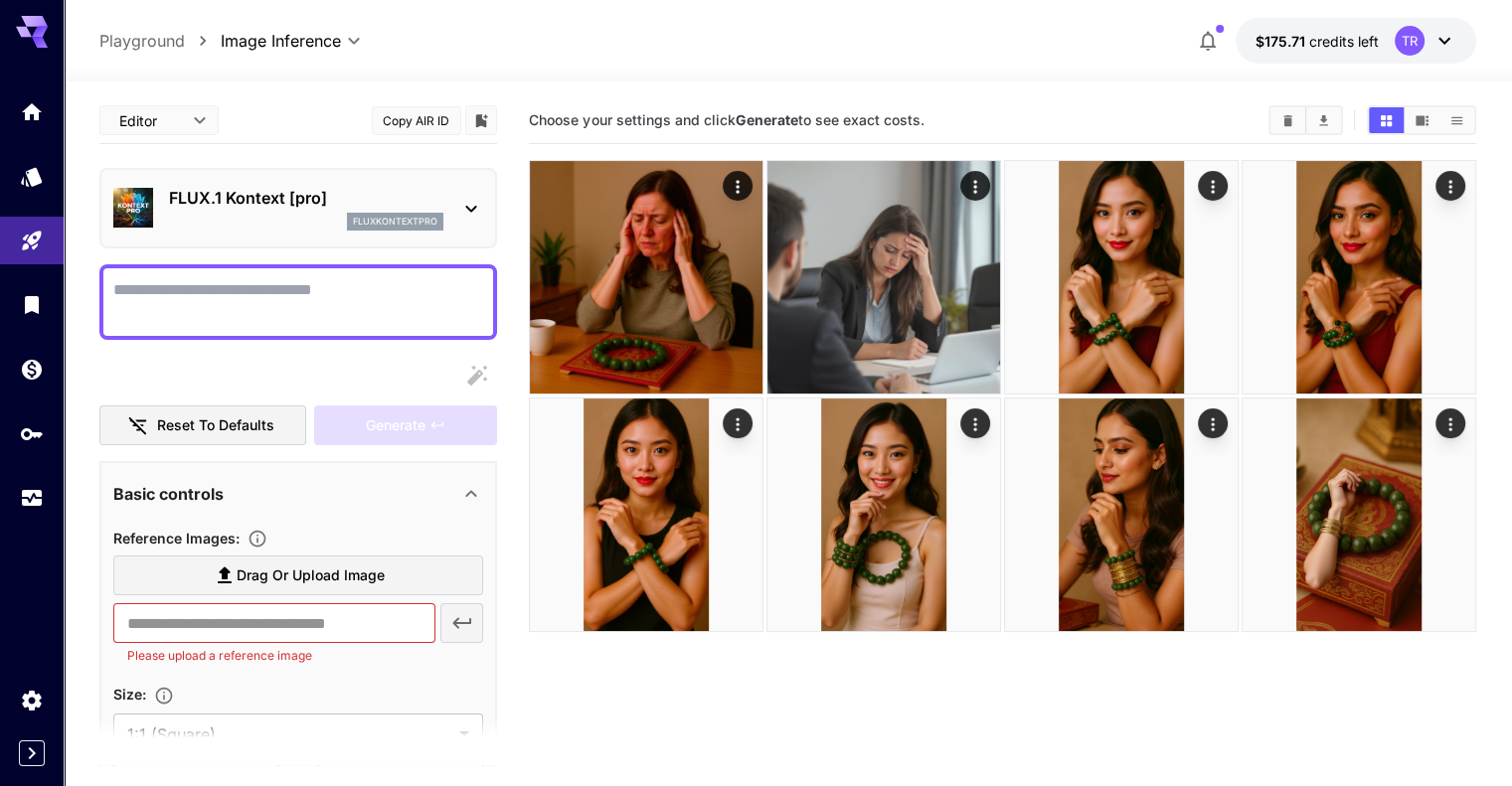 click 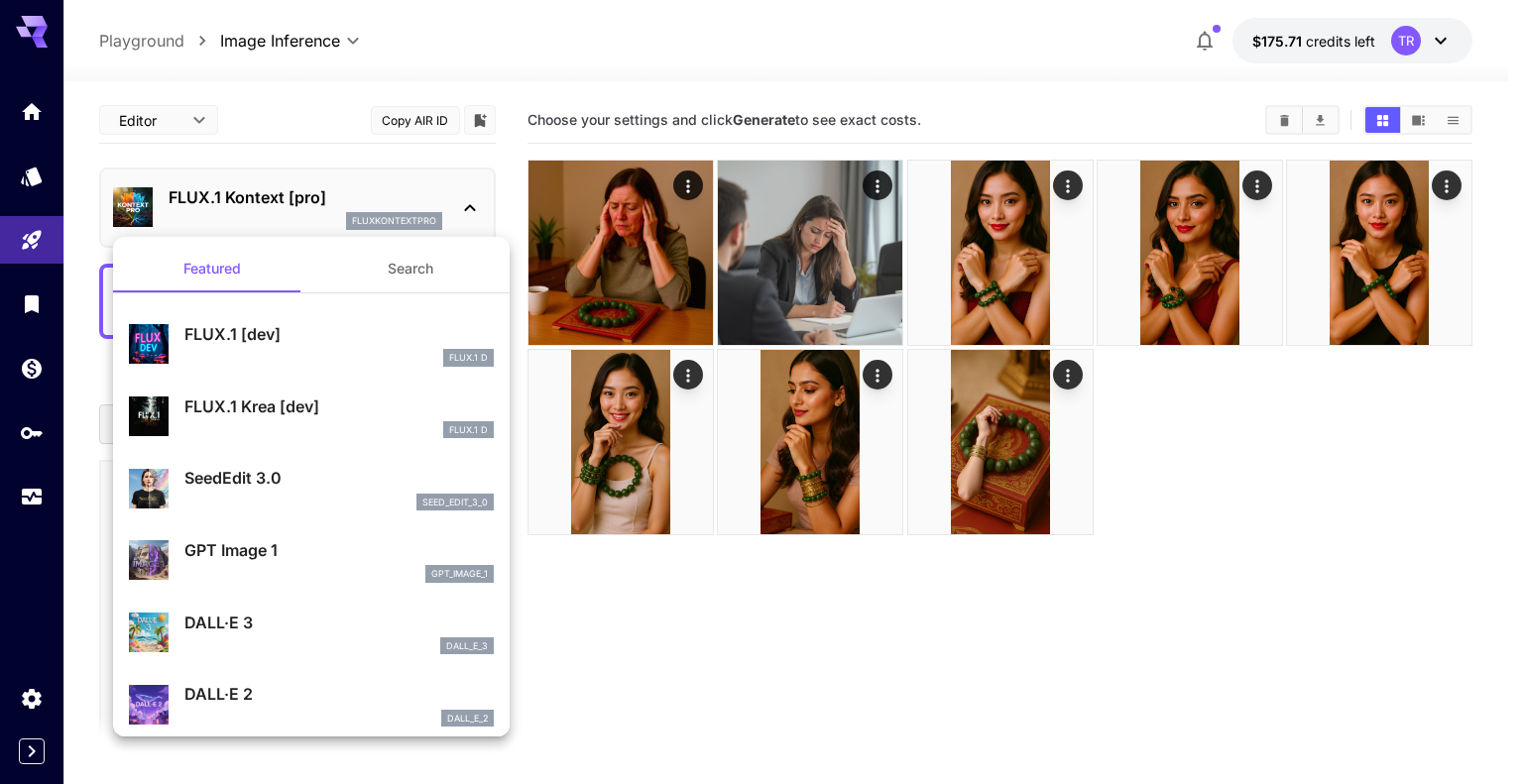 click on "GPT Image 1" at bounding box center (339, 550) 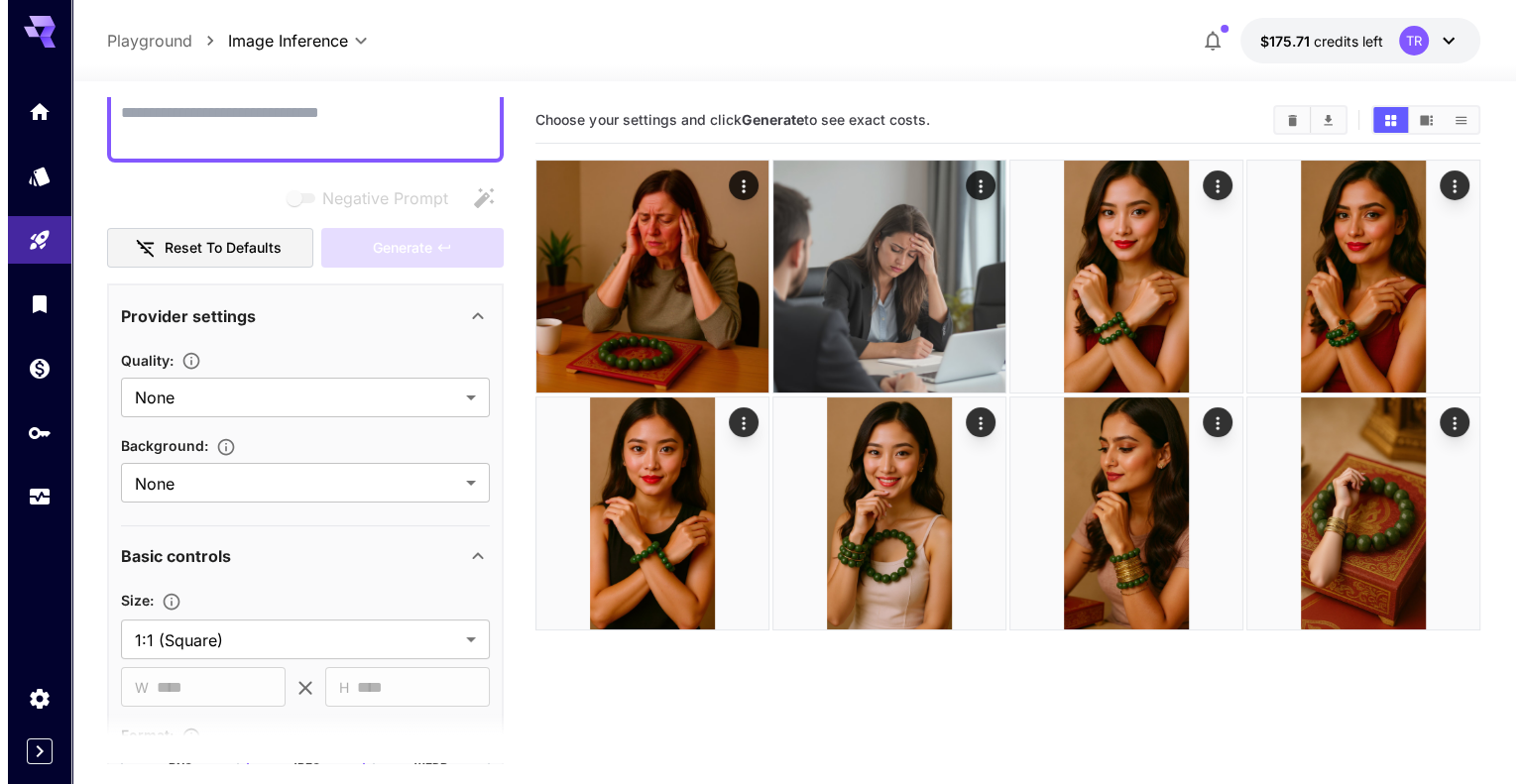 scroll, scrollTop: 0, scrollLeft: 0, axis: both 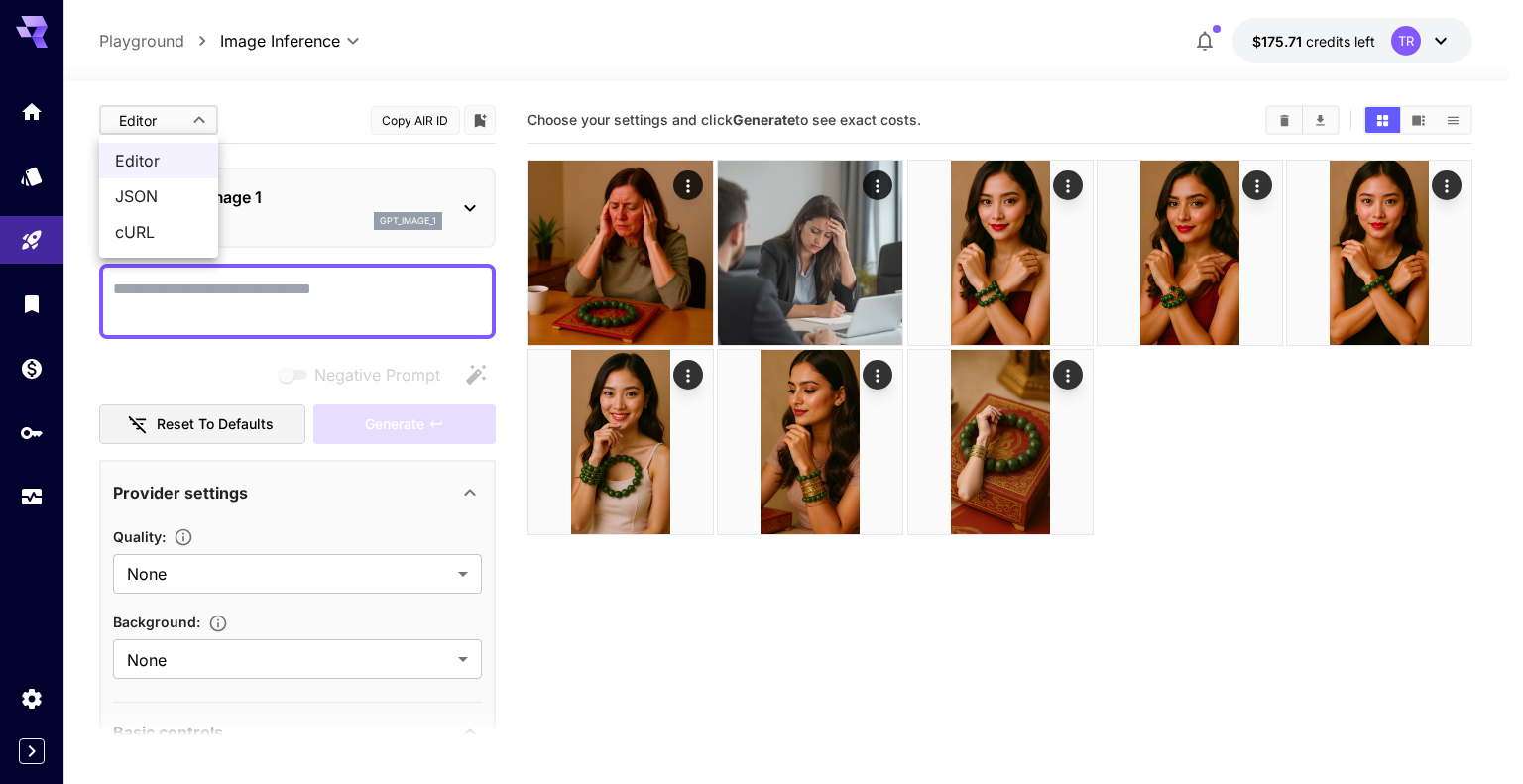 click on "**********" at bounding box center (762, 470) 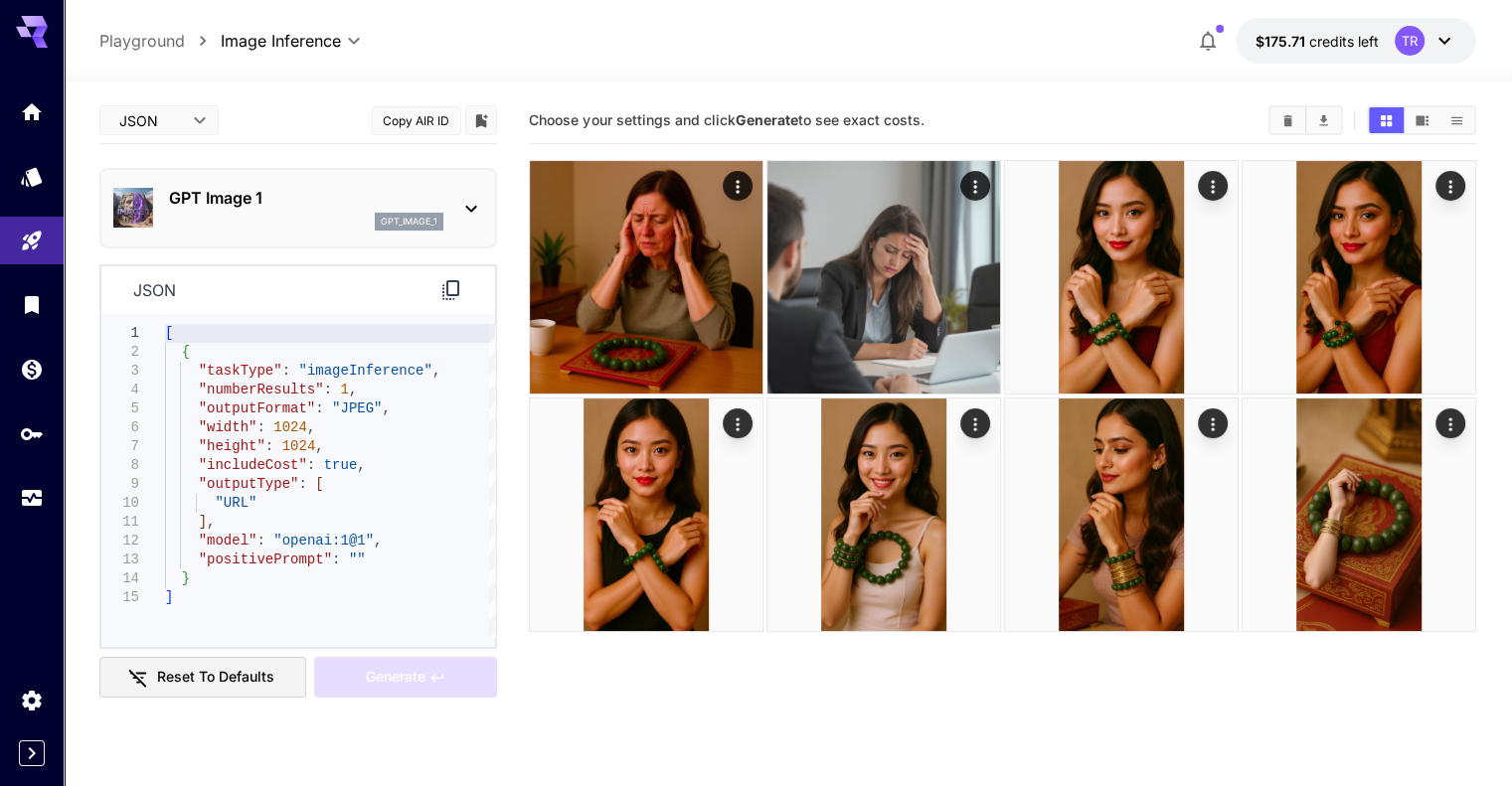 click on "GPT Image 1" at bounding box center [306, 198] 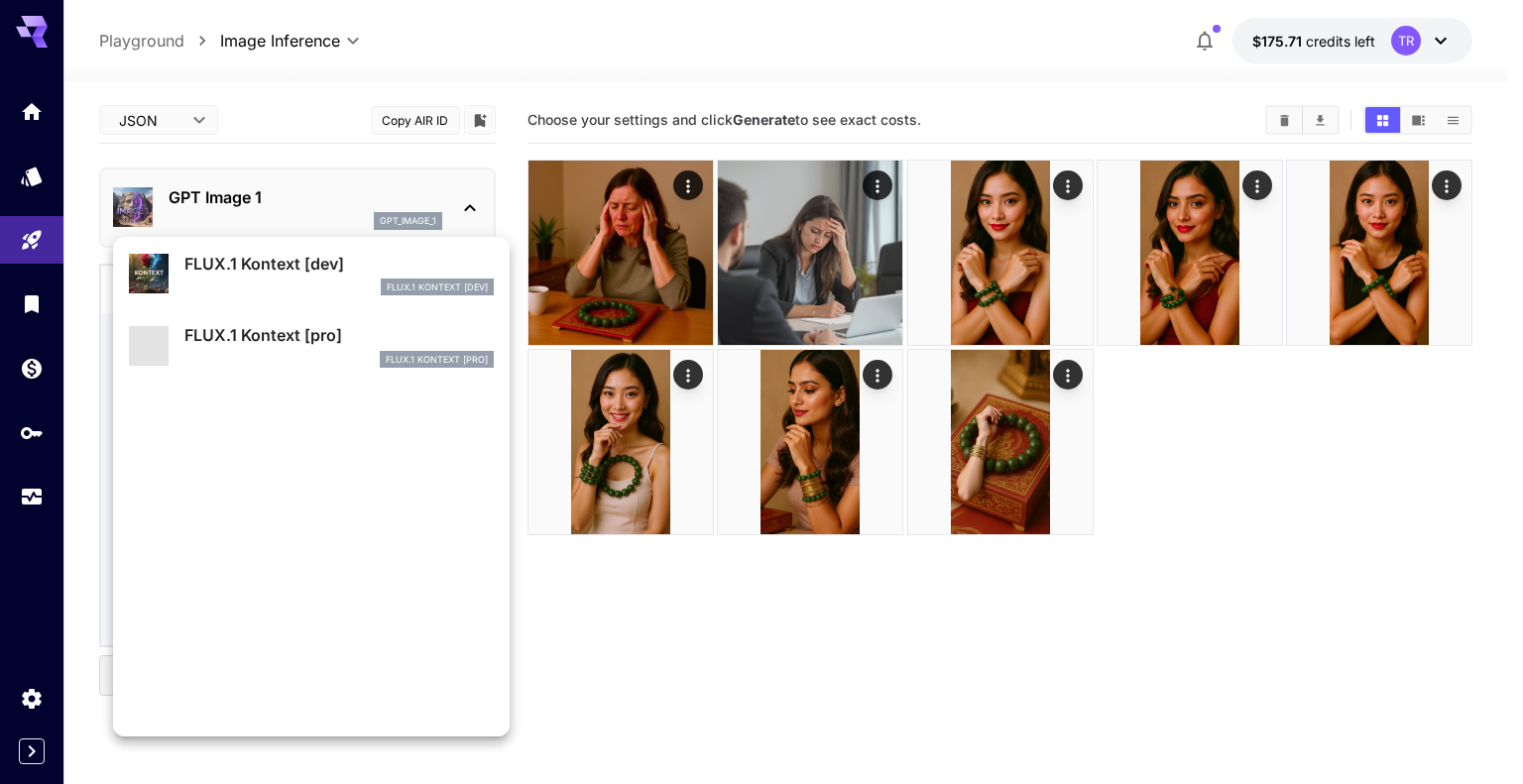 scroll, scrollTop: 795, scrollLeft: 0, axis: vertical 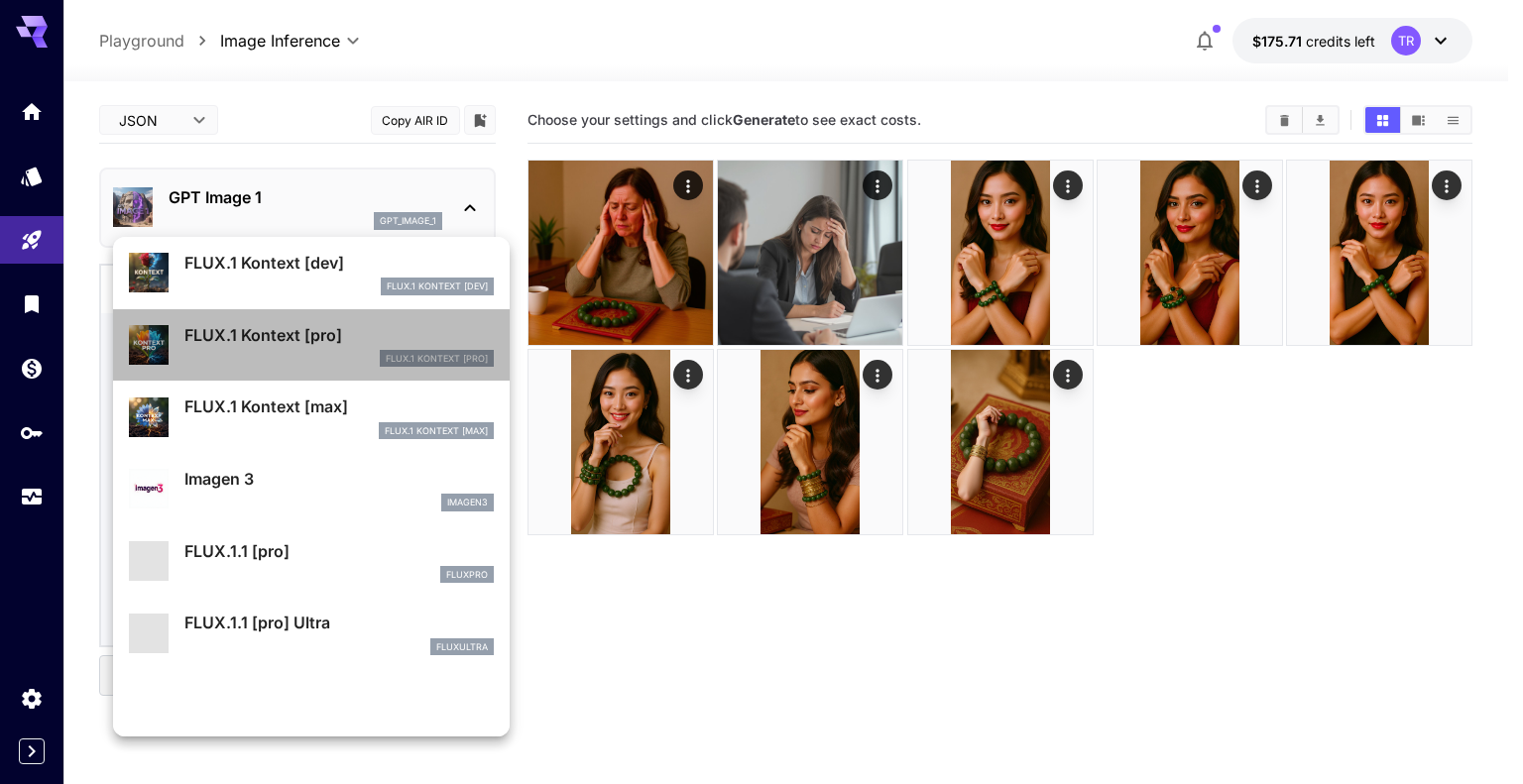 click on "FLUX.1 Kontext [pro]" at bounding box center [339, 335] 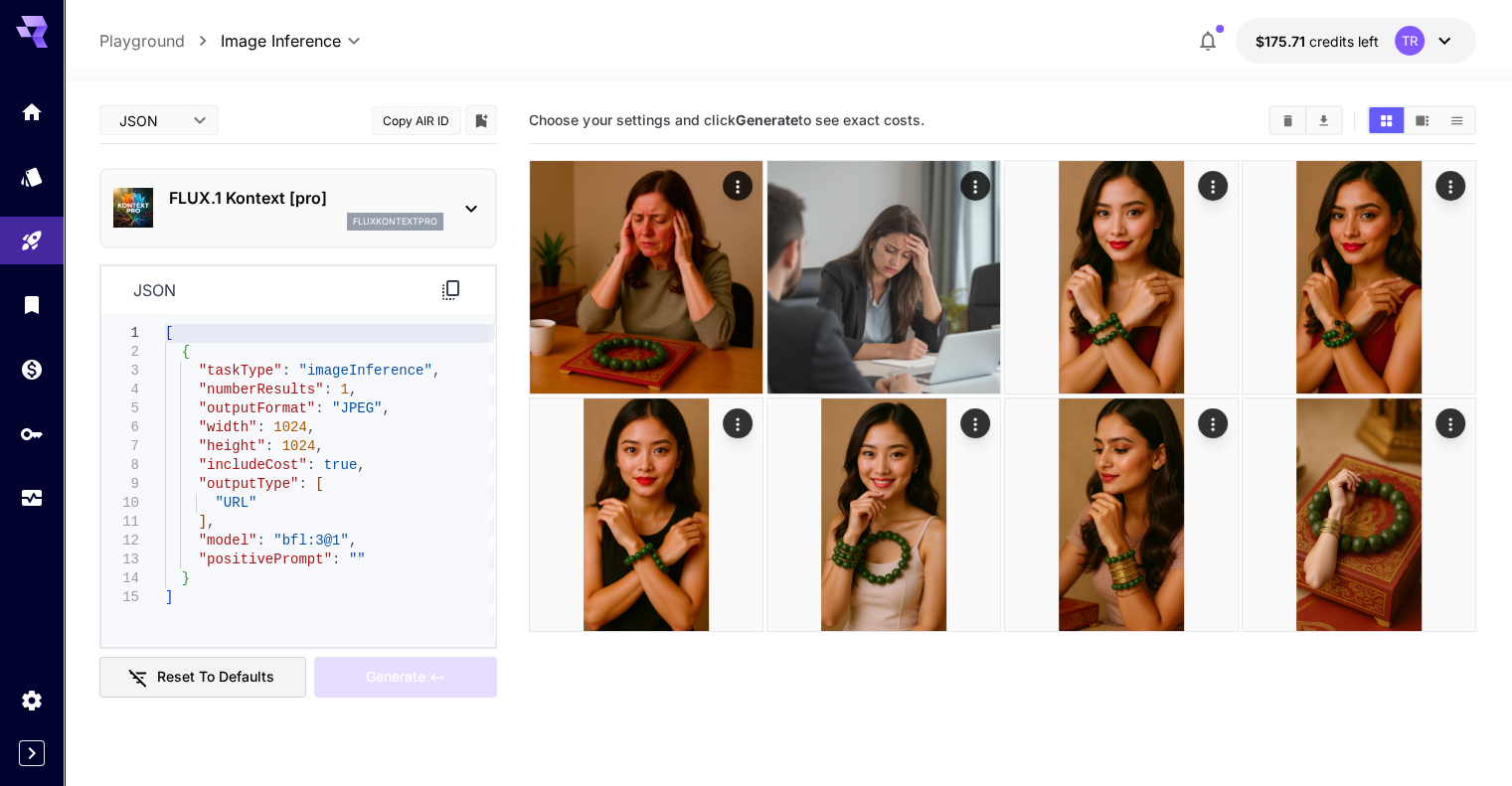 click on "FLUX.1 Kontext [pro]" at bounding box center [306, 198] 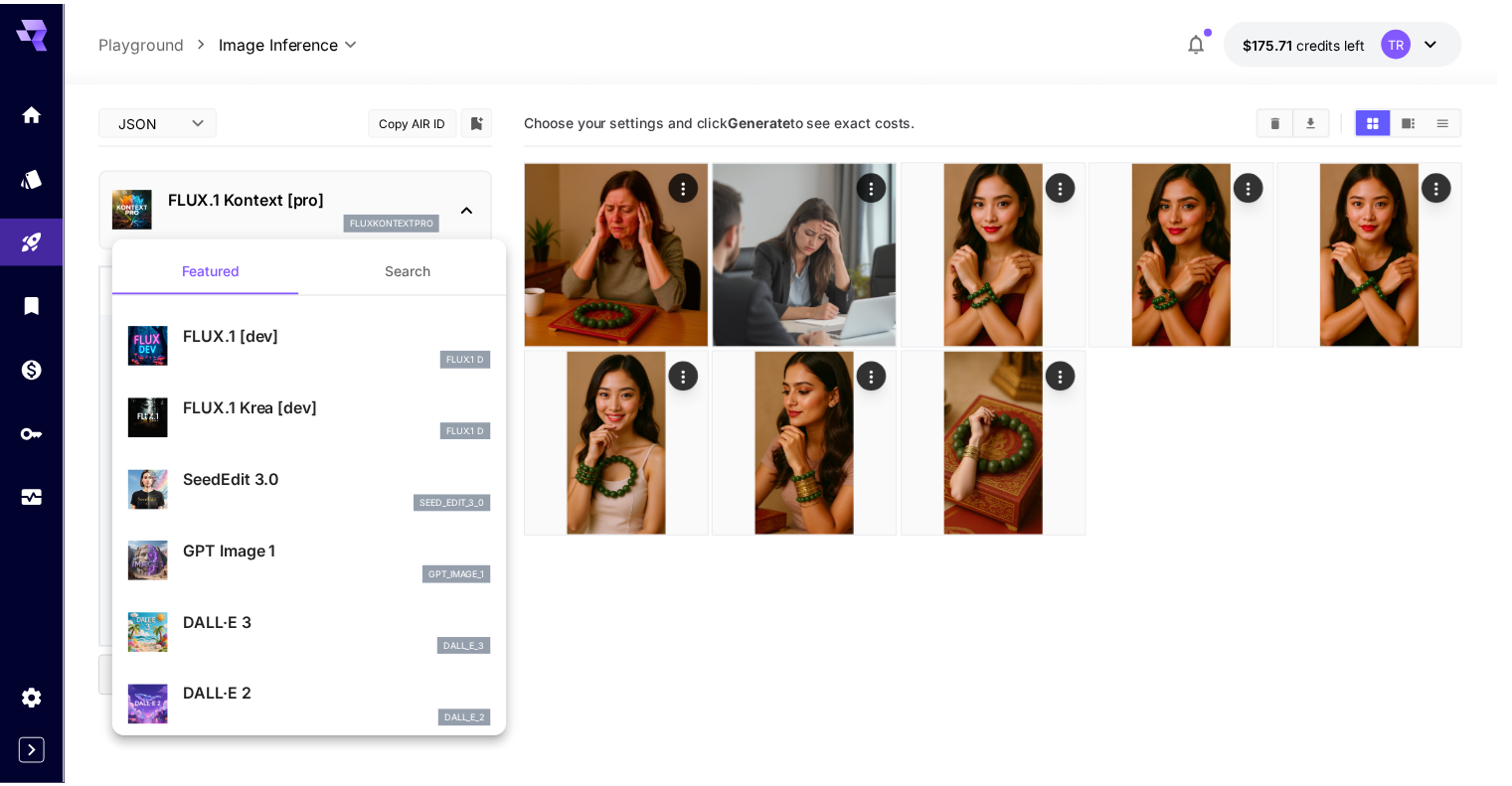 scroll, scrollTop: 298, scrollLeft: 0, axis: vertical 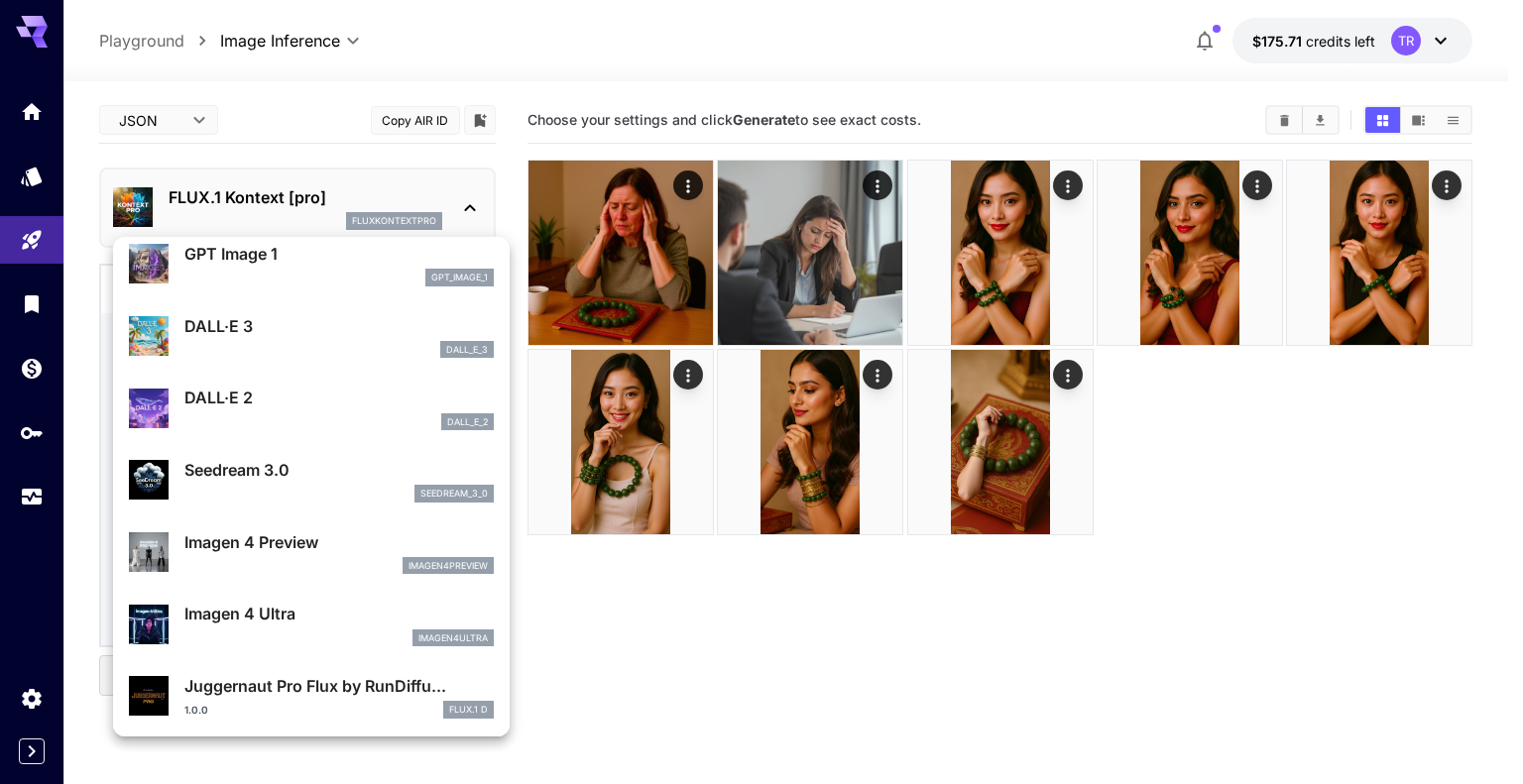 click on "gpt_image_1" at bounding box center (339, 278) 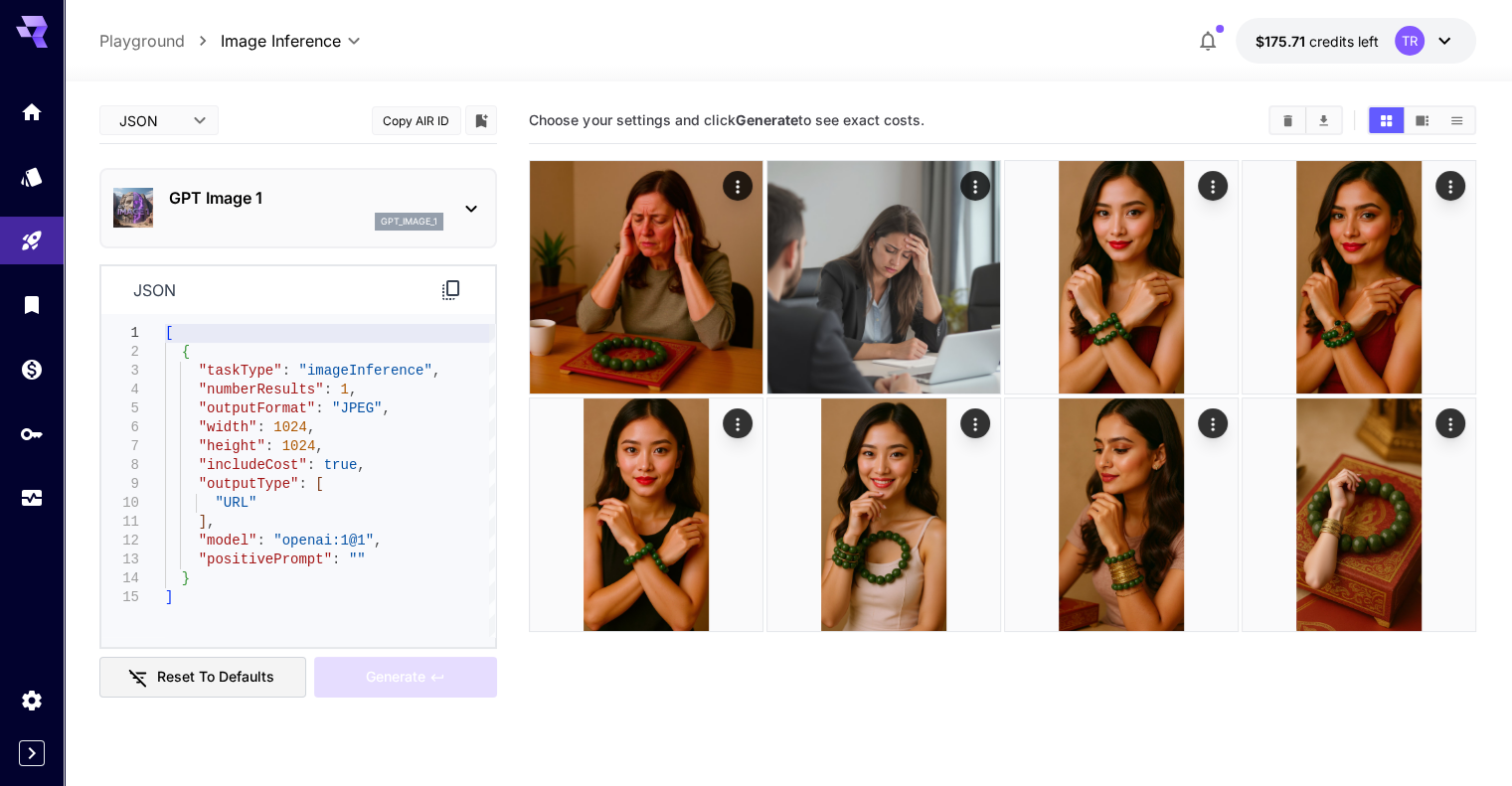click on "**********" at bounding box center [756, 471] 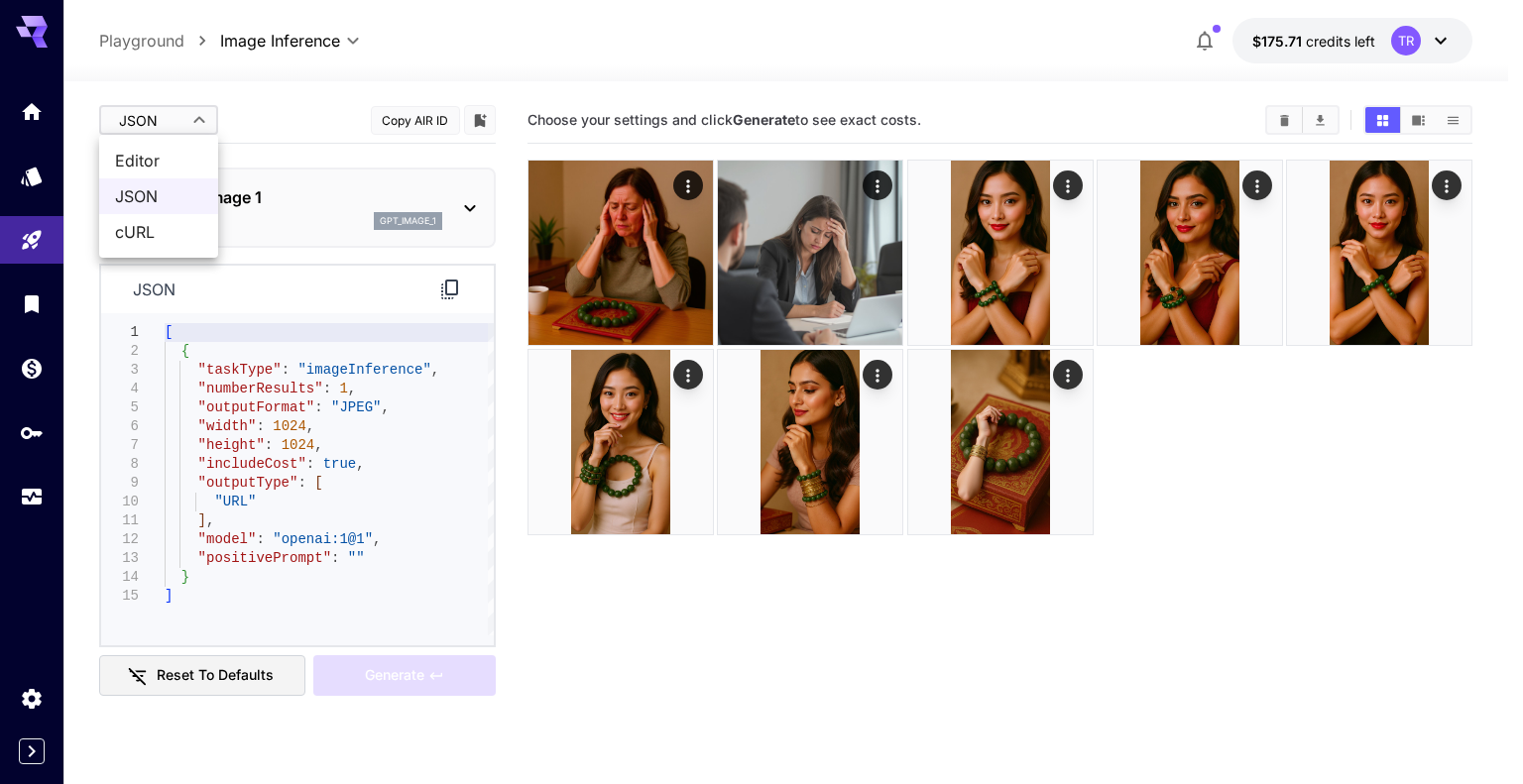 click on "Editor" at bounding box center (159, 161) 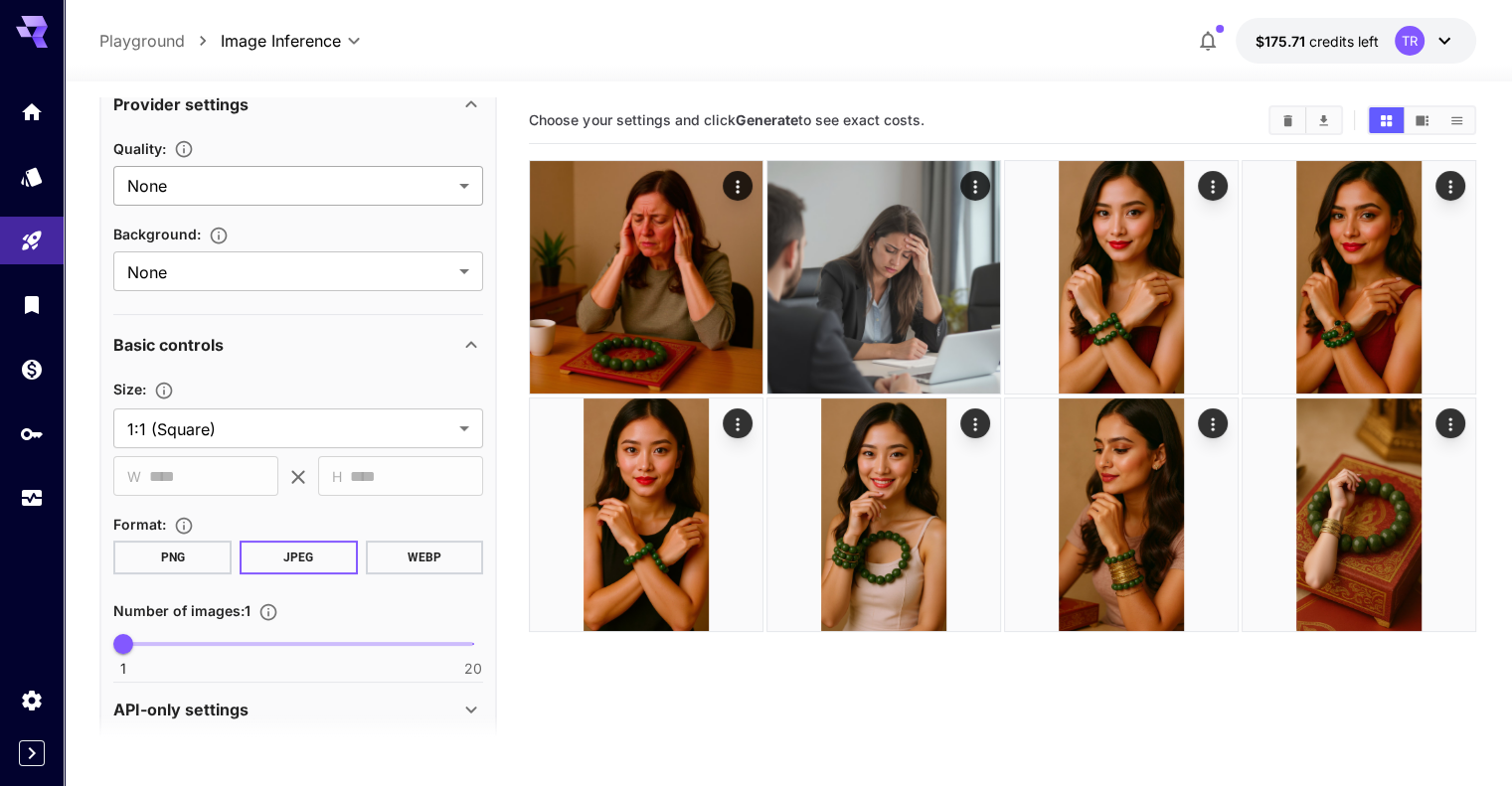 scroll, scrollTop: 397, scrollLeft: 0, axis: vertical 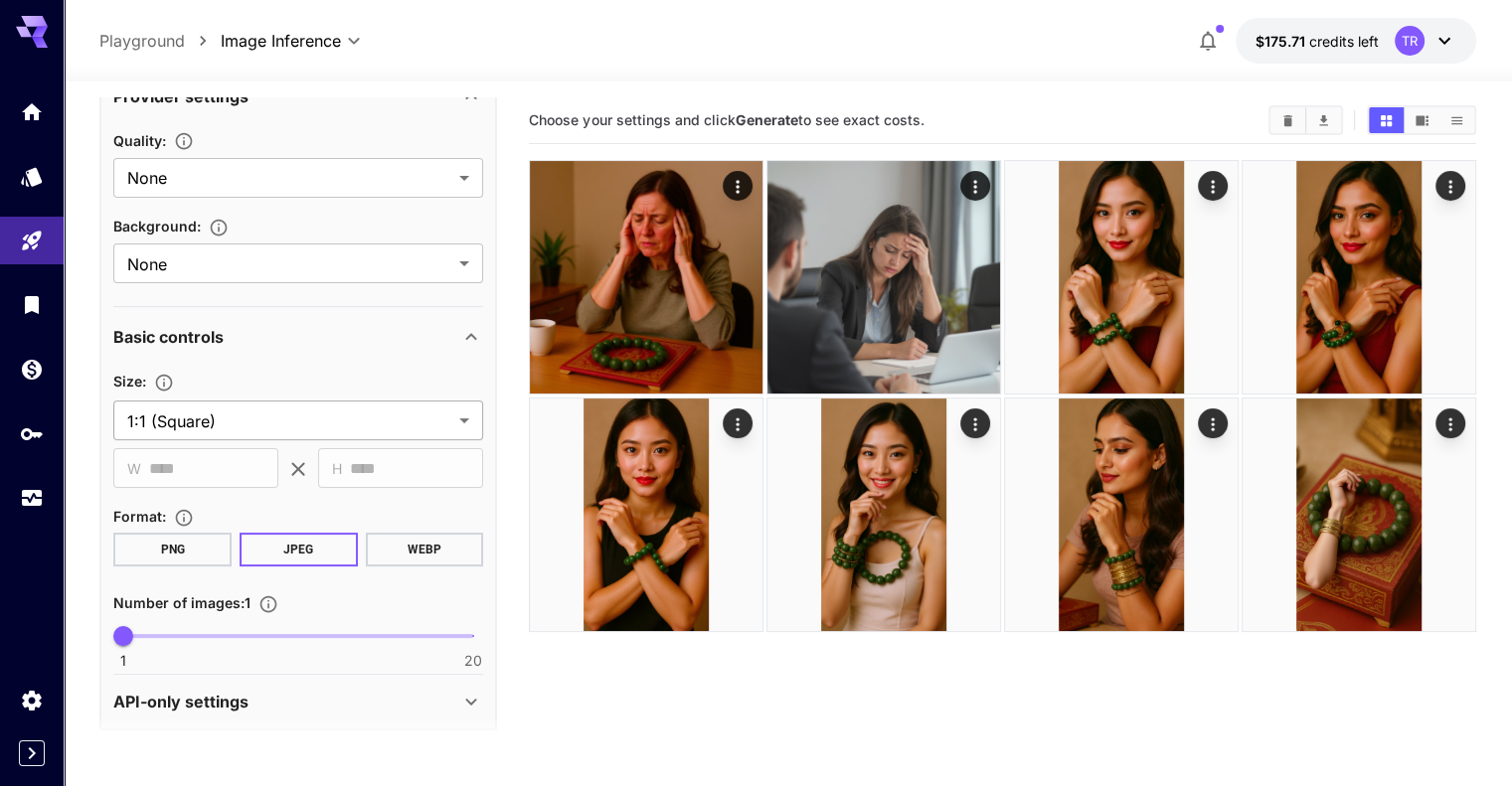 click on "**********" at bounding box center [756, 471] 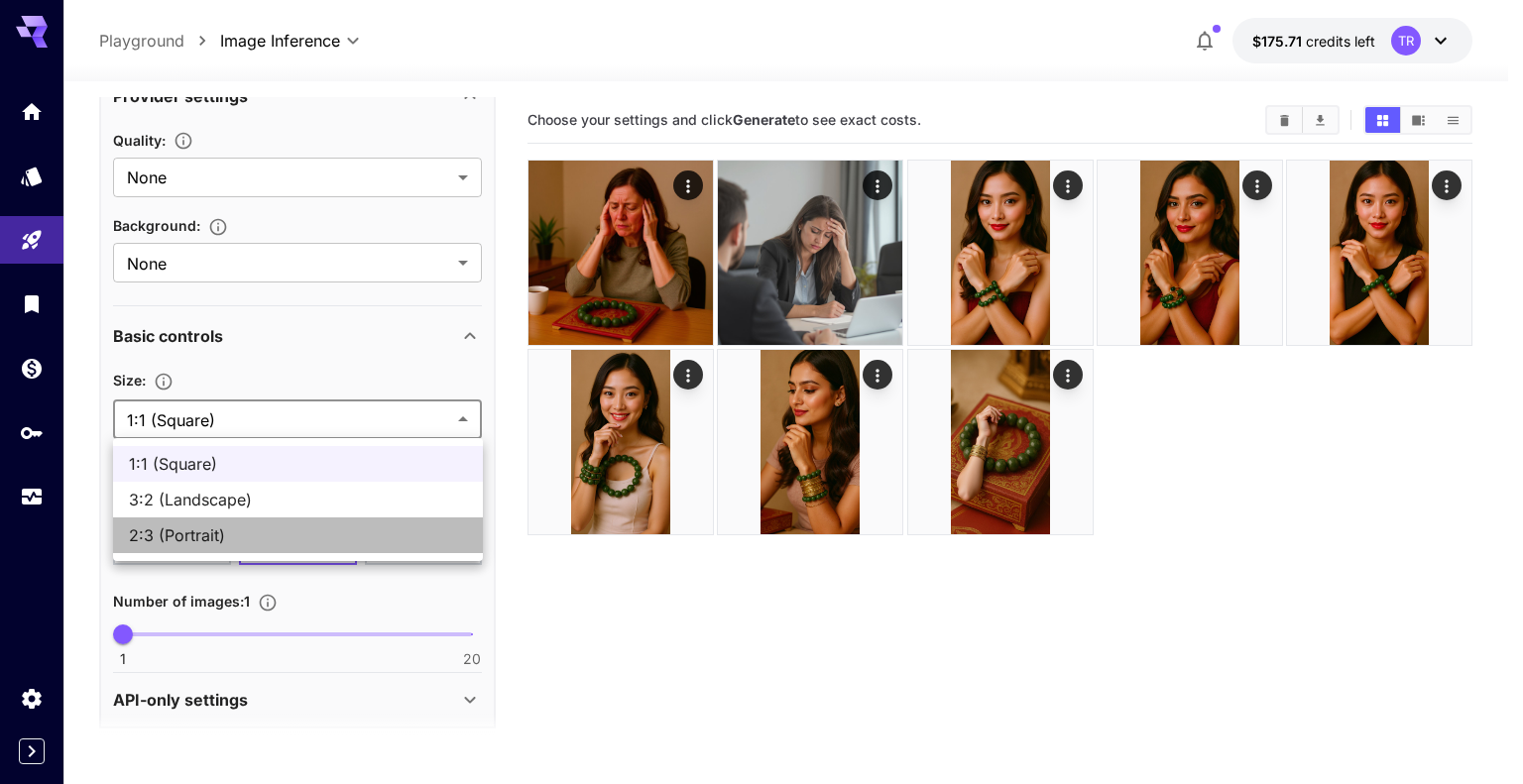 click on "2:3 (Portrait)" at bounding box center [297, 535] 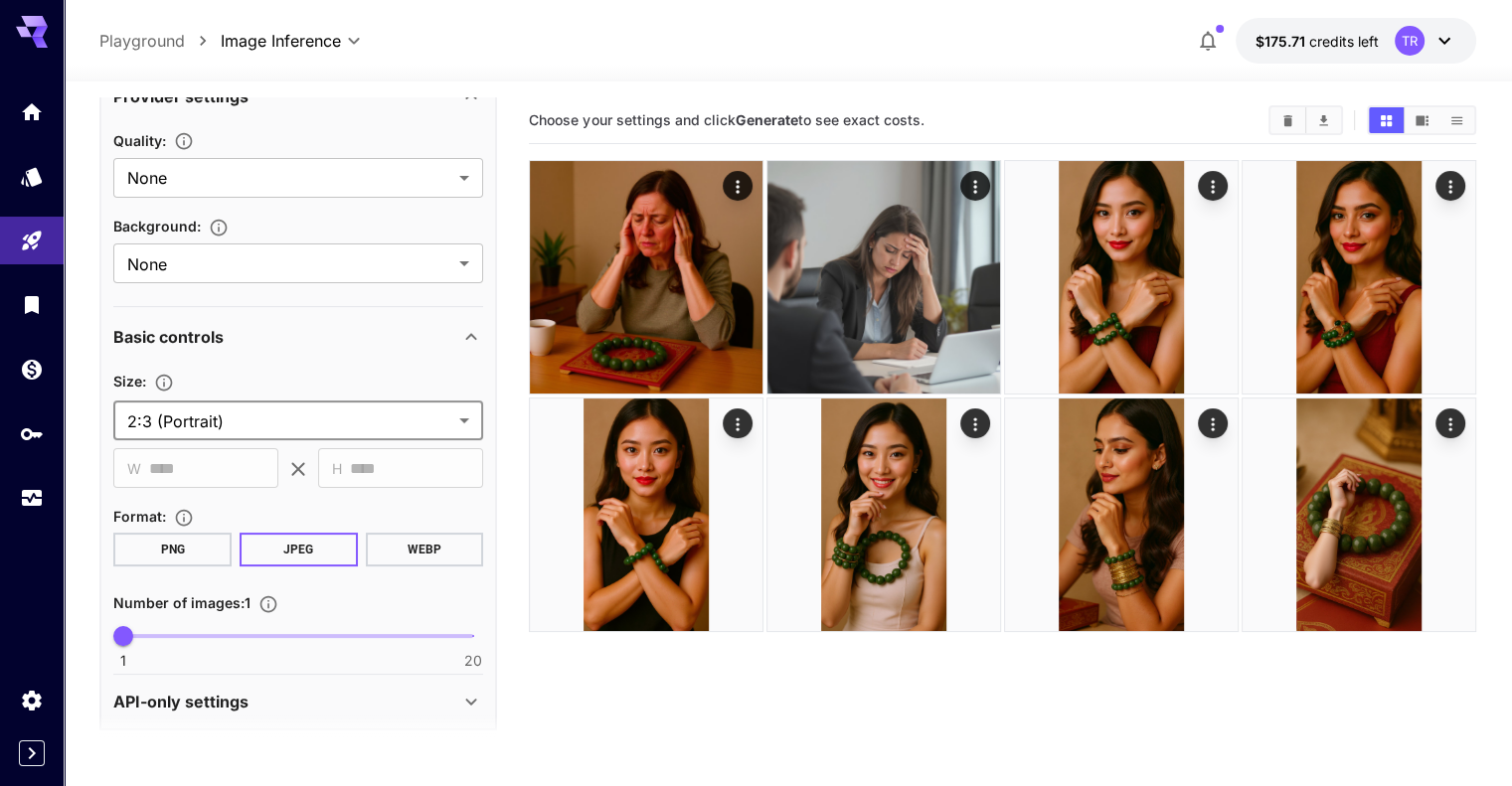scroll, scrollTop: 408, scrollLeft: 0, axis: vertical 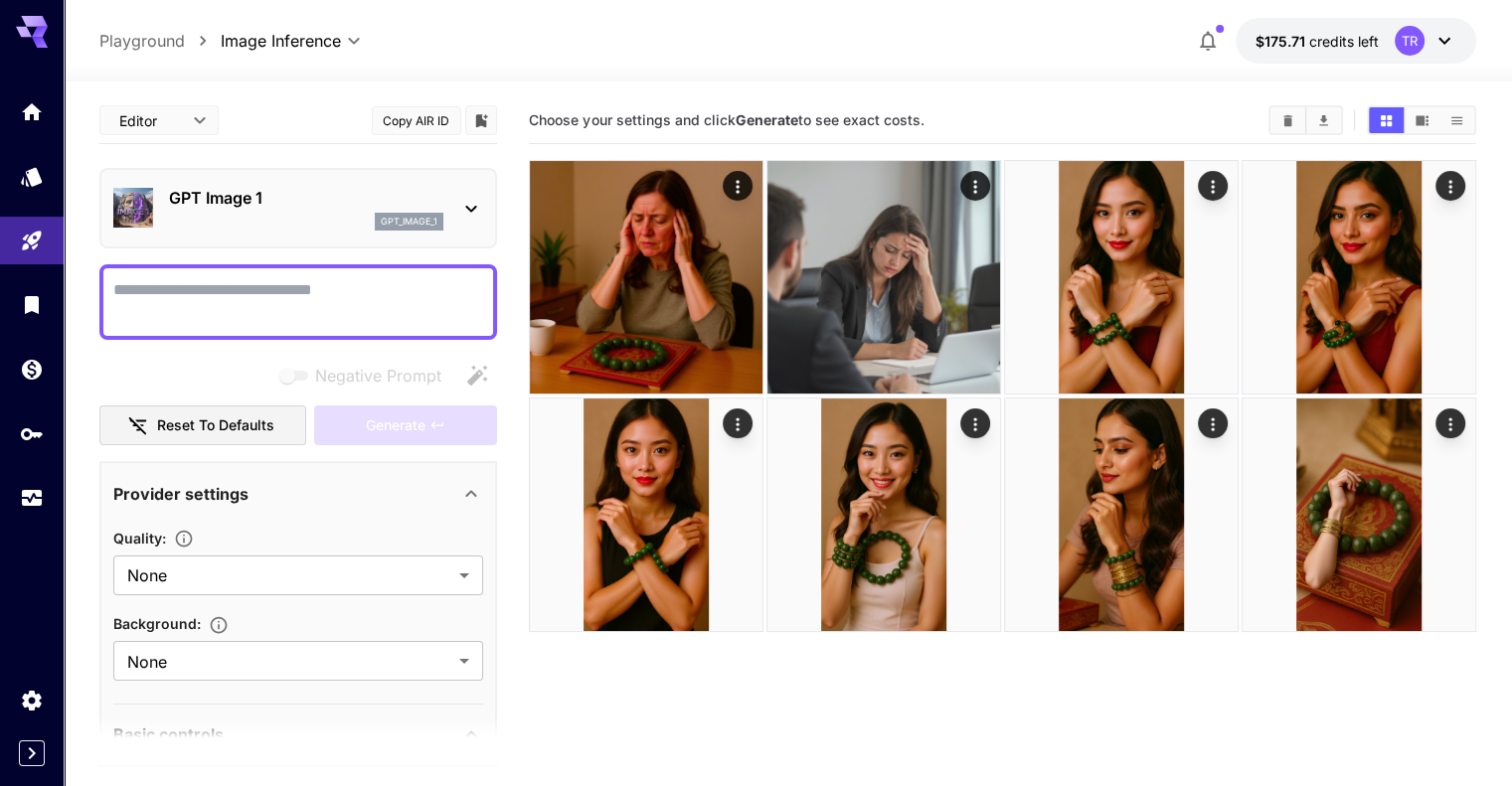click 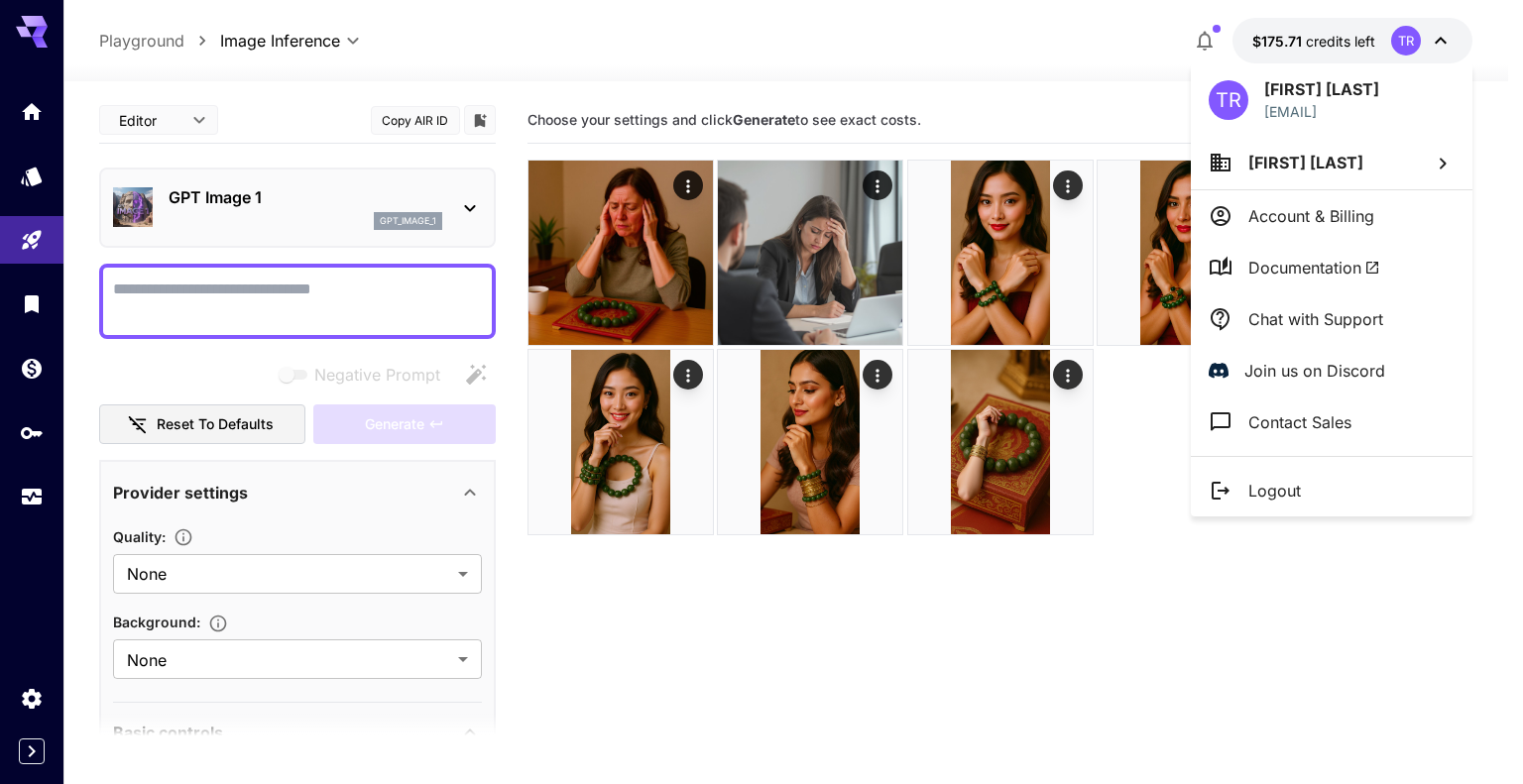 click on "Documentation" at bounding box center [1314, 268] 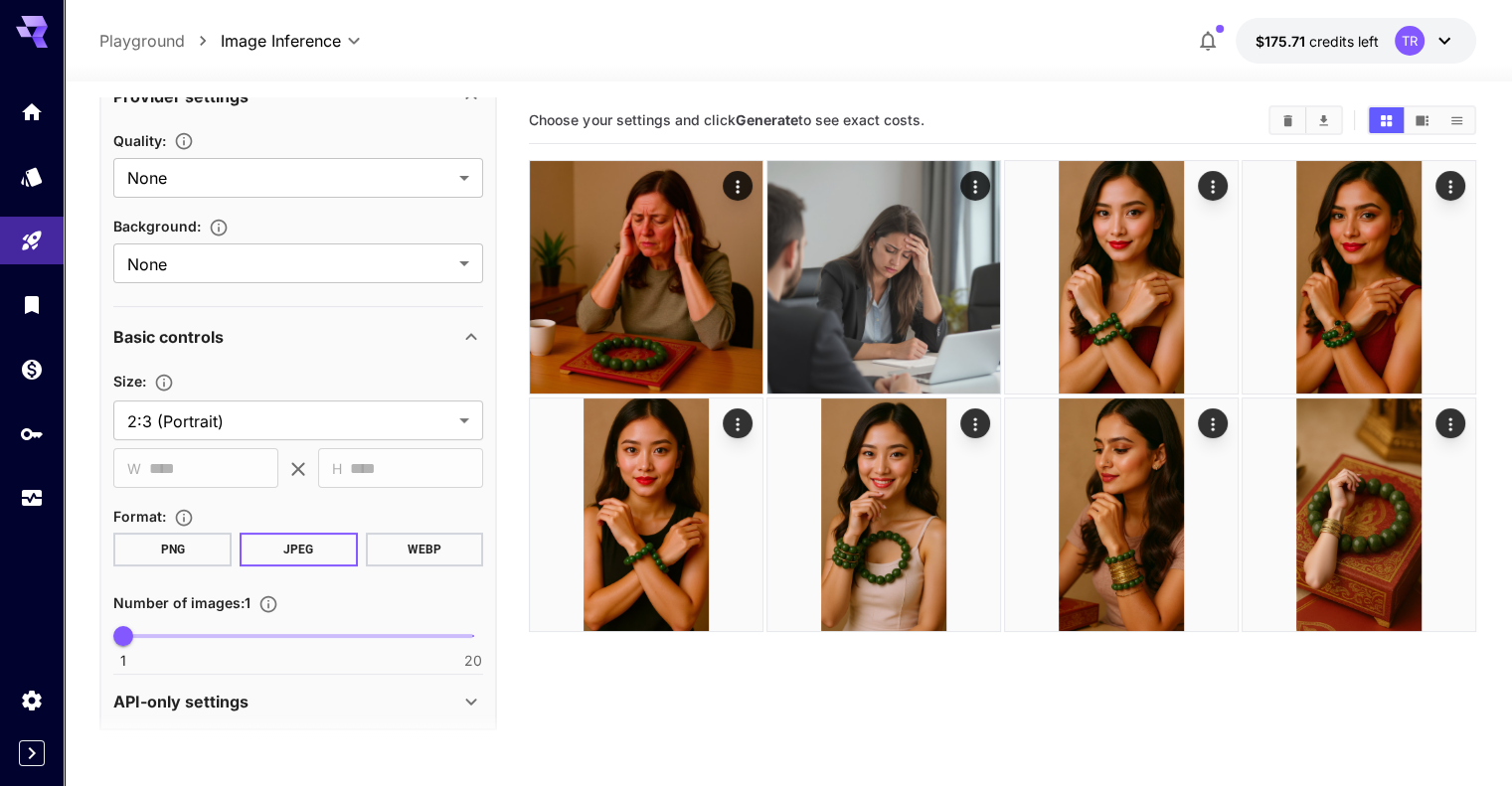 scroll, scrollTop: 408, scrollLeft: 0, axis: vertical 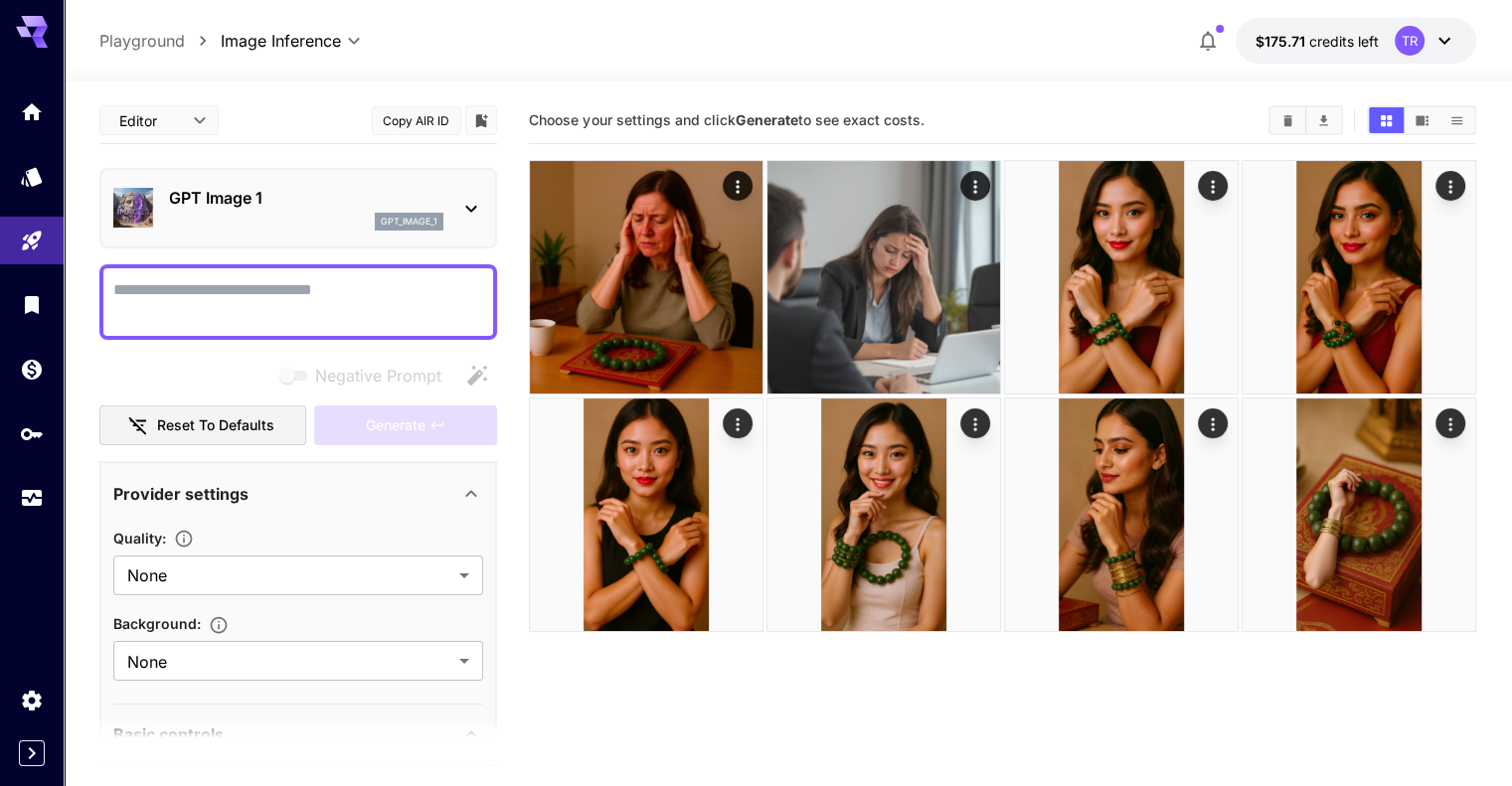 click on "gpt_image_1" at bounding box center (306, 222) 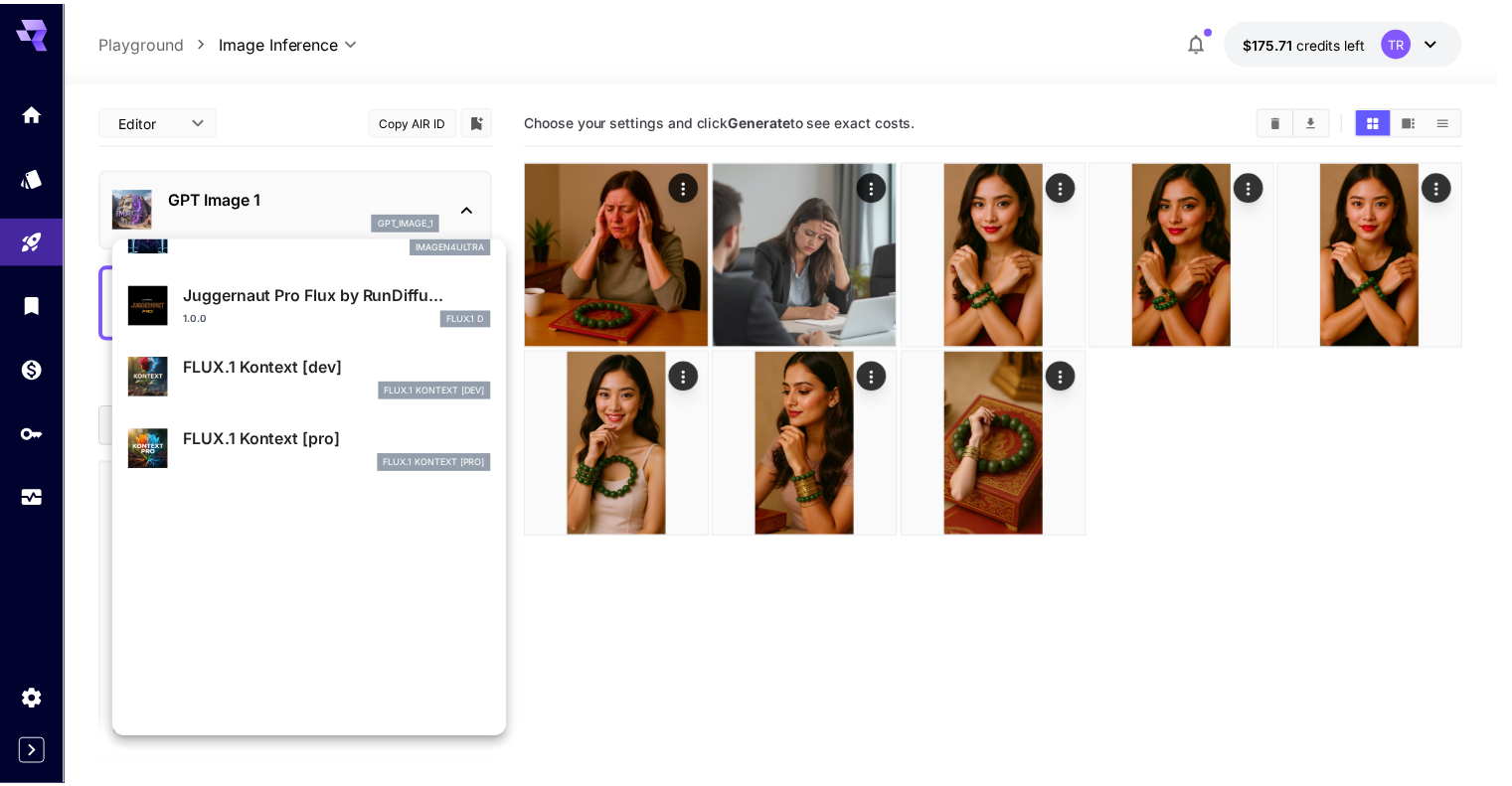 scroll, scrollTop: 699, scrollLeft: 0, axis: vertical 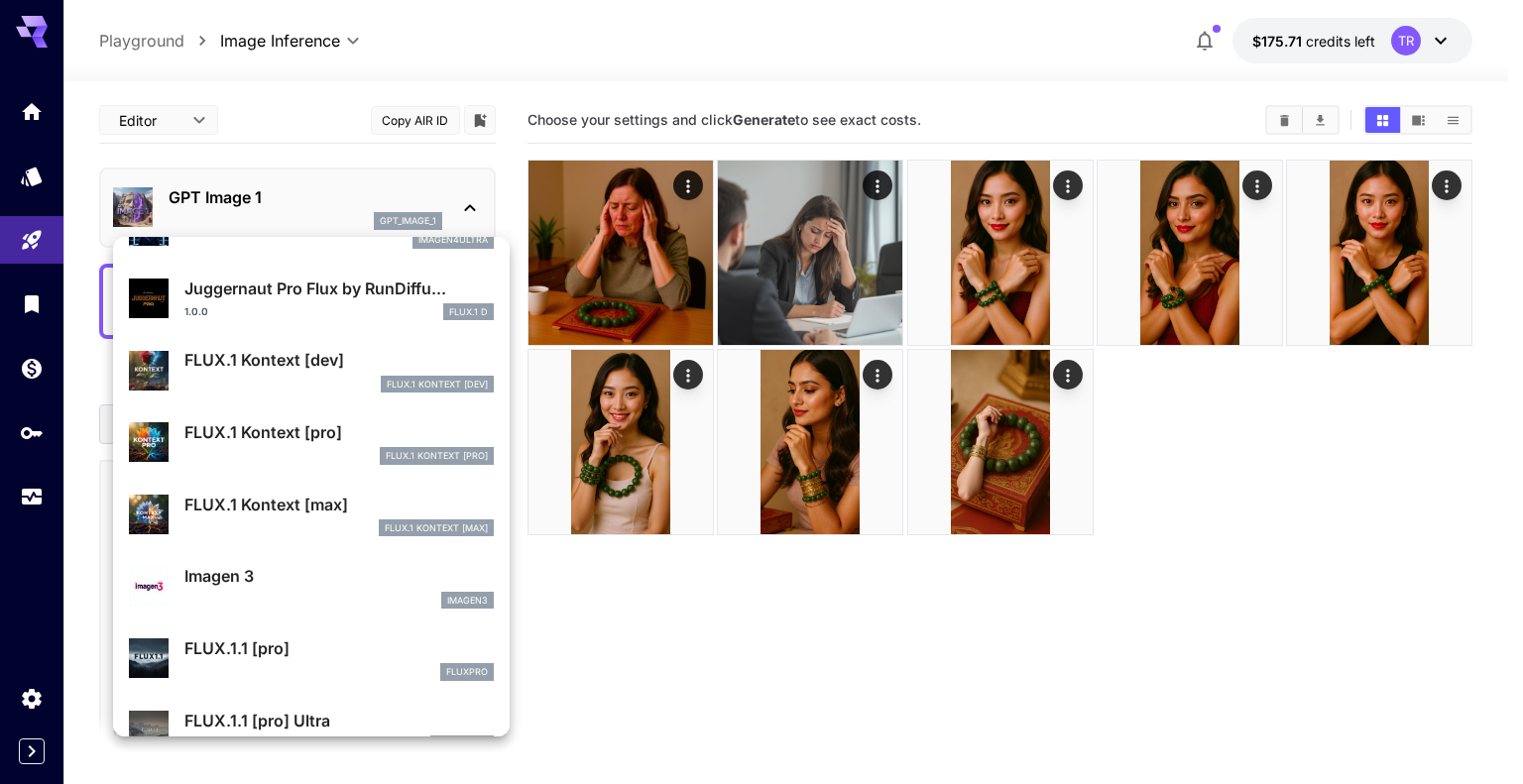 click on "FLUX.1 Kontext [pro]" at bounding box center [339, 432] 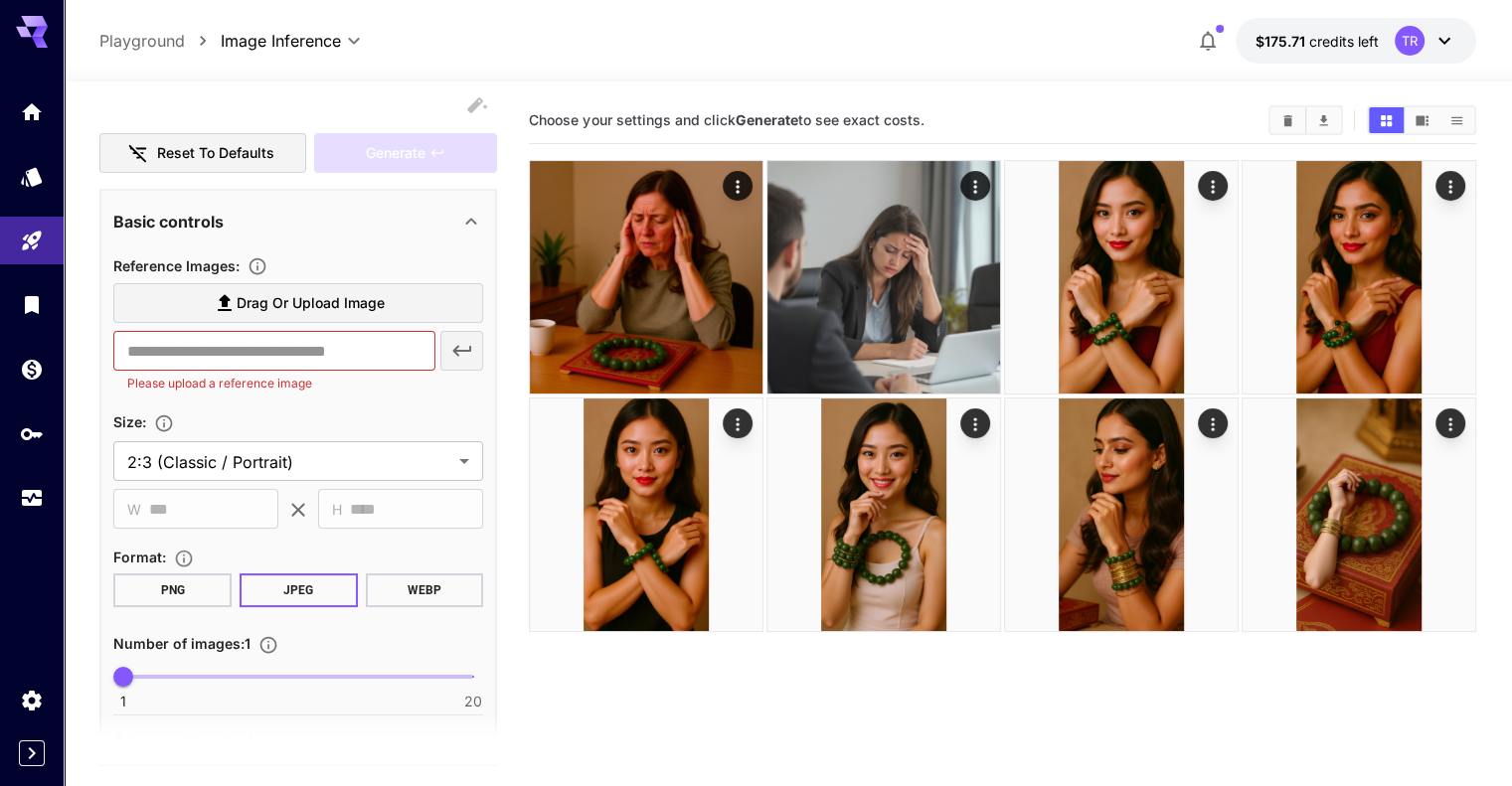 scroll, scrollTop: 379, scrollLeft: 0, axis: vertical 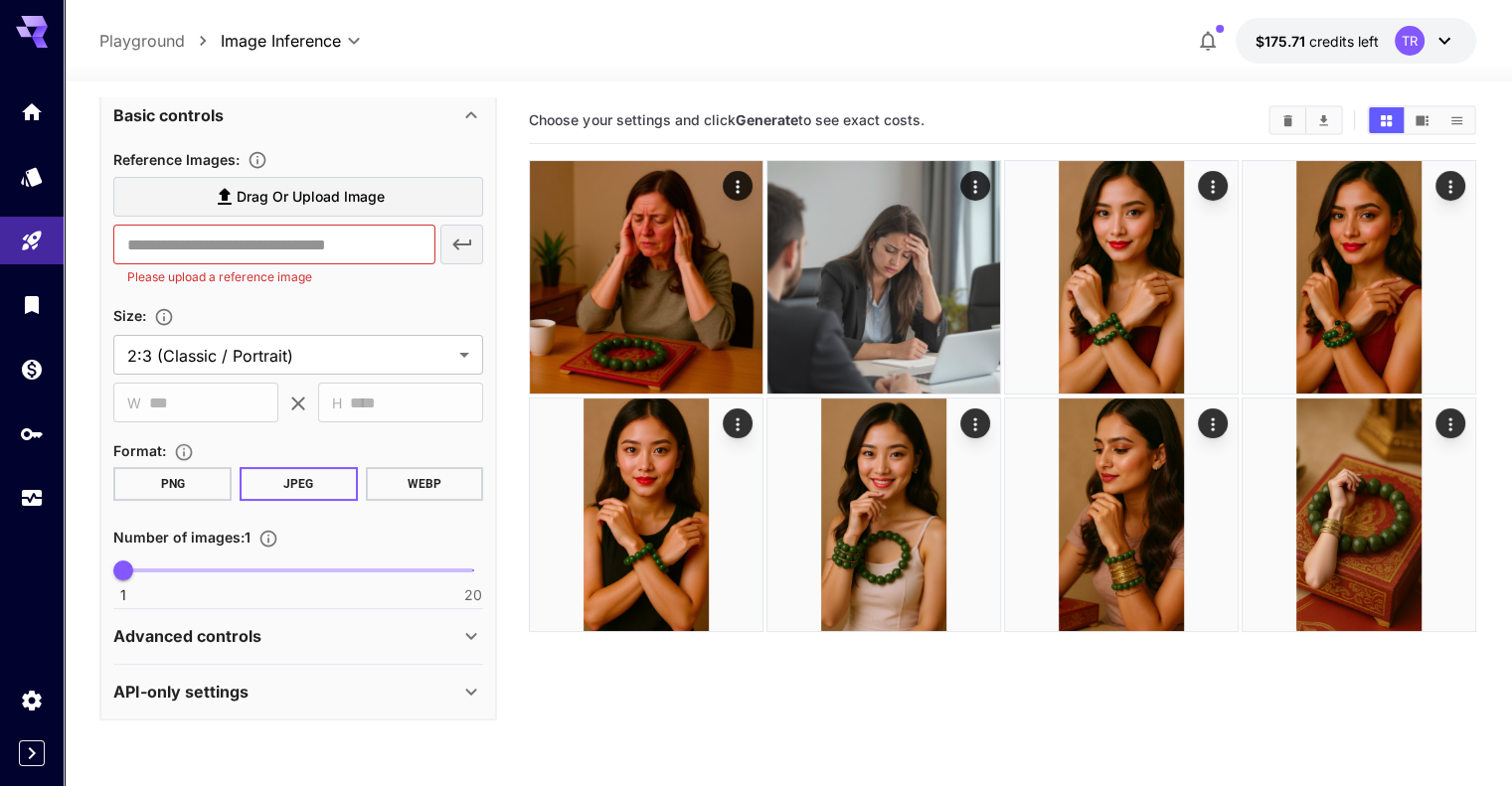 click on "Advanced controls" at bounding box center [286, 636] 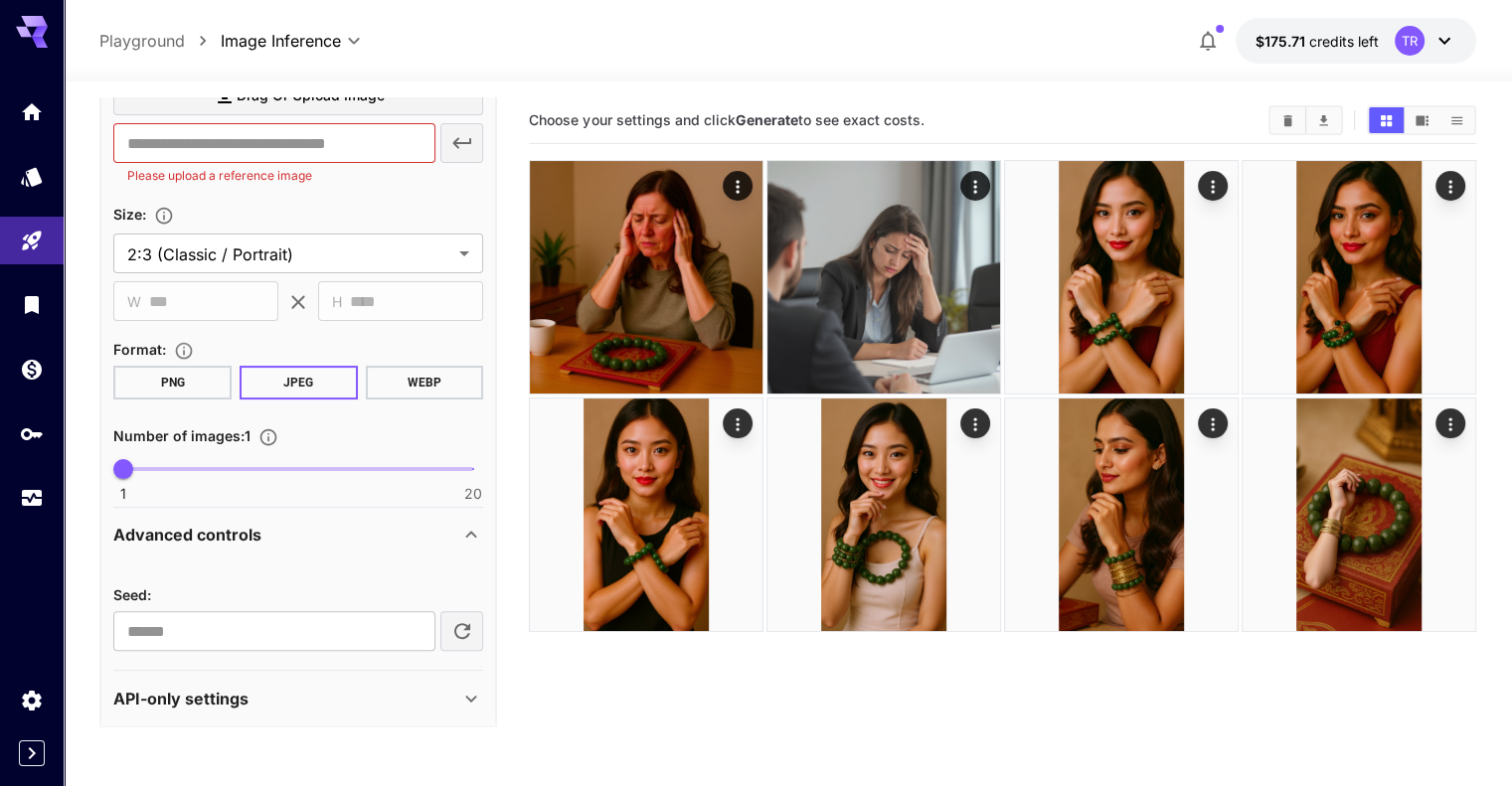 scroll, scrollTop: 487, scrollLeft: 0, axis: vertical 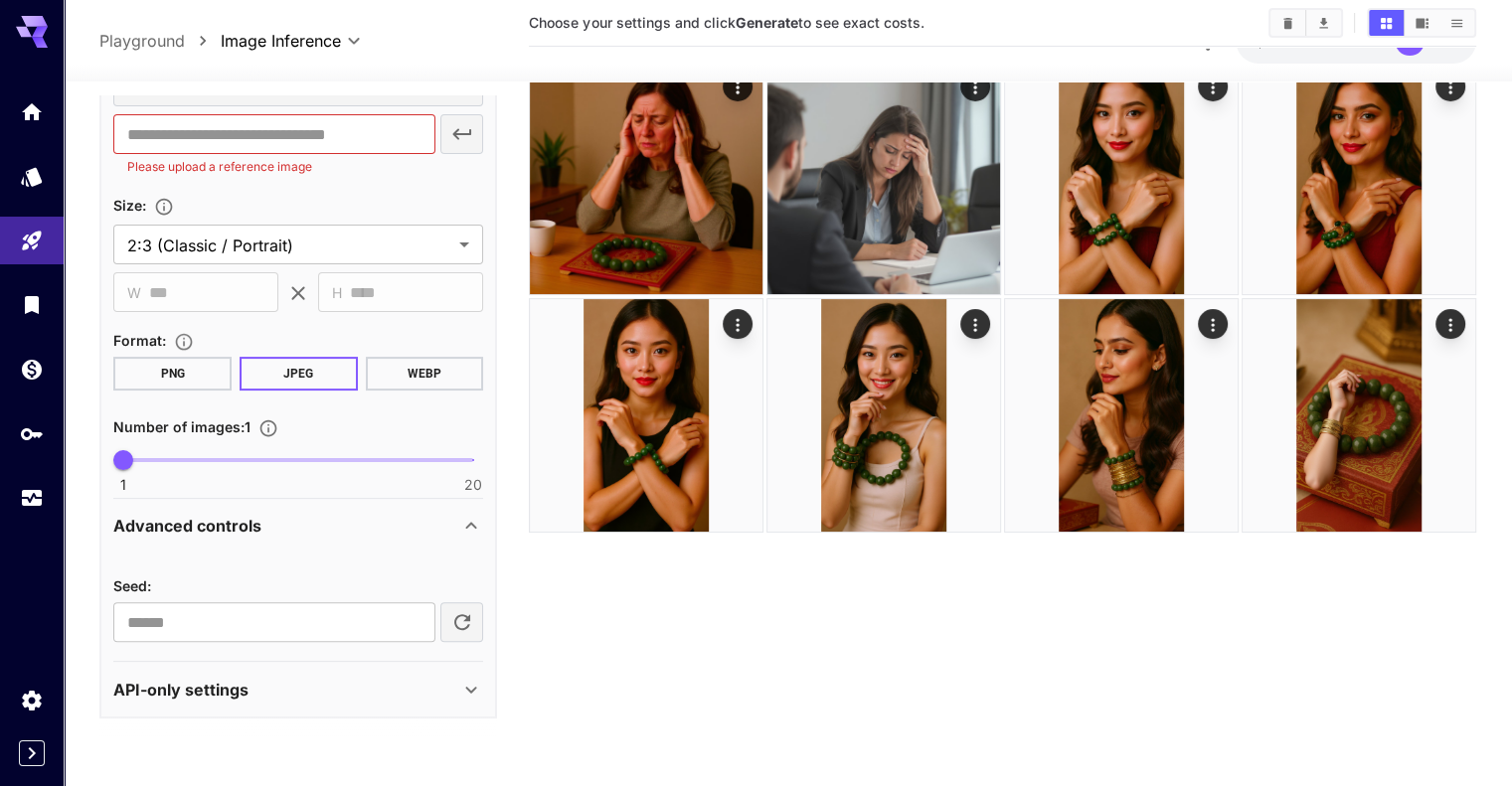 click on "API-only settings" at bounding box center (286, 690) 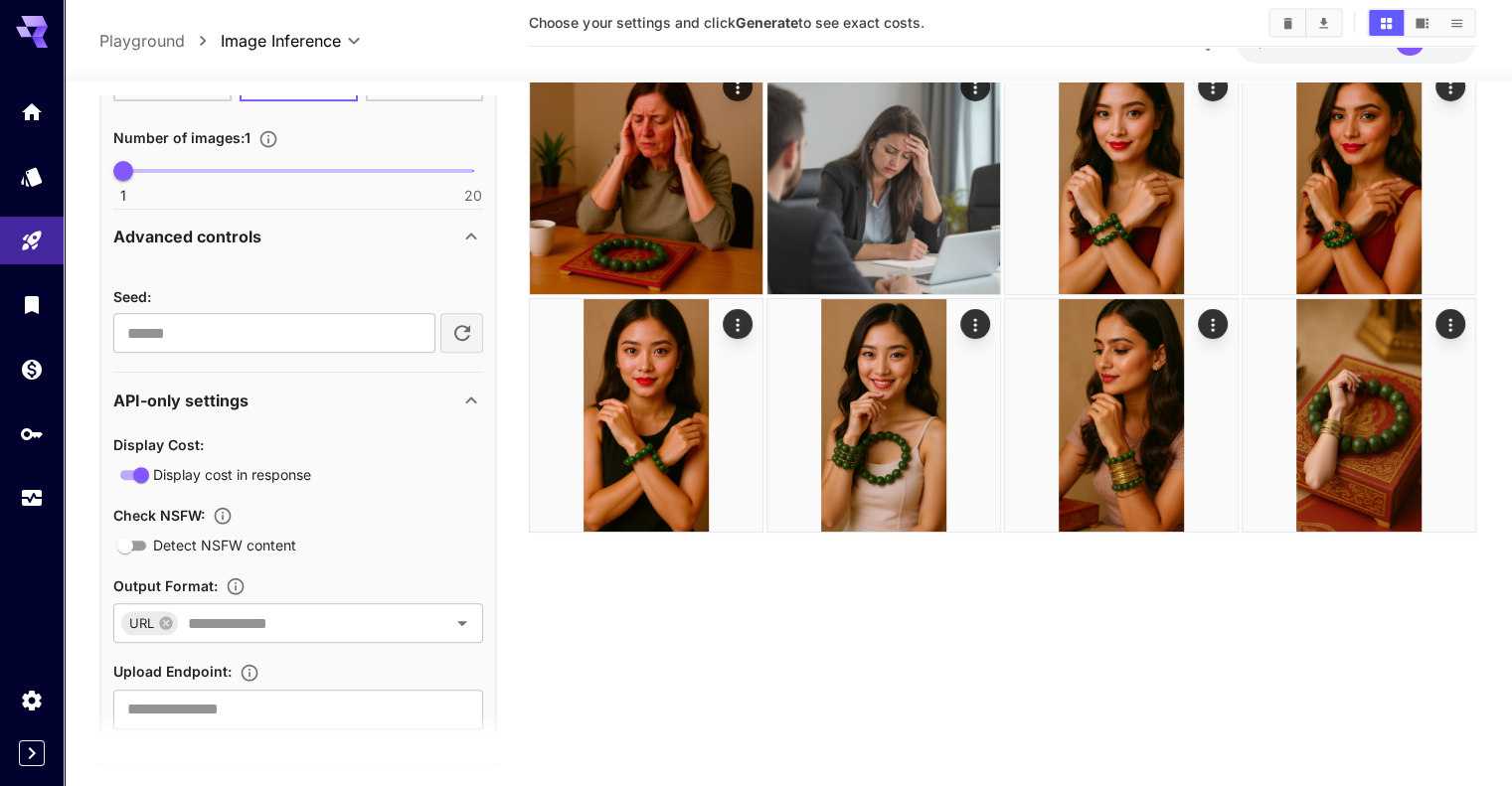 scroll, scrollTop: 785, scrollLeft: 0, axis: vertical 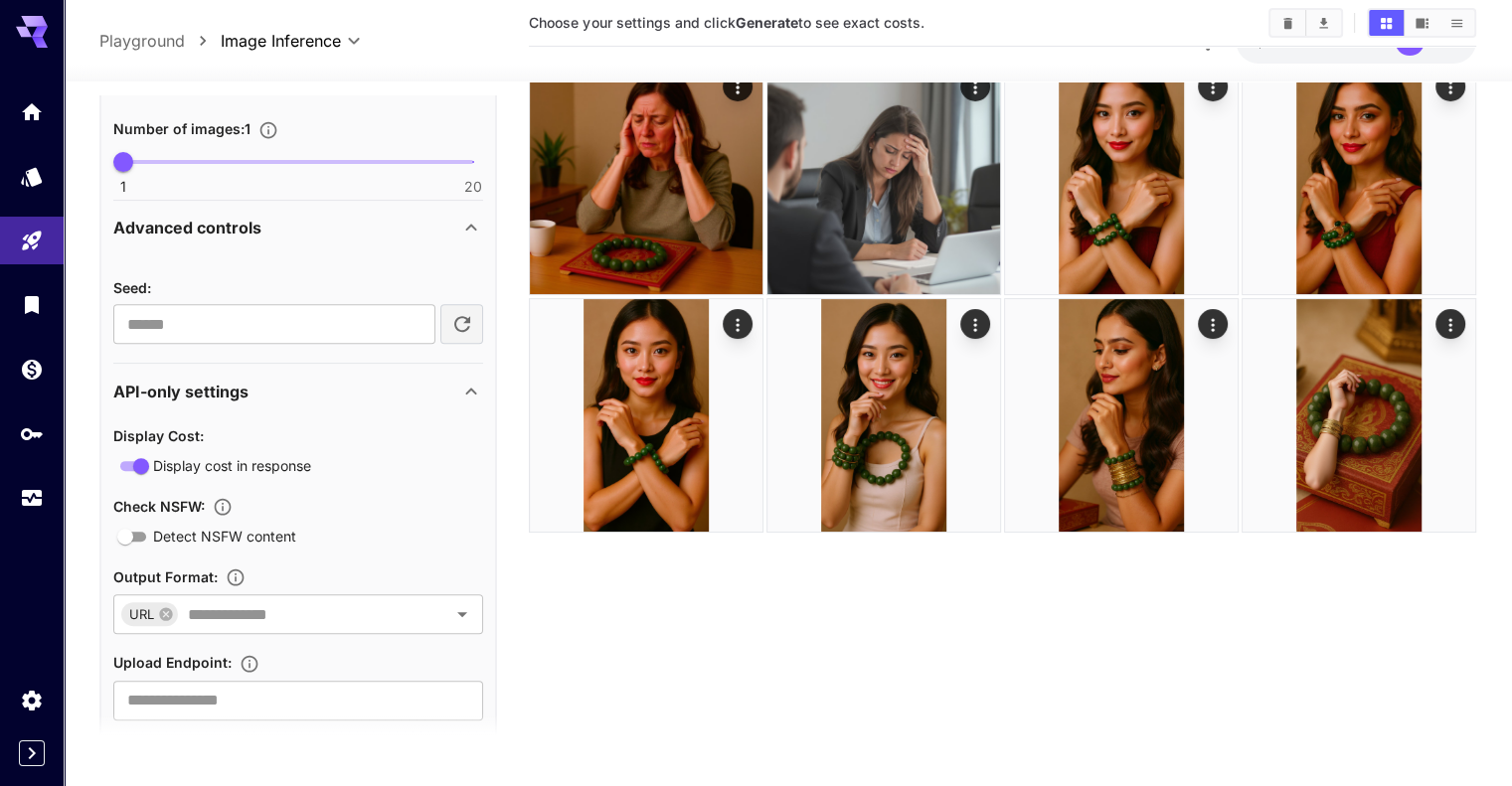 click on "API-only settings" at bounding box center (286, 392) 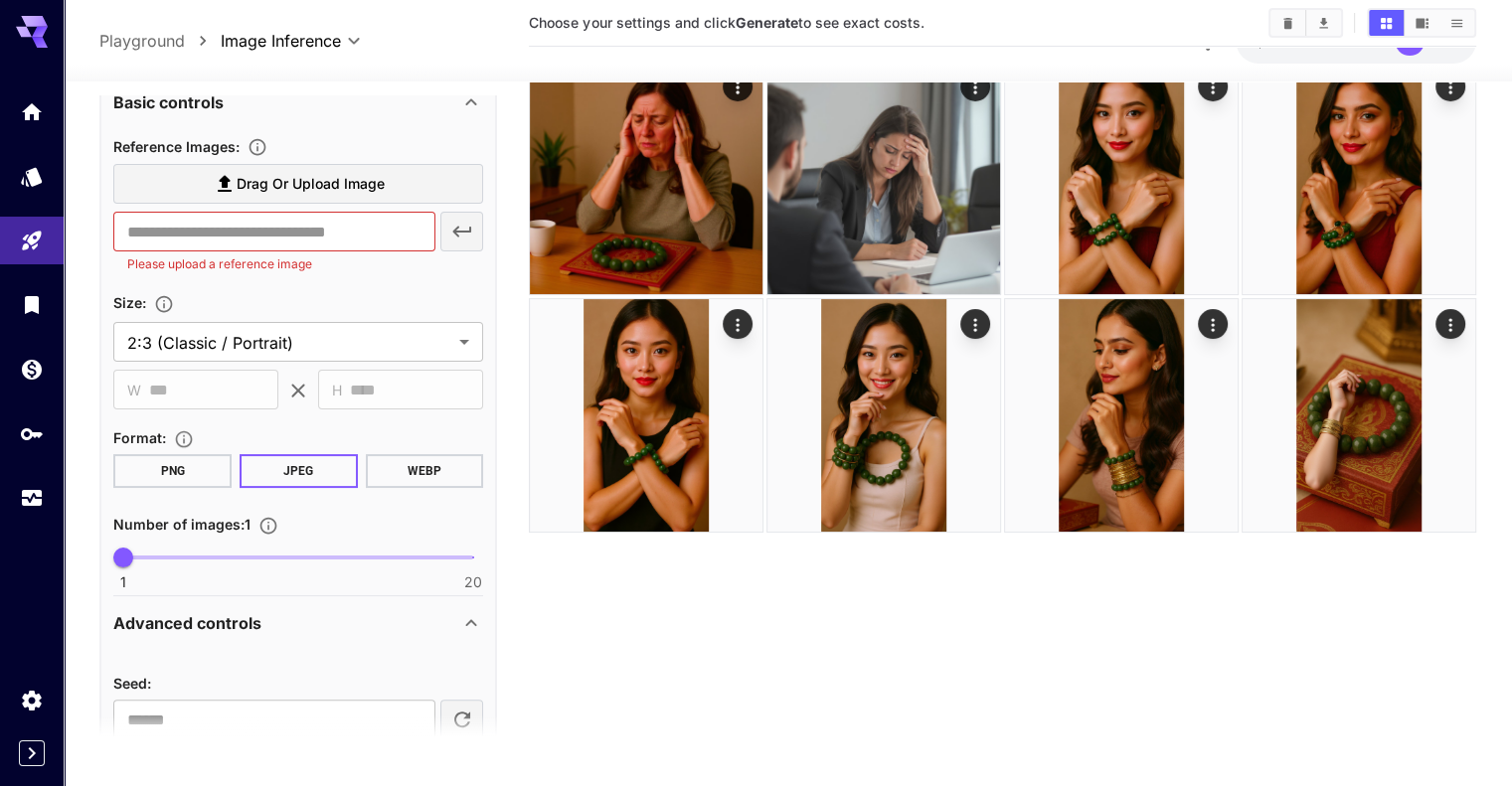 scroll, scrollTop: 388, scrollLeft: 0, axis: vertical 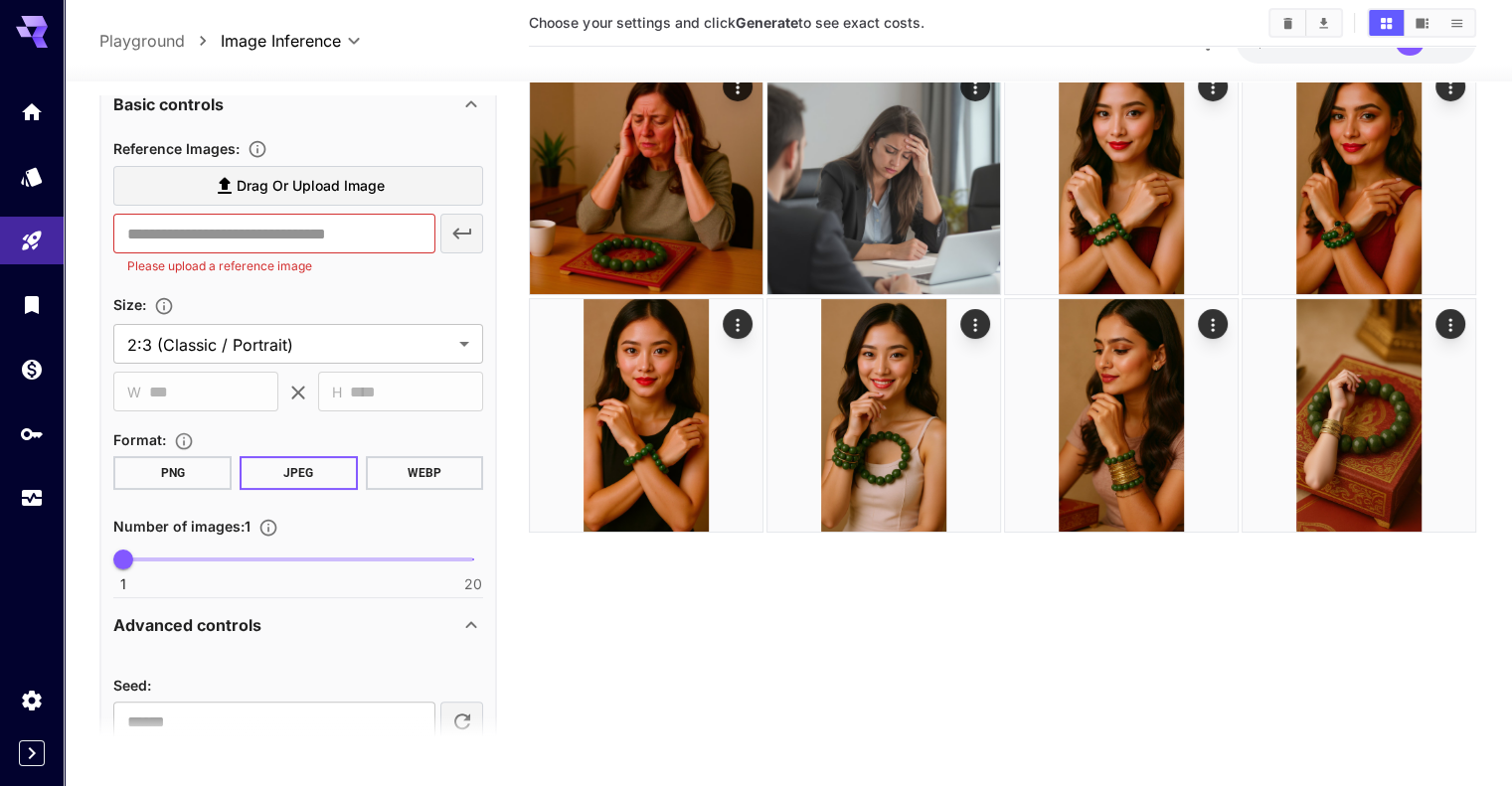 click 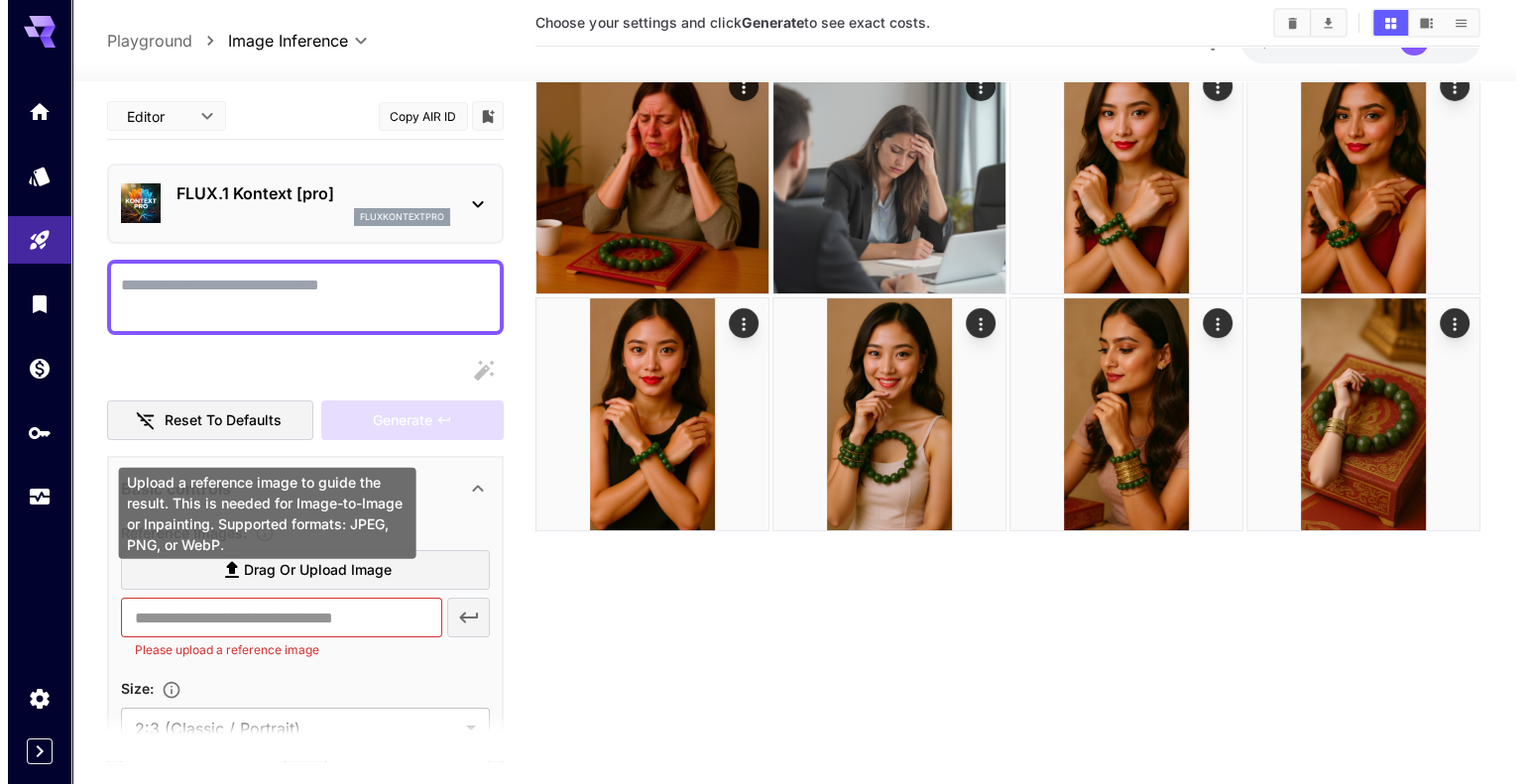 scroll, scrollTop: 0, scrollLeft: 0, axis: both 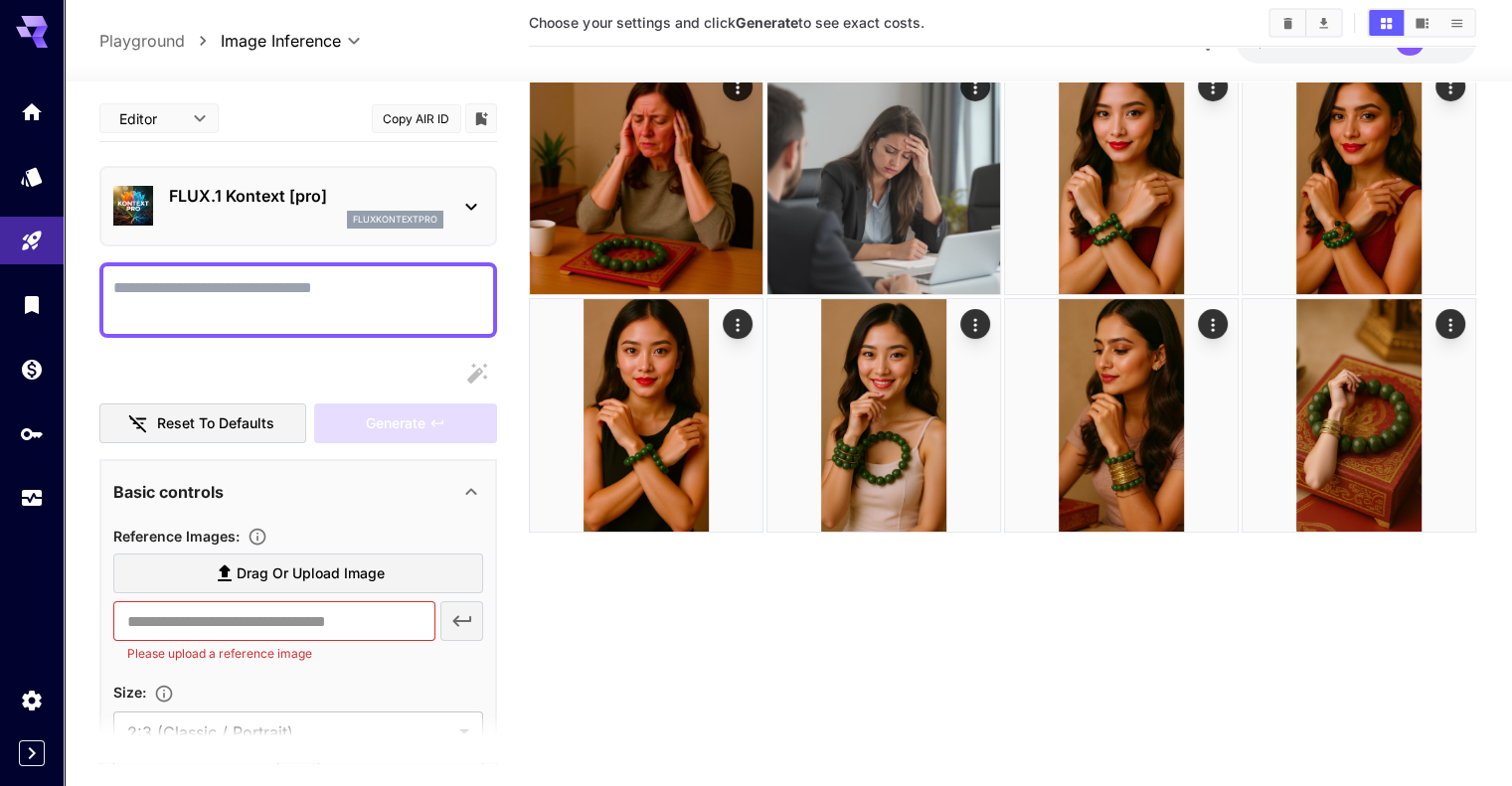 click on "fluxkontextpro" at bounding box center (306, 220) 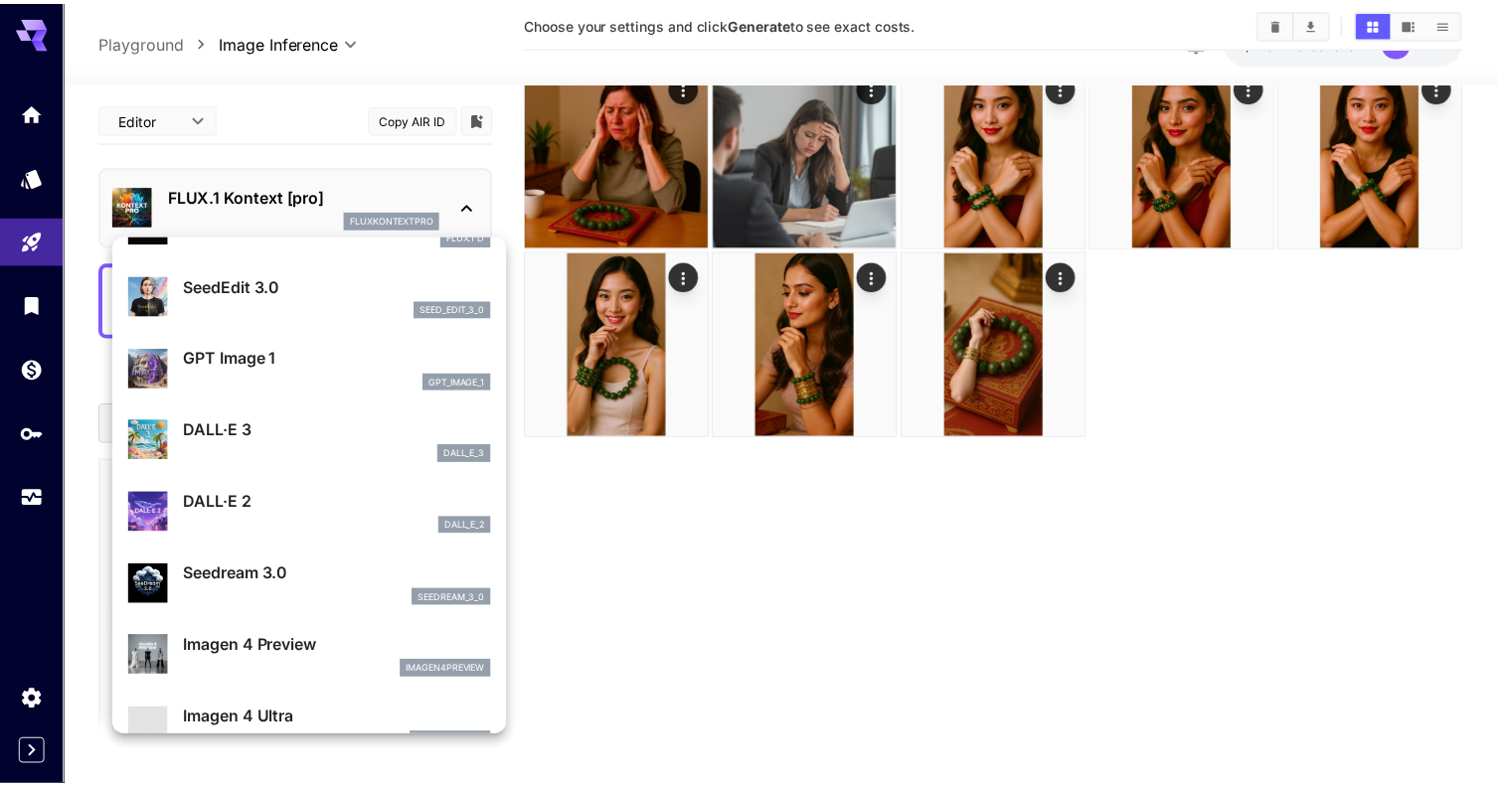 scroll, scrollTop: 199, scrollLeft: 0, axis: vertical 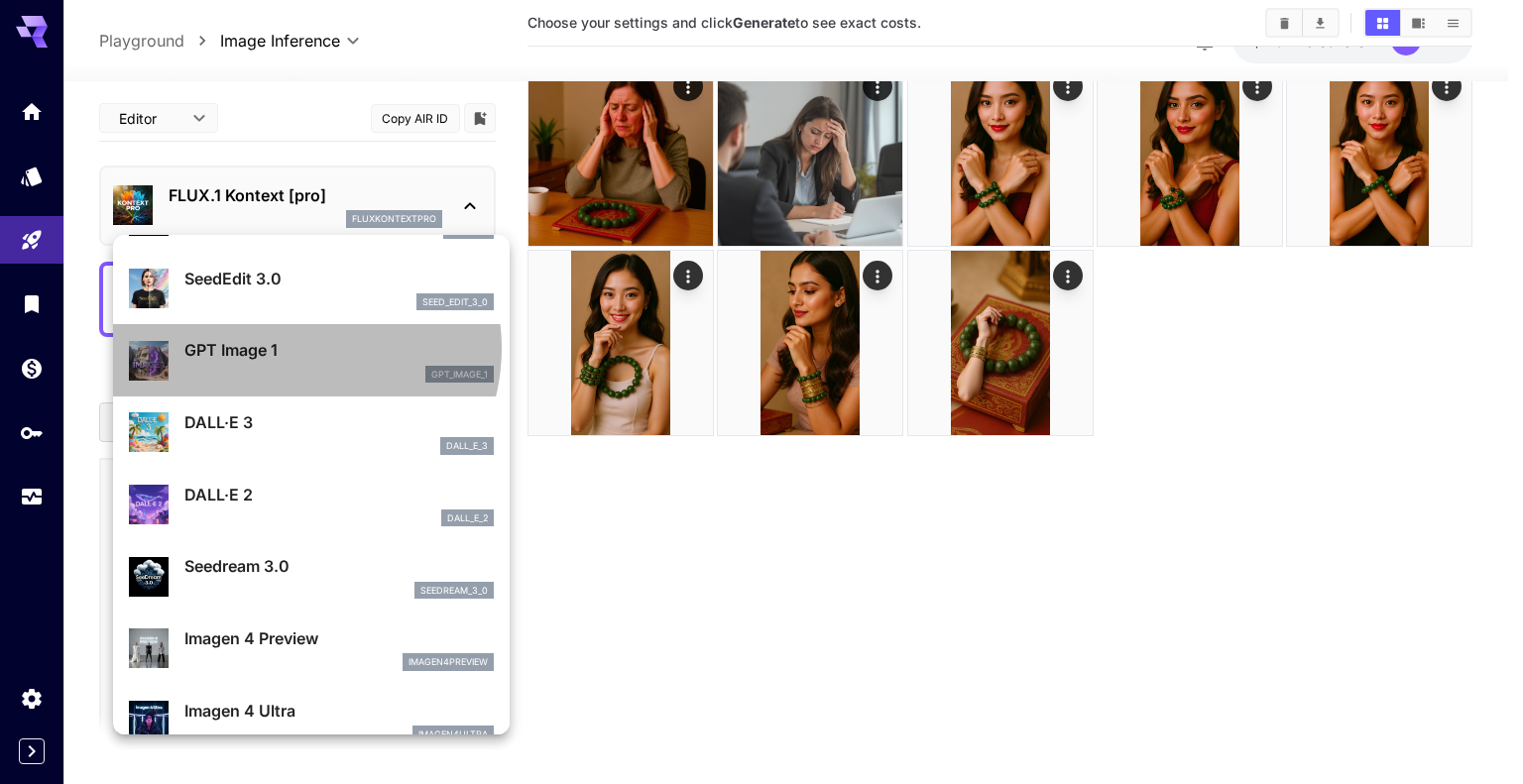 click on "GPT Image 1" at bounding box center (339, 350) 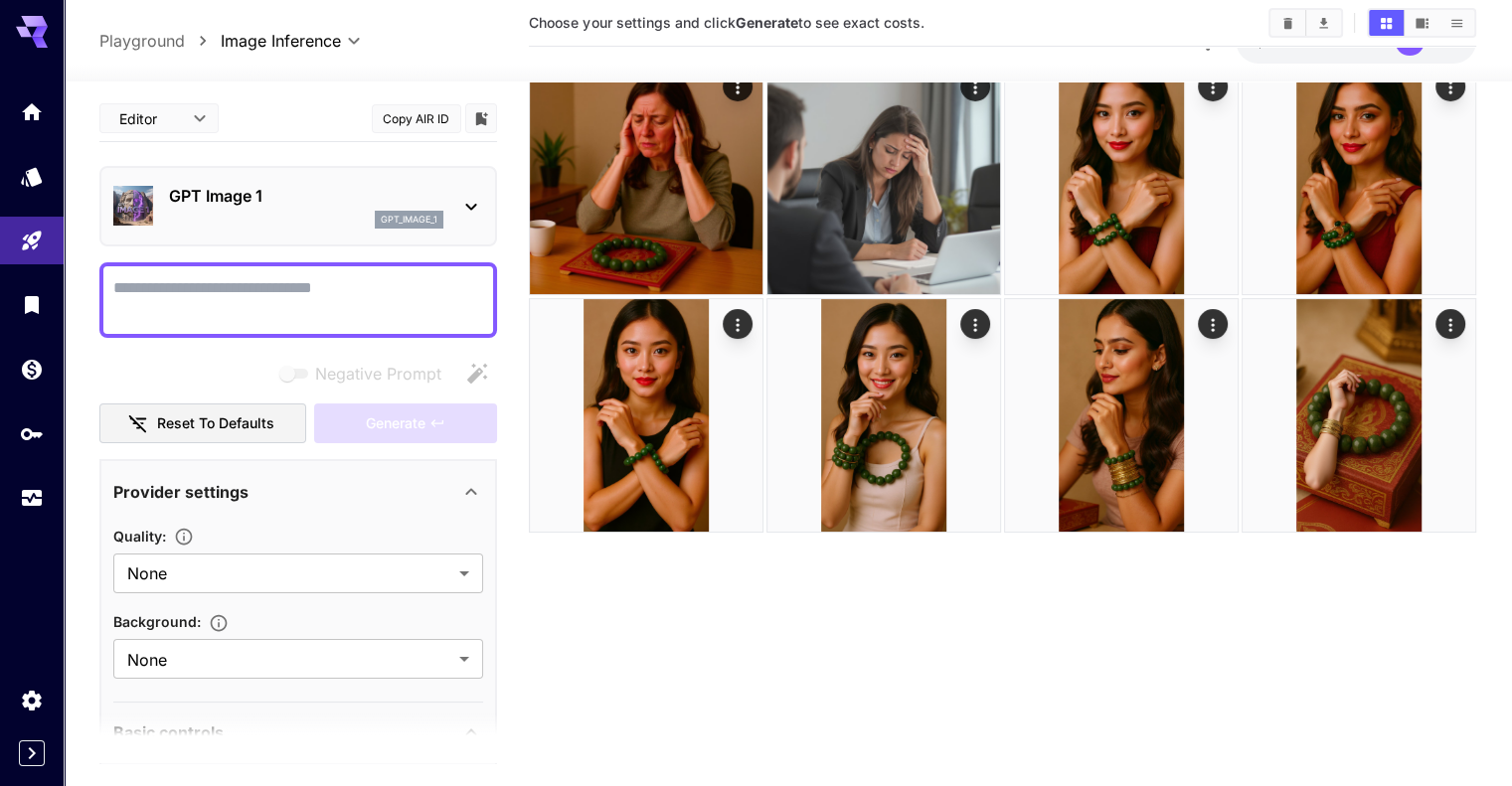click on "Reset to defaults" at bounding box center (203, 423) 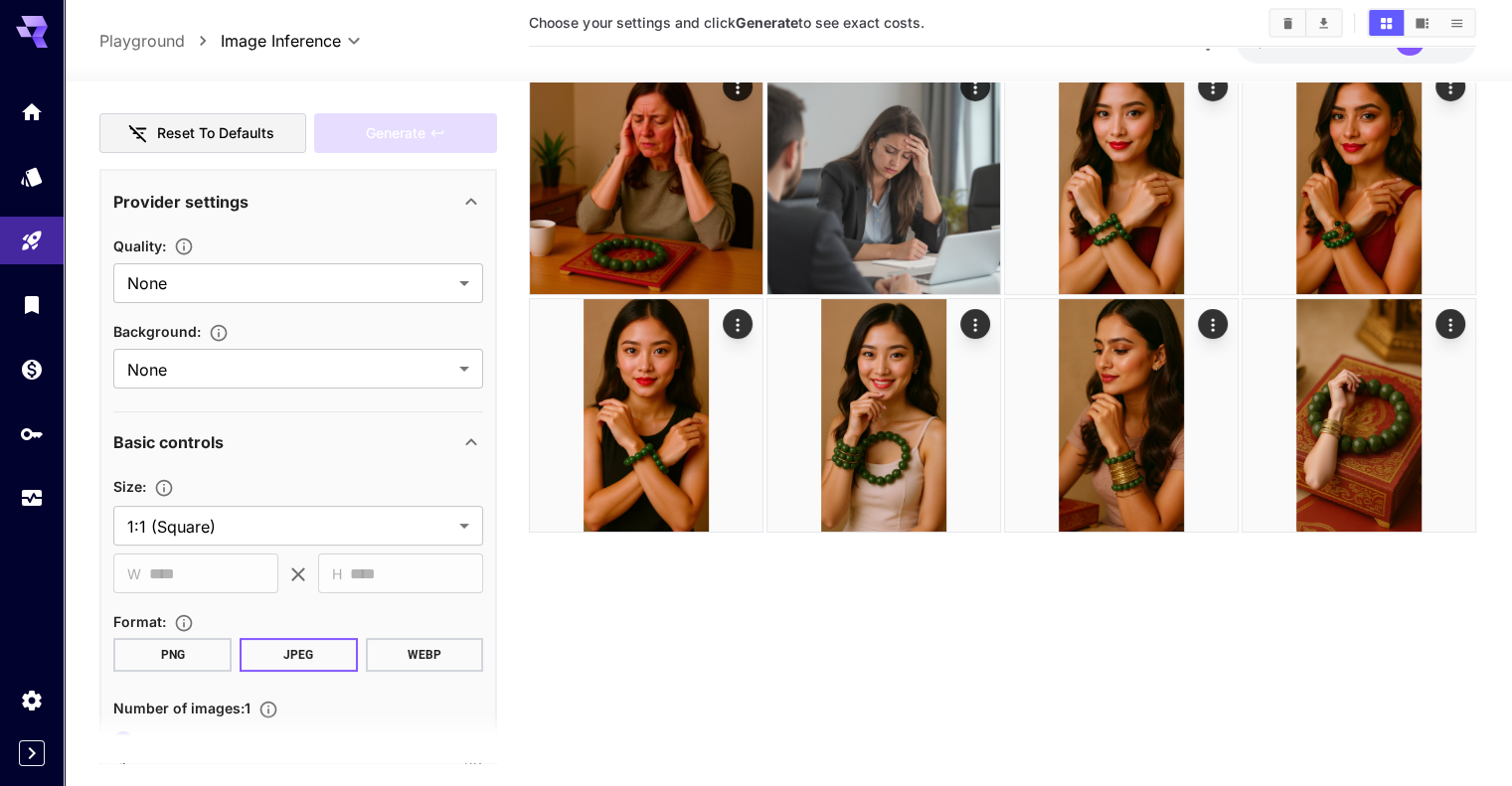 scroll, scrollTop: 298, scrollLeft: 0, axis: vertical 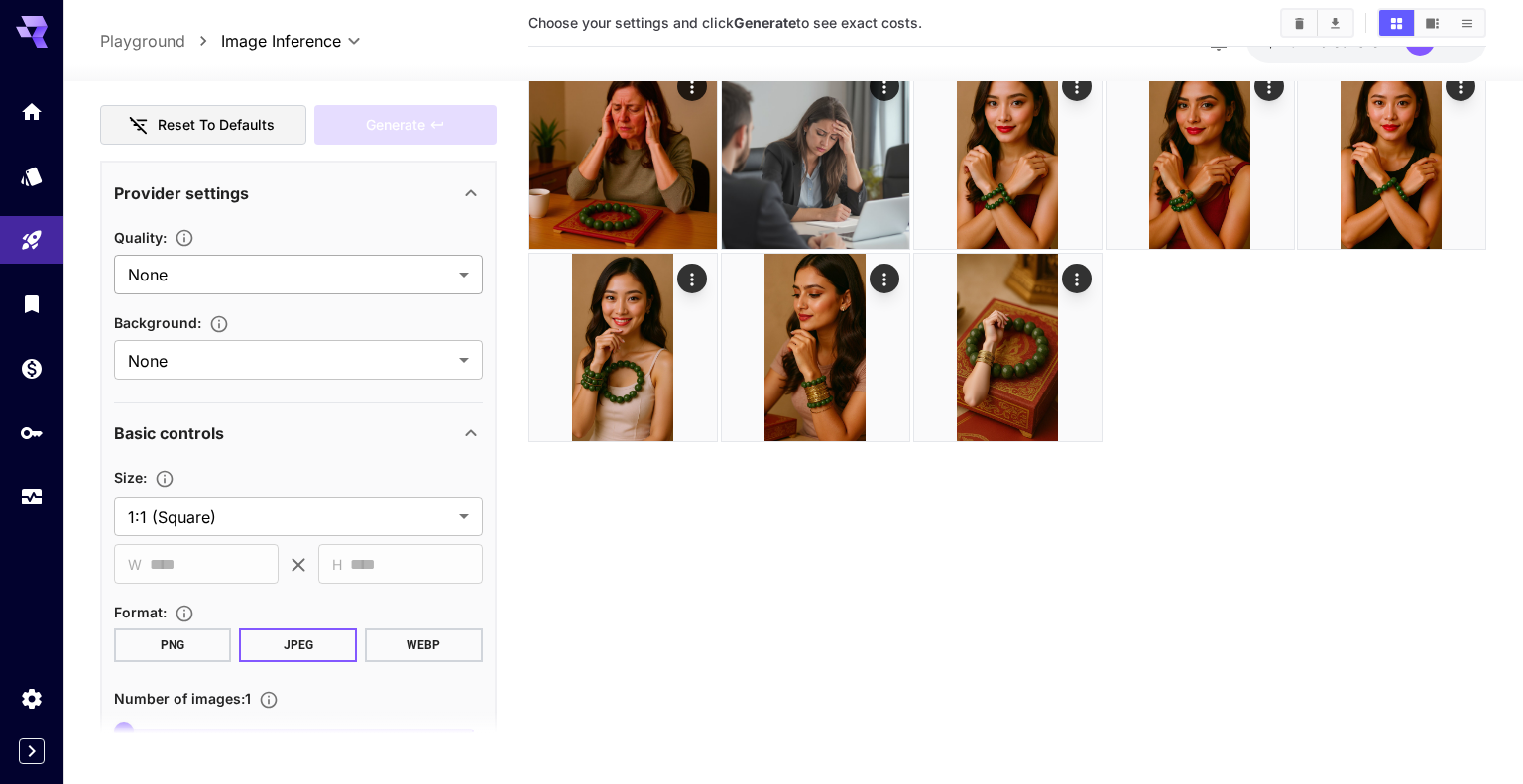 click on "**********" at bounding box center (762, 371) 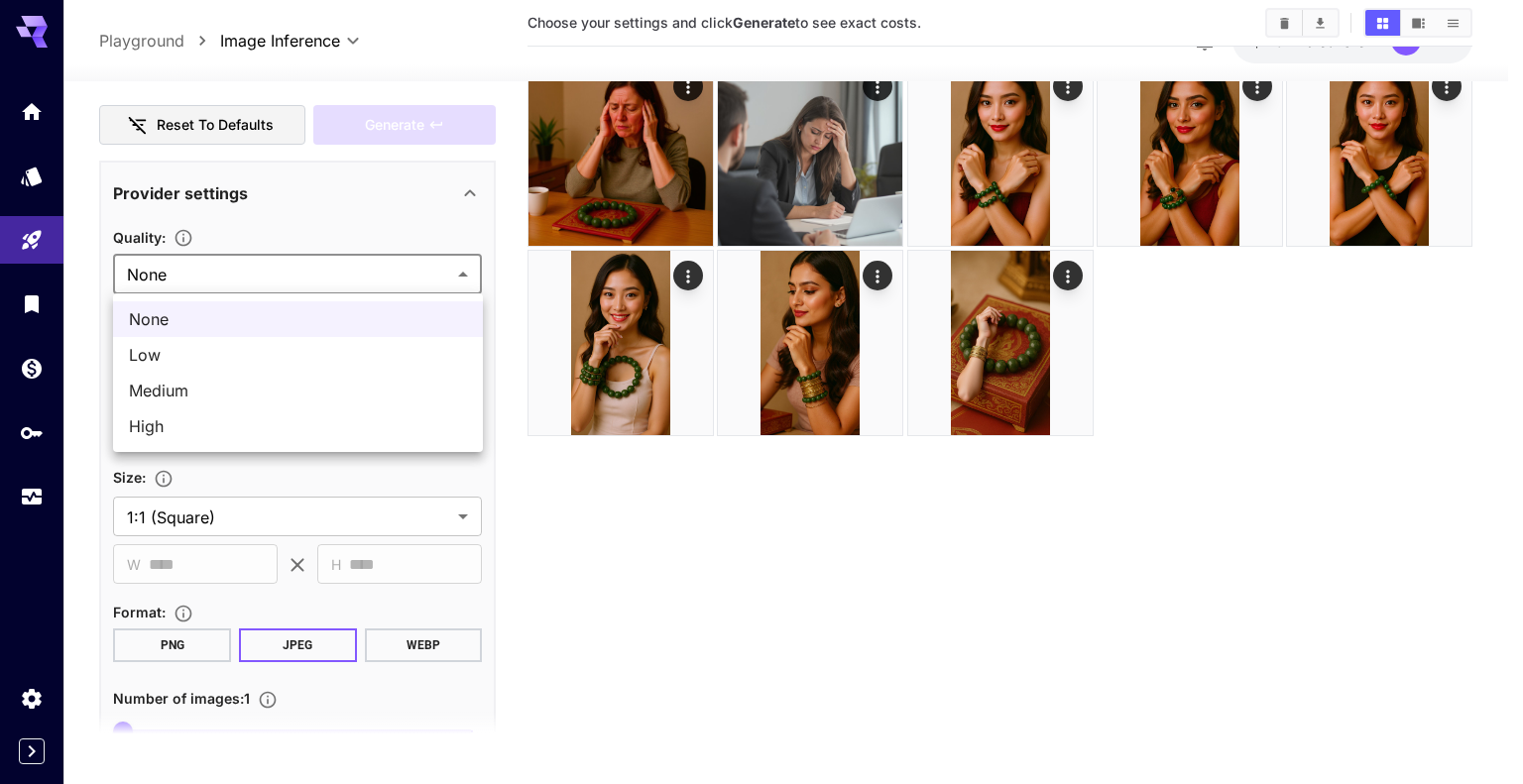 click at bounding box center [762, 392] 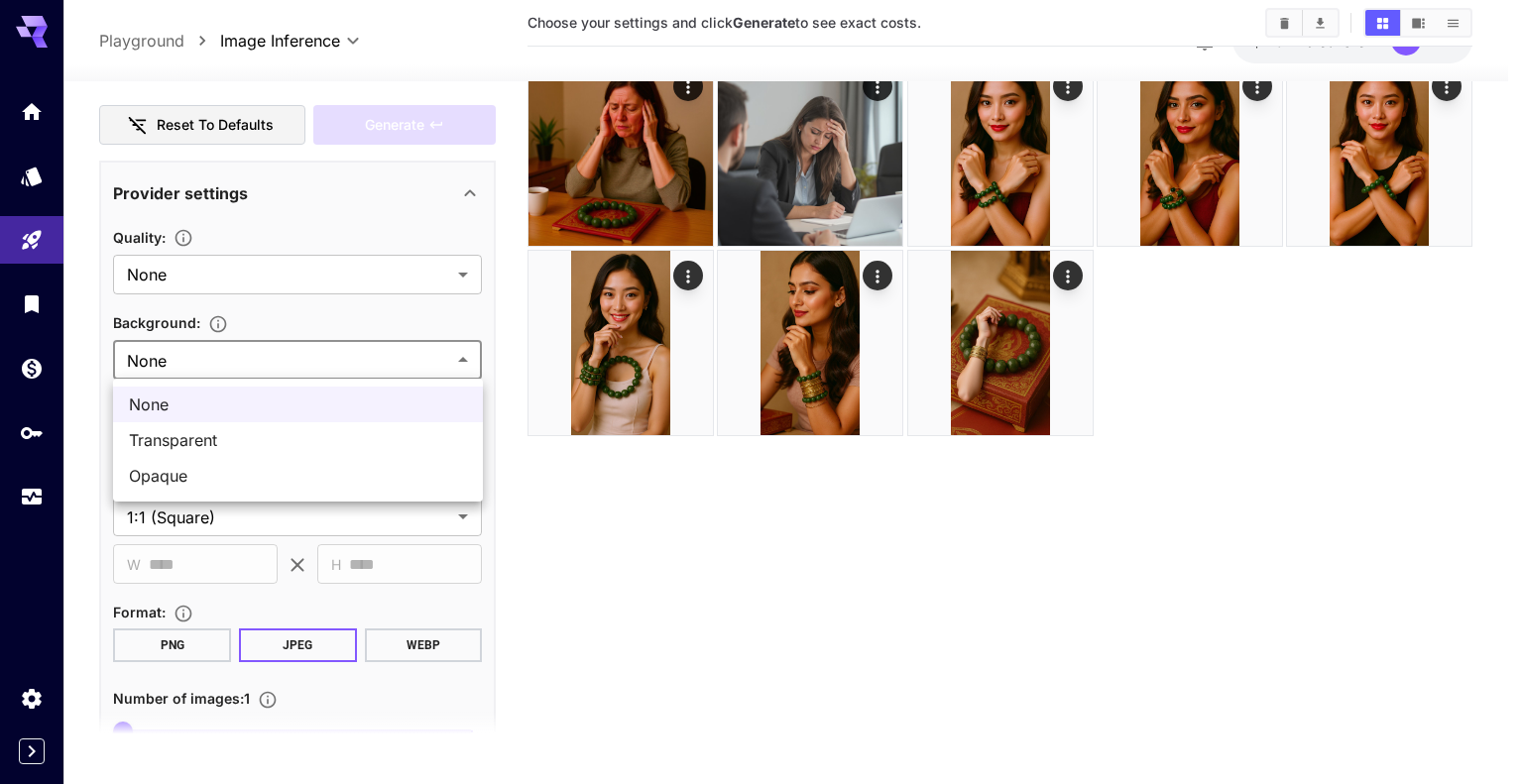 click on "**********" at bounding box center (762, 371) 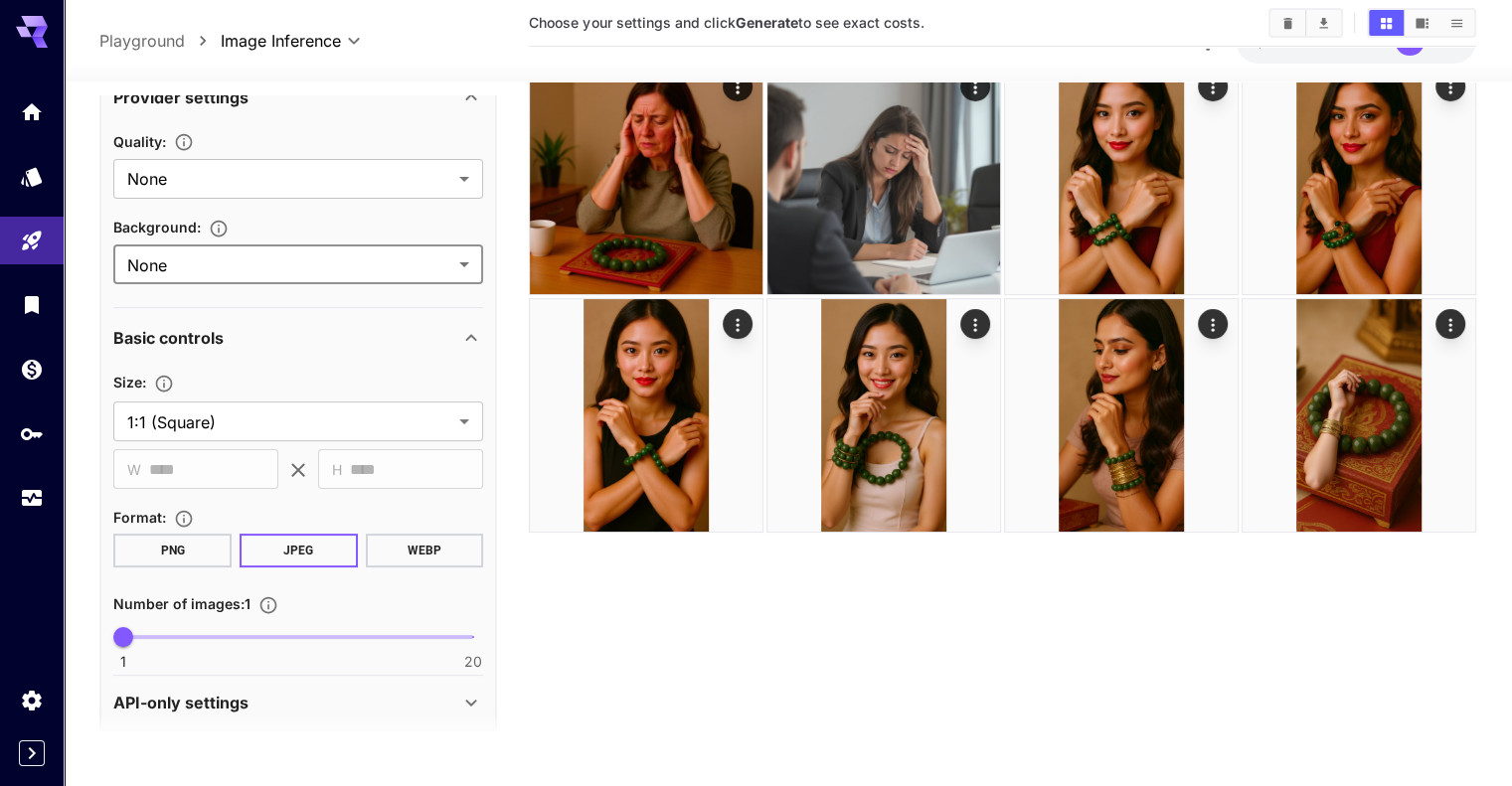 scroll, scrollTop: 408, scrollLeft: 0, axis: vertical 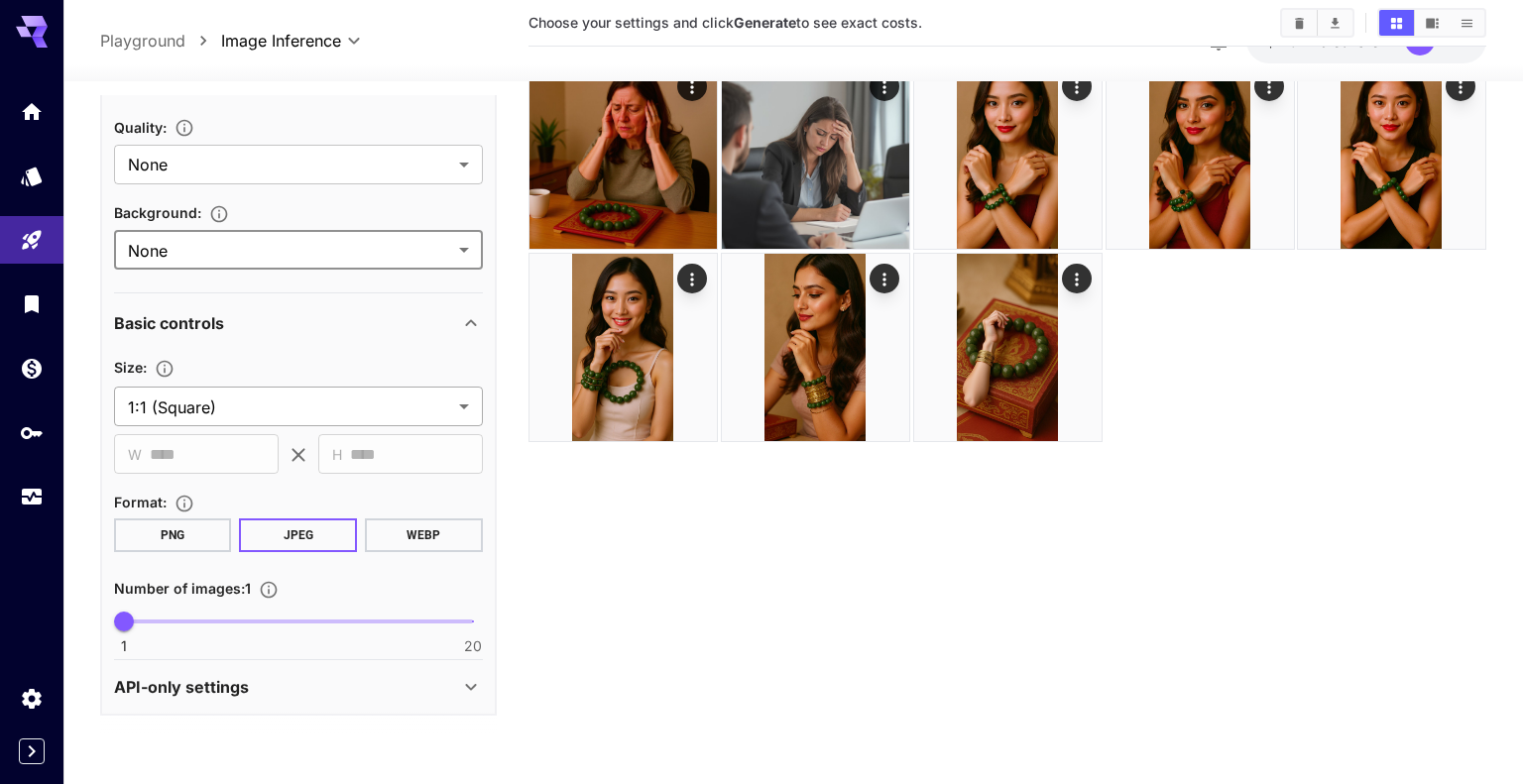 click on "**********" at bounding box center (762, 371) 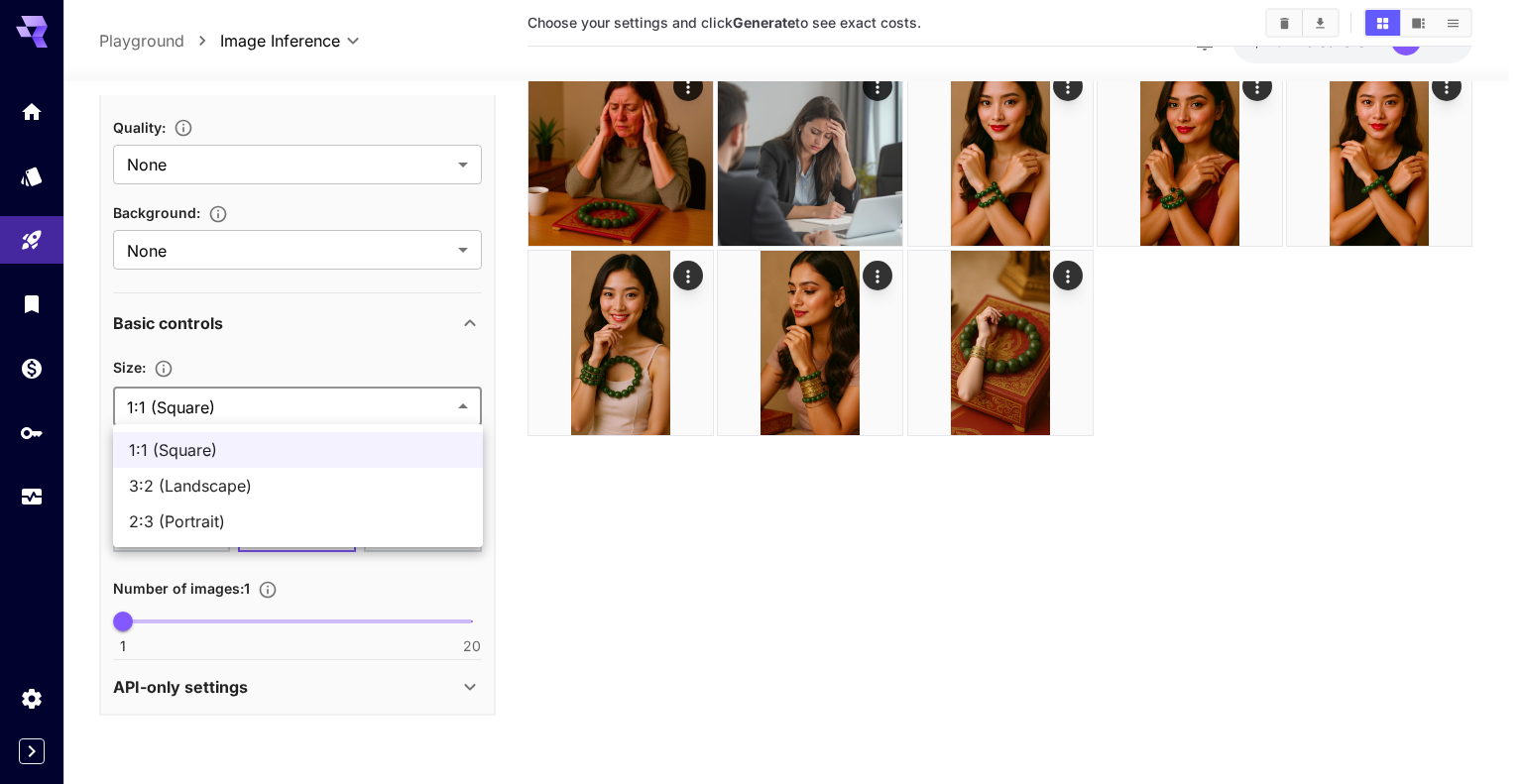 click on "2:3 (Portrait)" at bounding box center (297, 521) 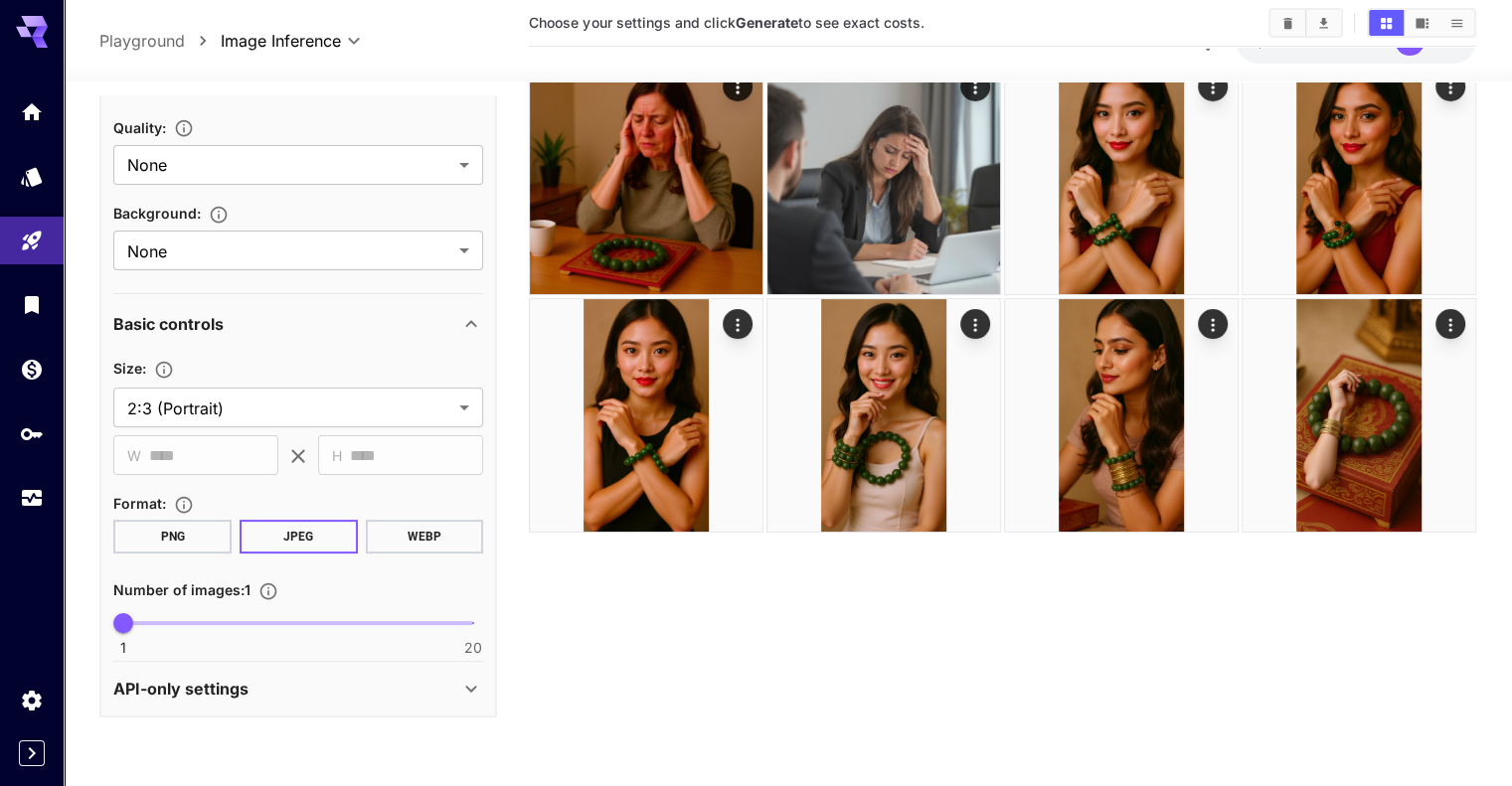 click on "API-only settings" at bounding box center (286, 689) 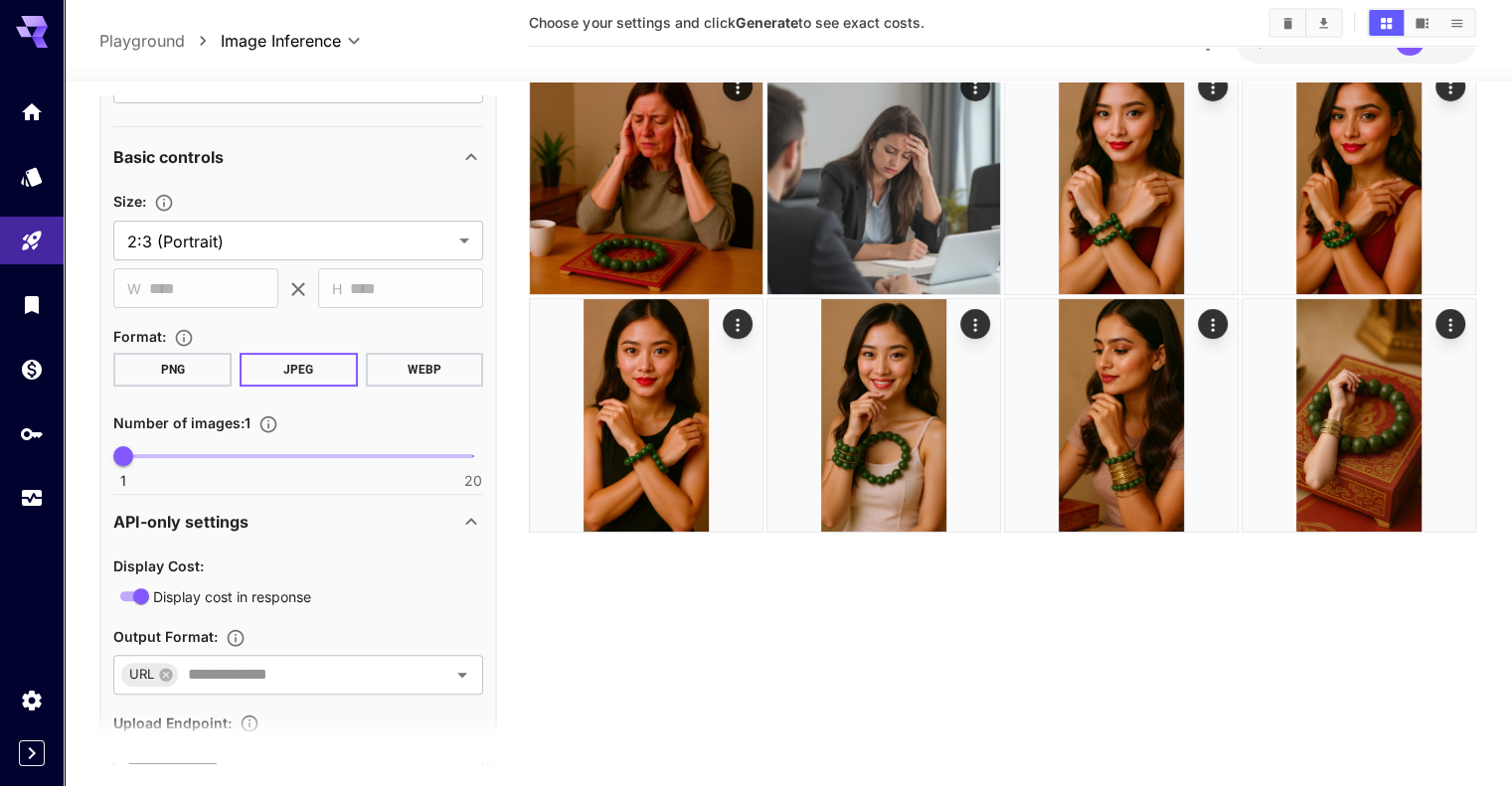 click on "API-only settings" at bounding box center (298, 522) 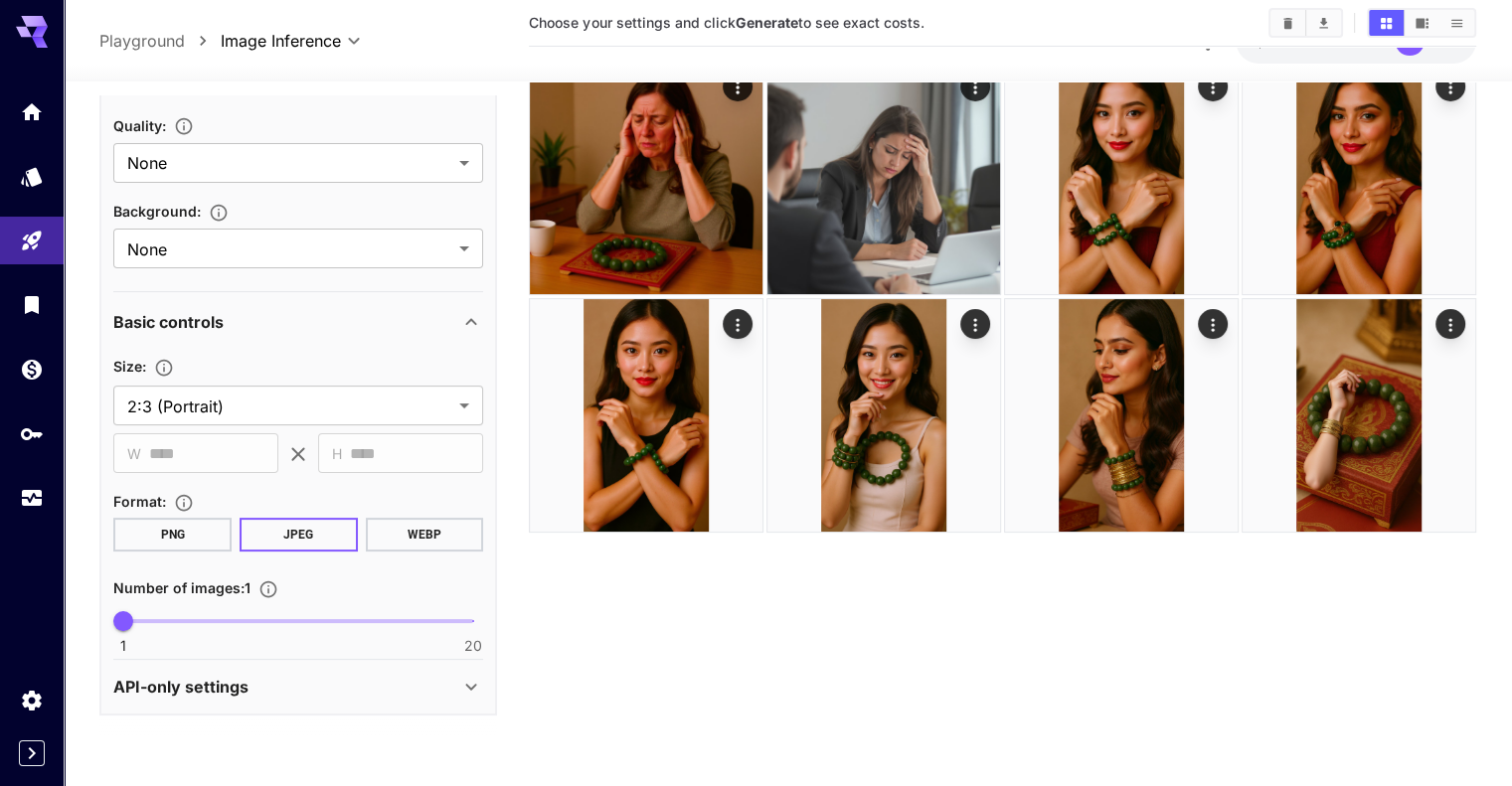 scroll, scrollTop: 408, scrollLeft: 0, axis: vertical 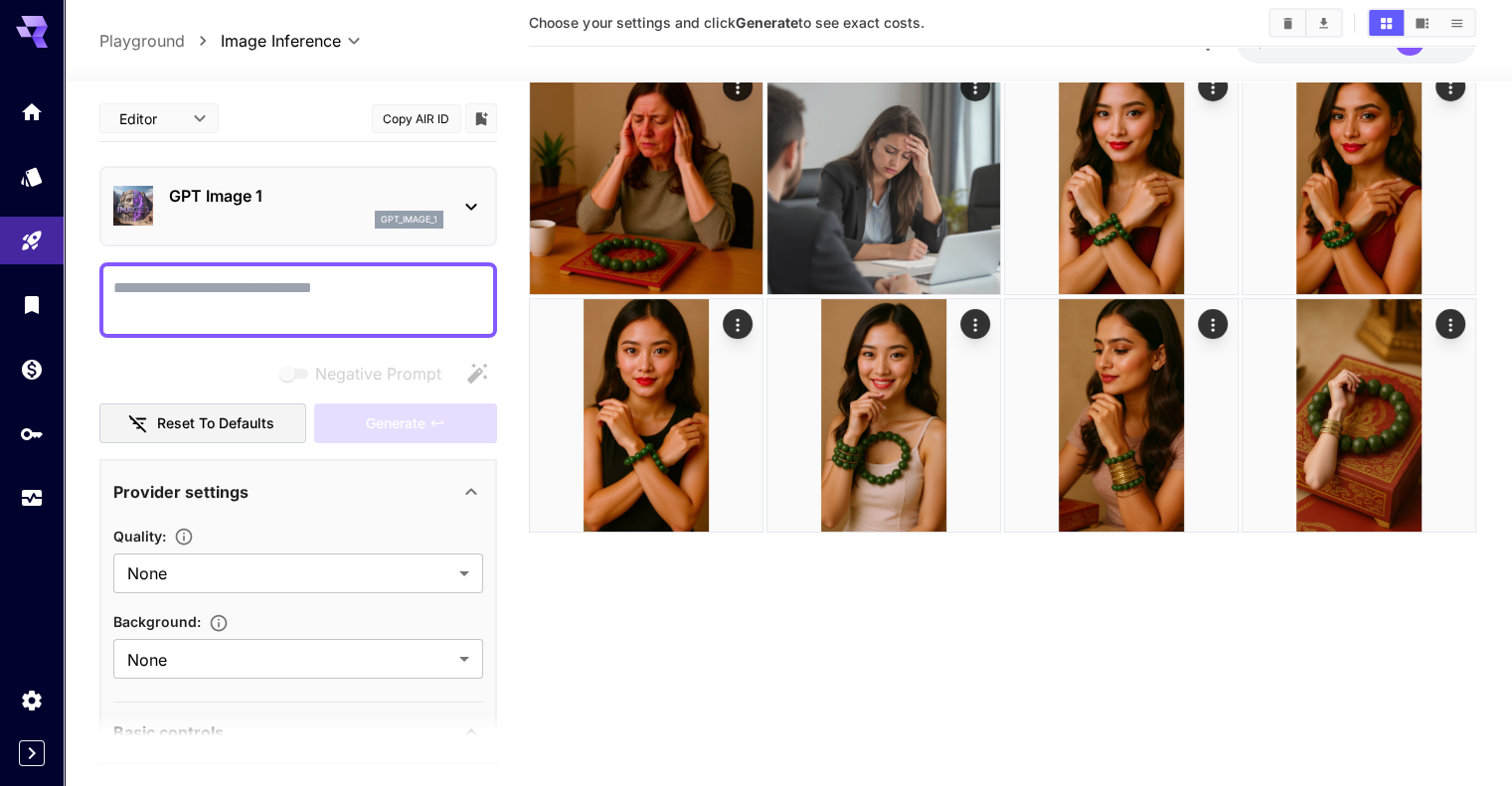 click on "GPT Image 1" at bounding box center (306, 196) 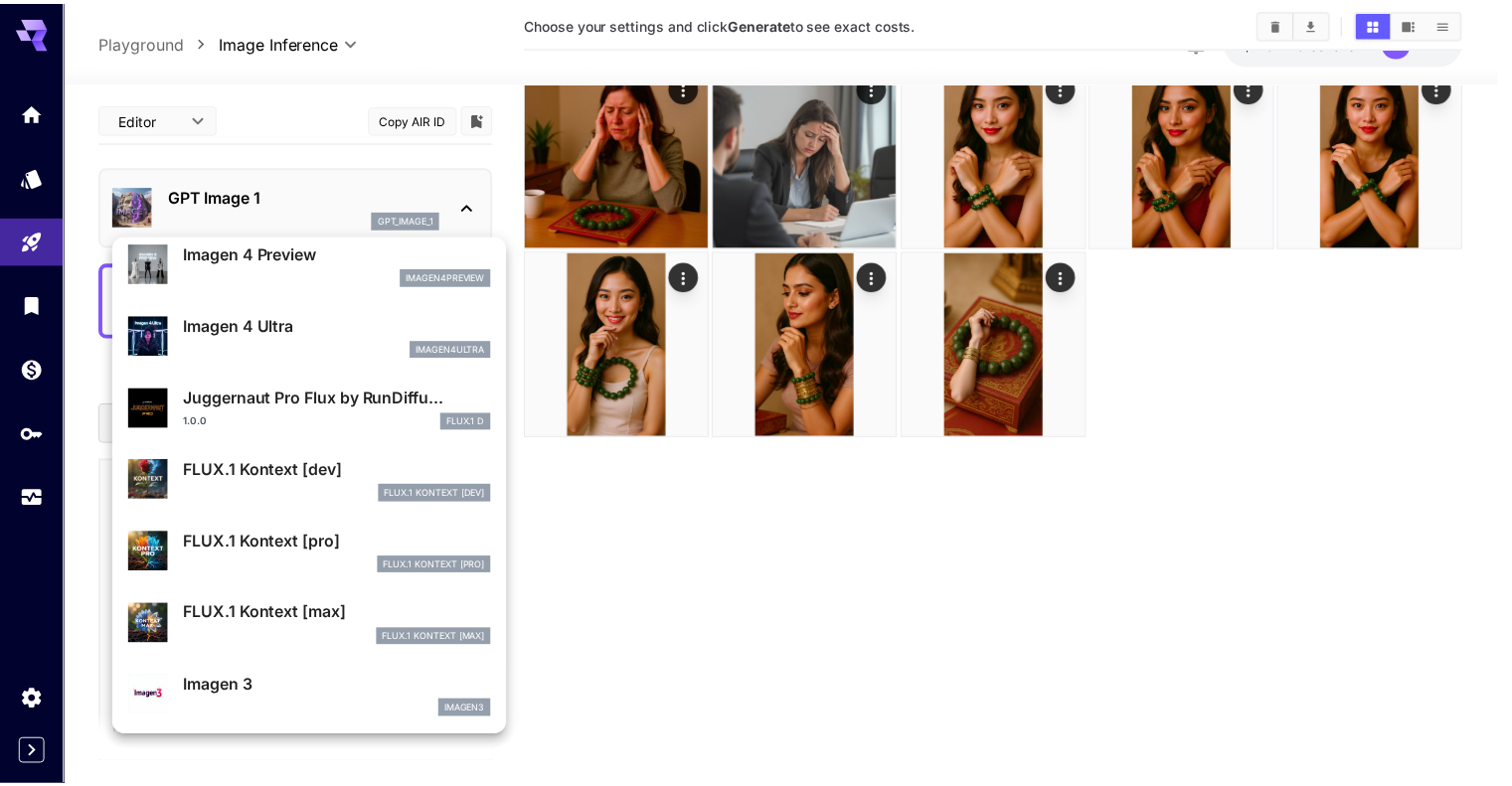 scroll, scrollTop: 597, scrollLeft: 0, axis: vertical 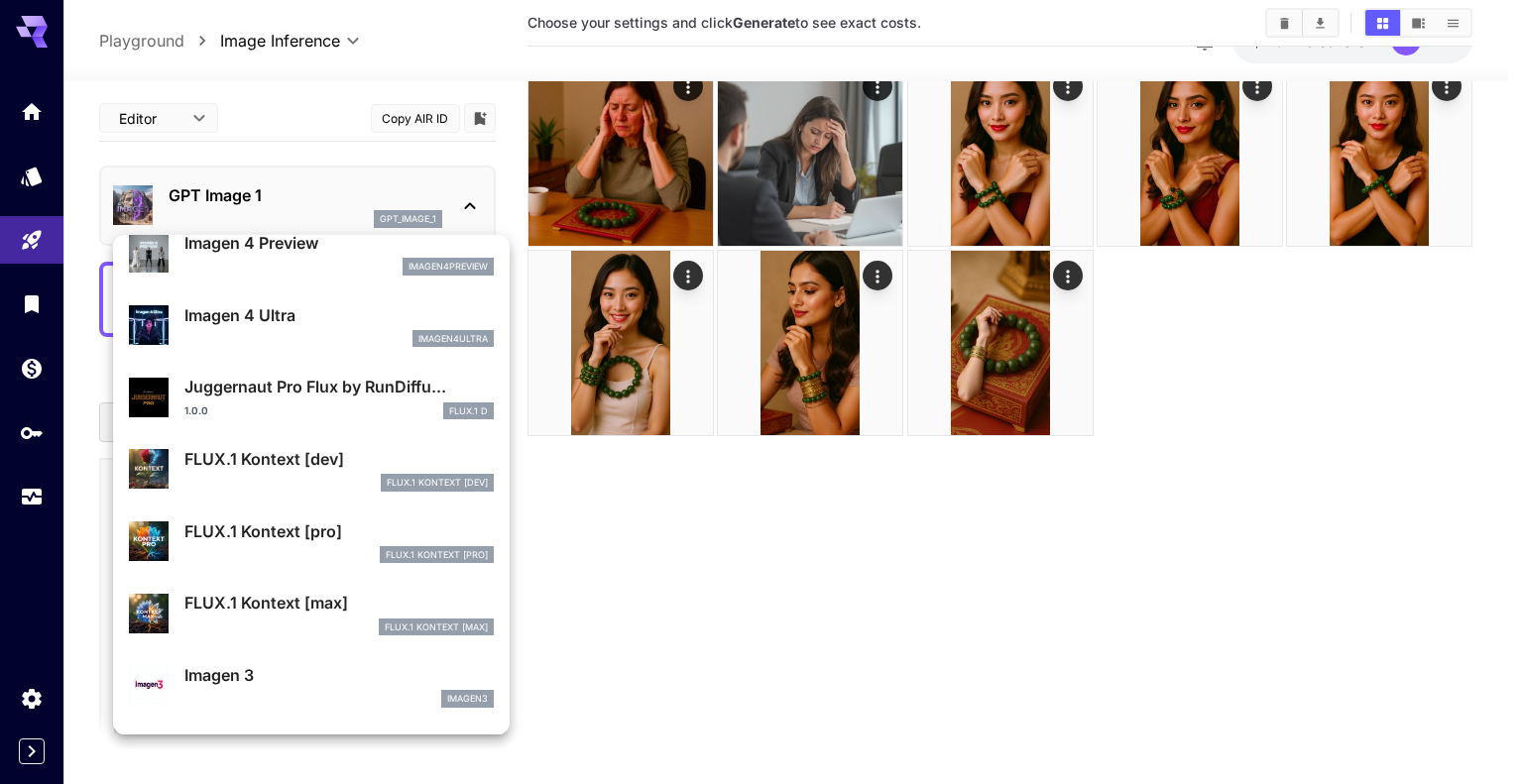 click on "FLUX.1 Kontext [pro]" at bounding box center [339, 531] 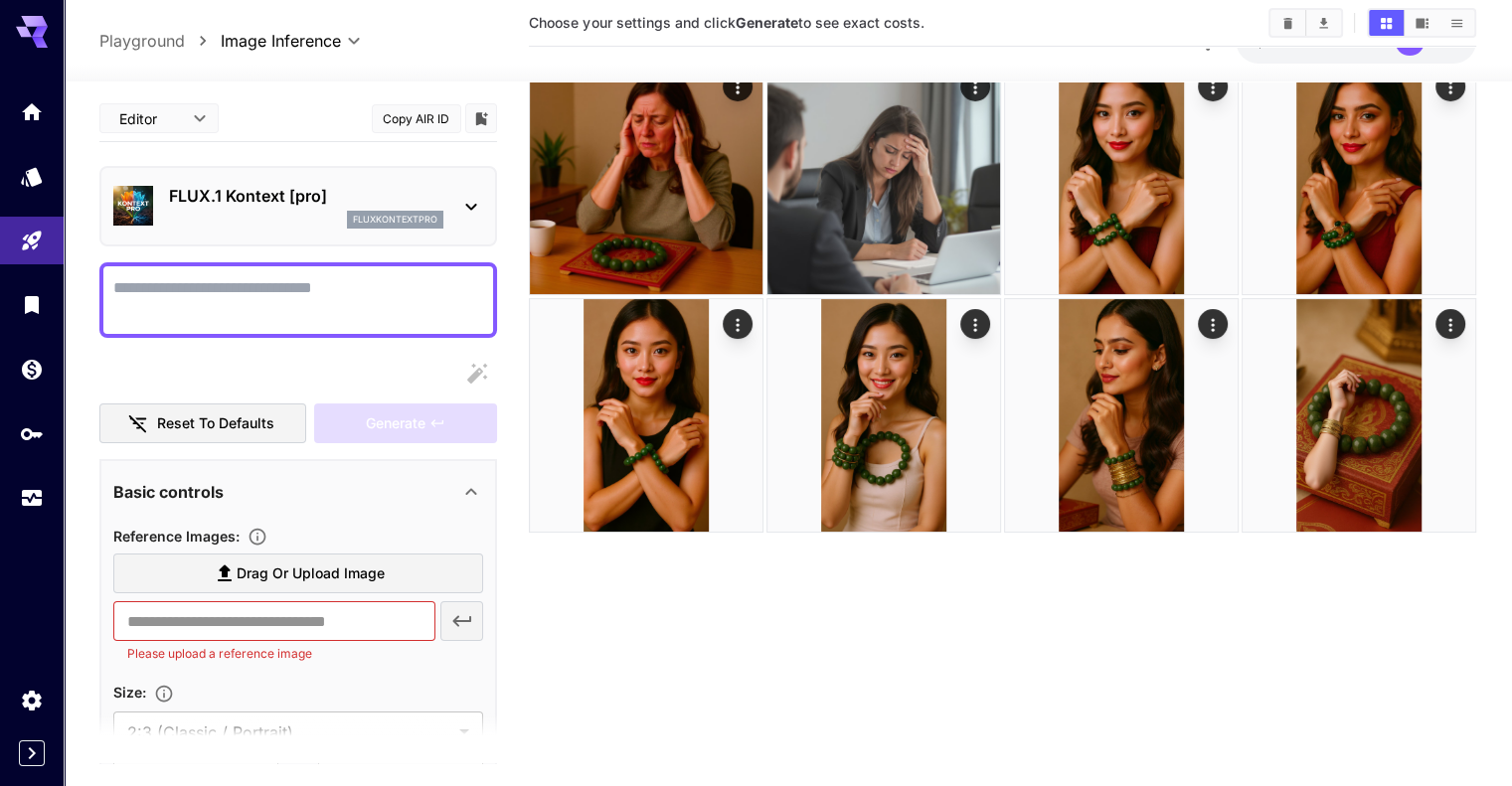 click on "Drag or upload image" at bounding box center (310, 573) 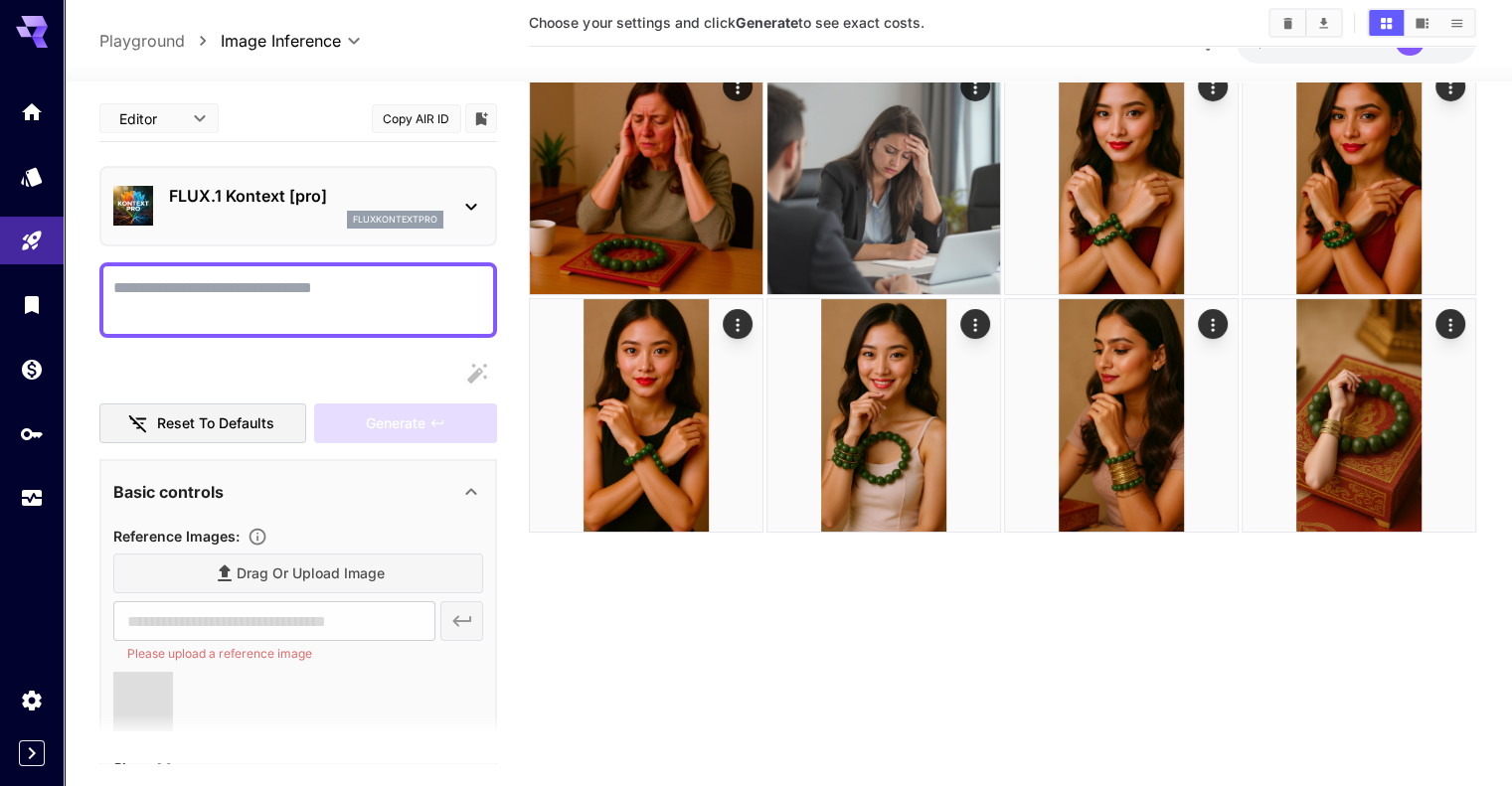 type on "**********" 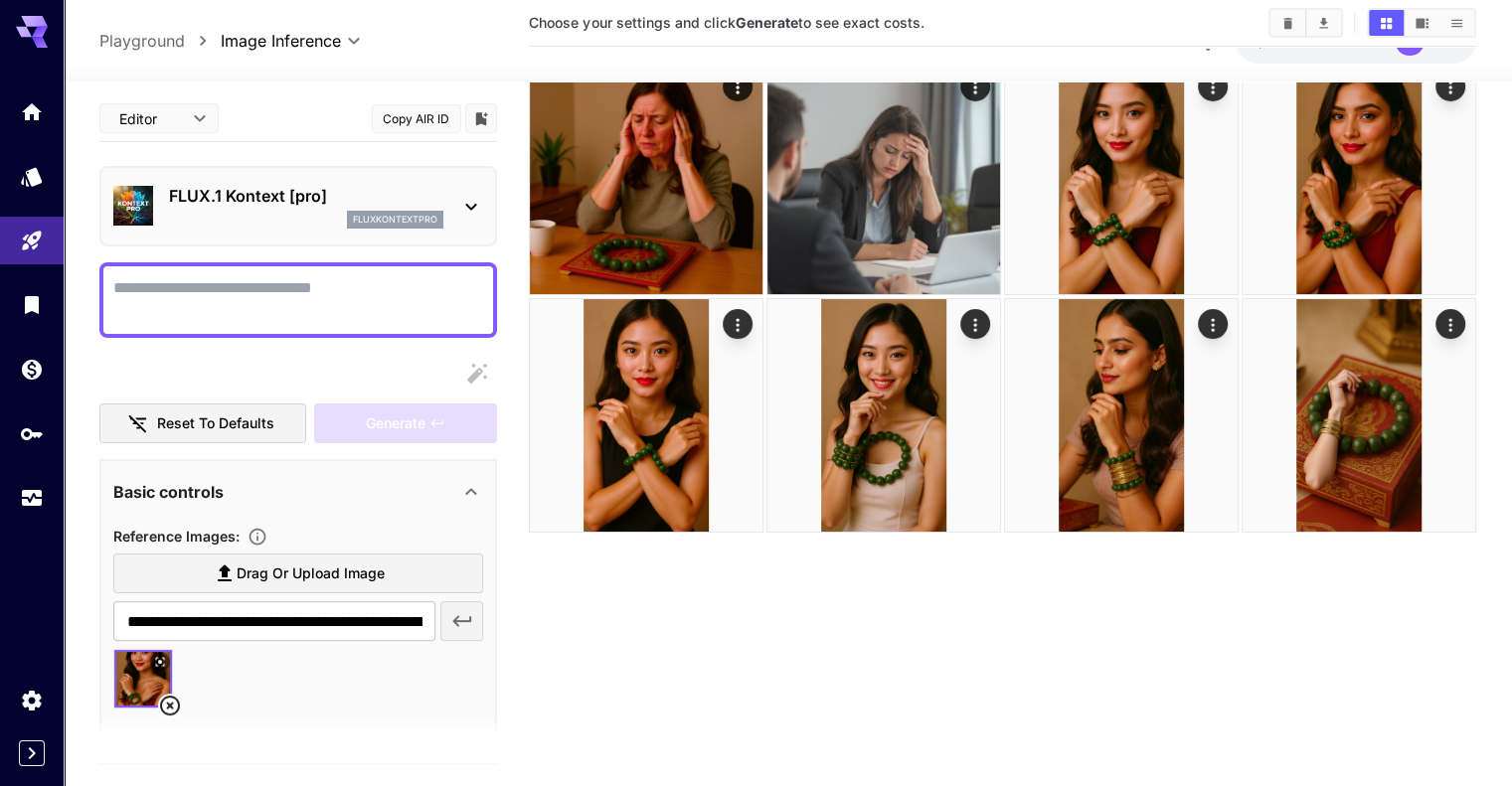 click on "Display cost in response" at bounding box center (298, 300) 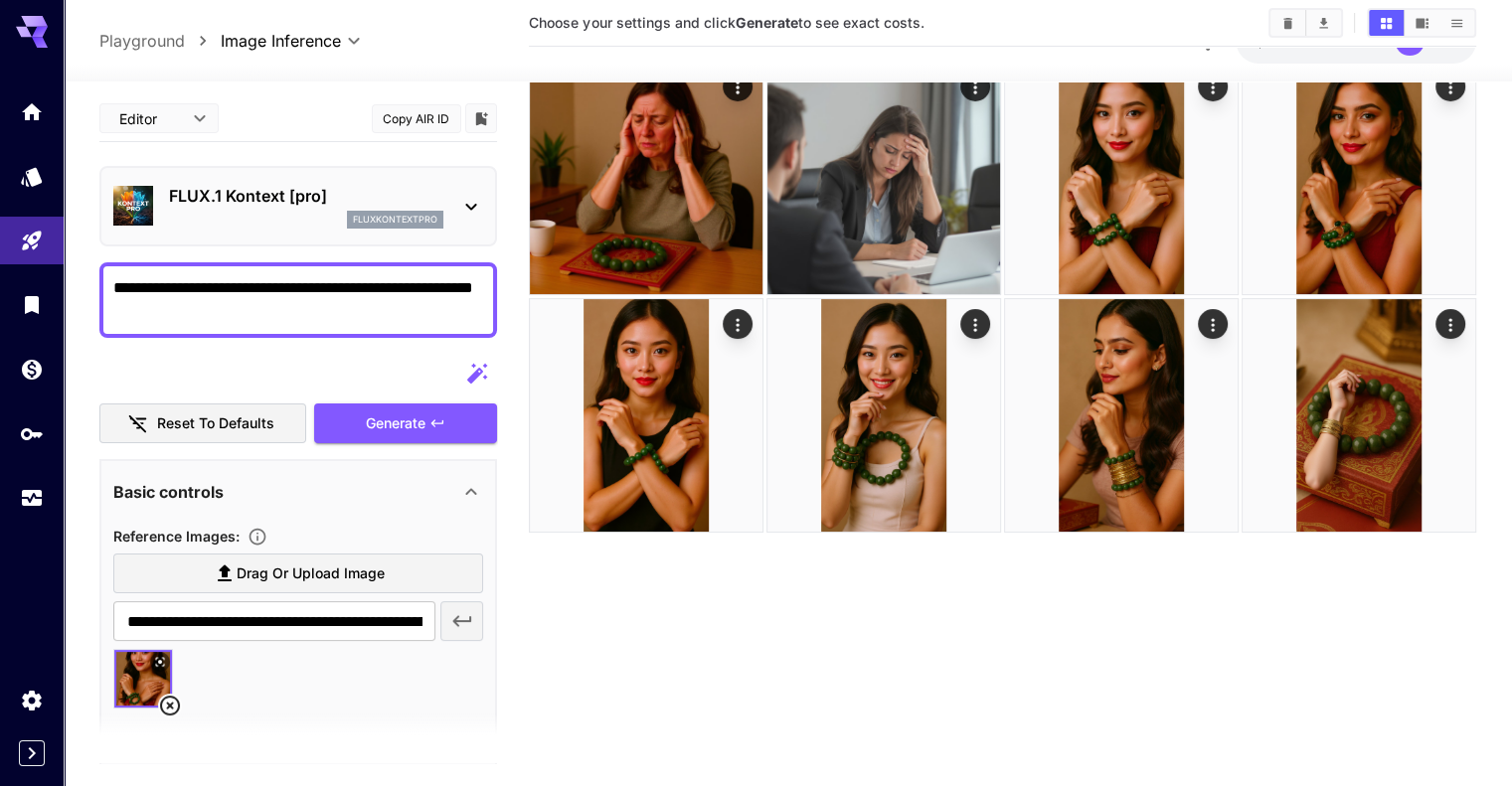 click on "**********" at bounding box center (298, 300) 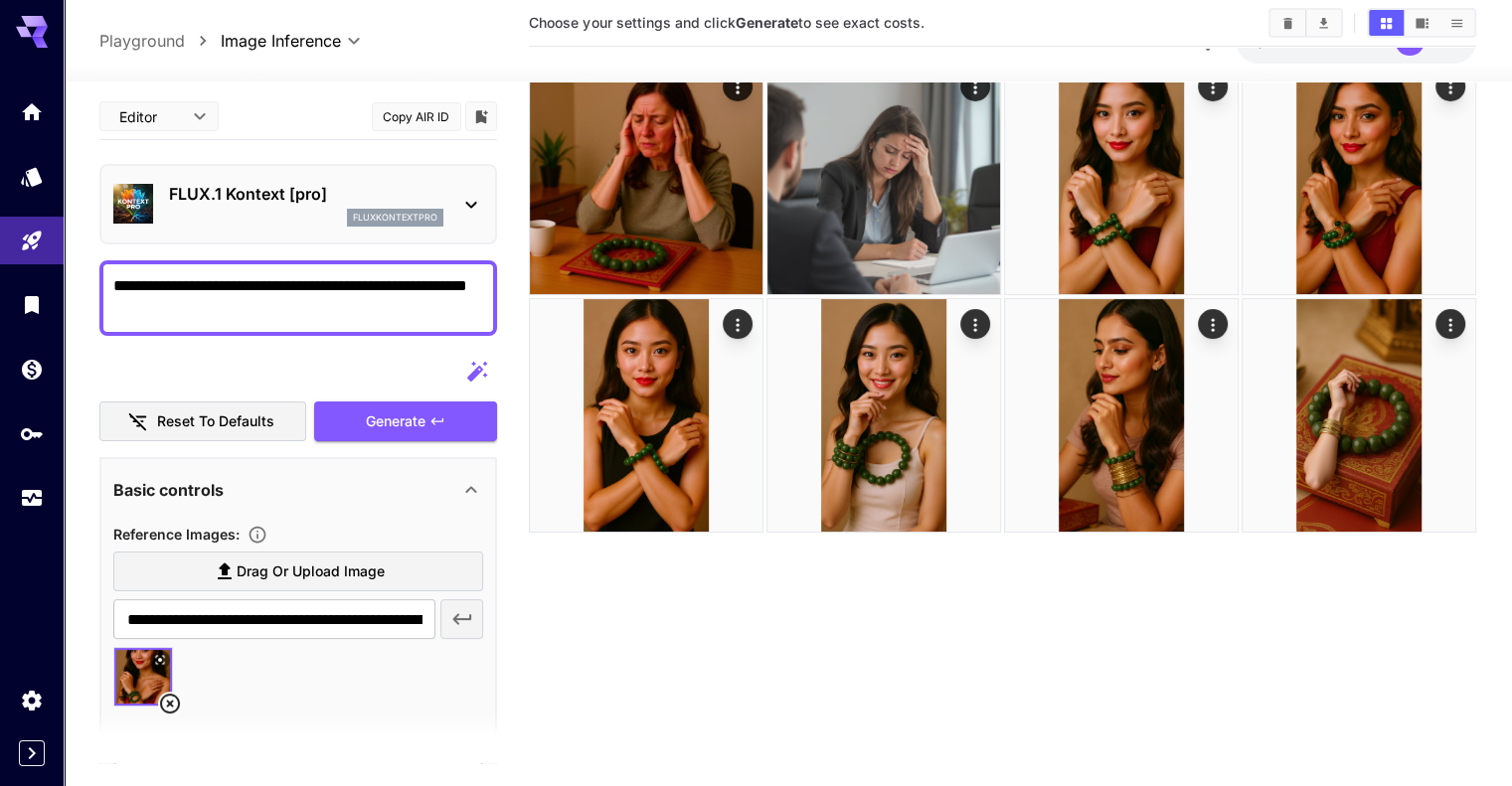scroll, scrollTop: 0, scrollLeft: 0, axis: both 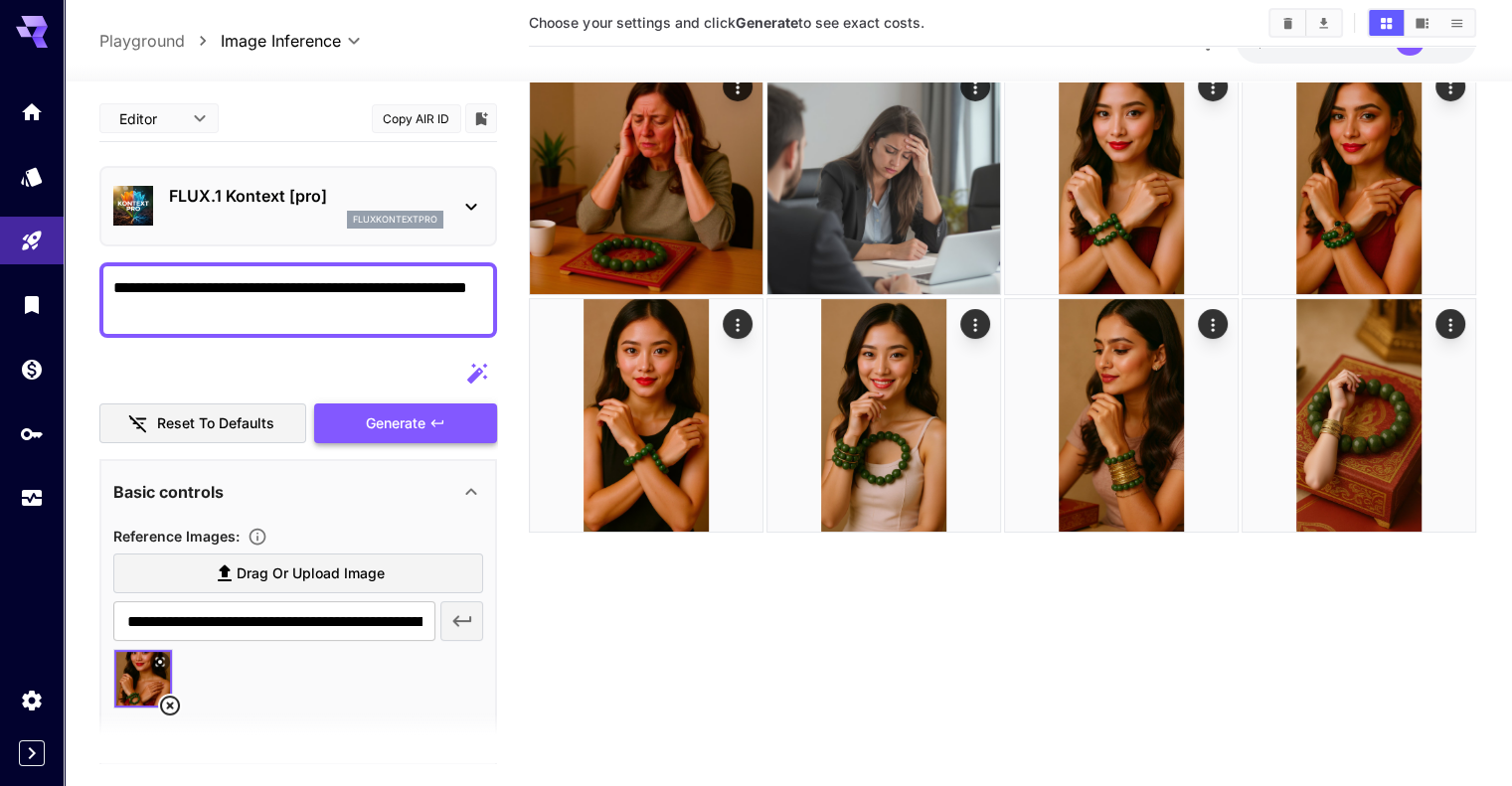 type on "**********" 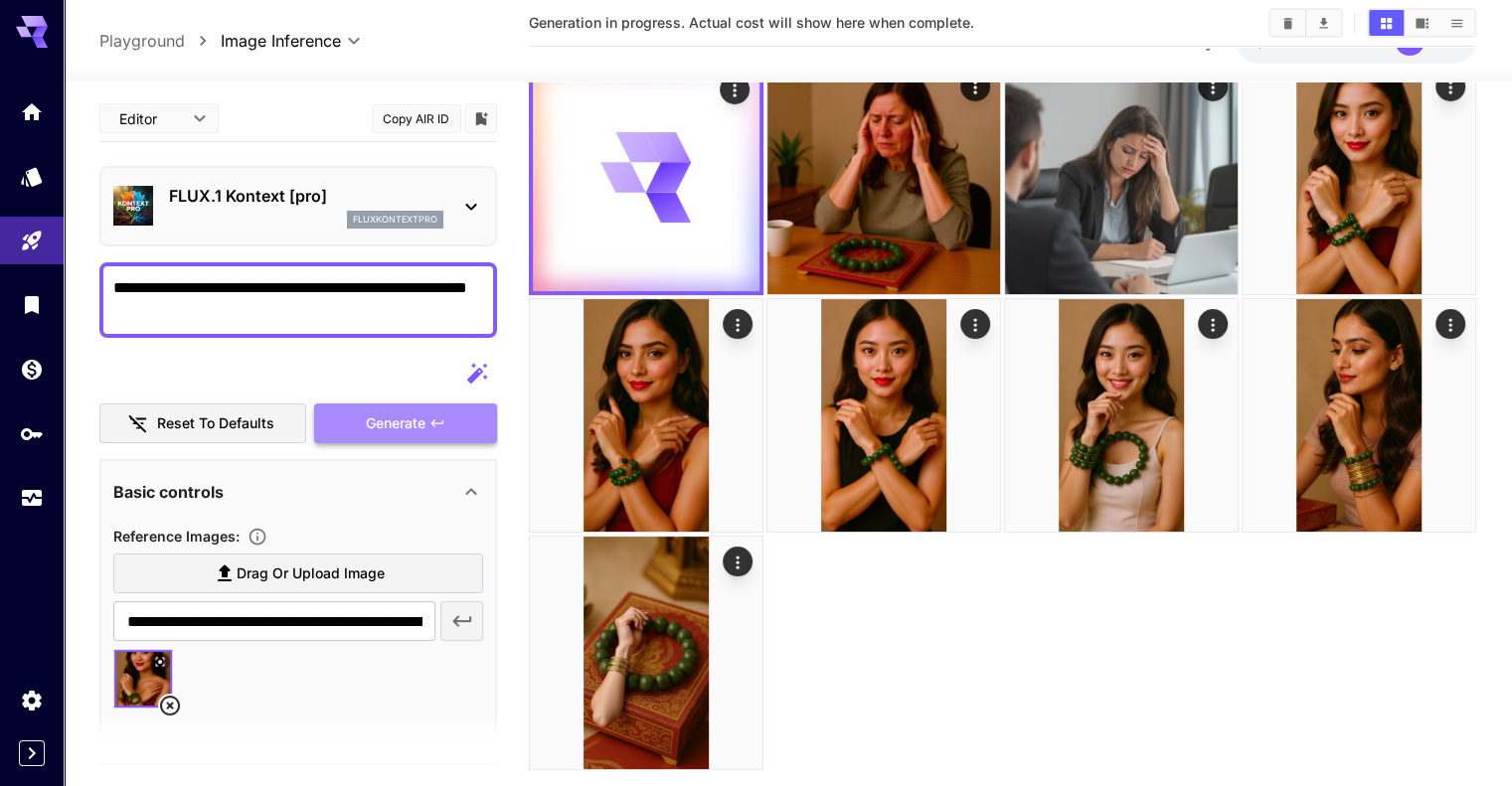 click on "Generate" at bounding box center [396, 423] 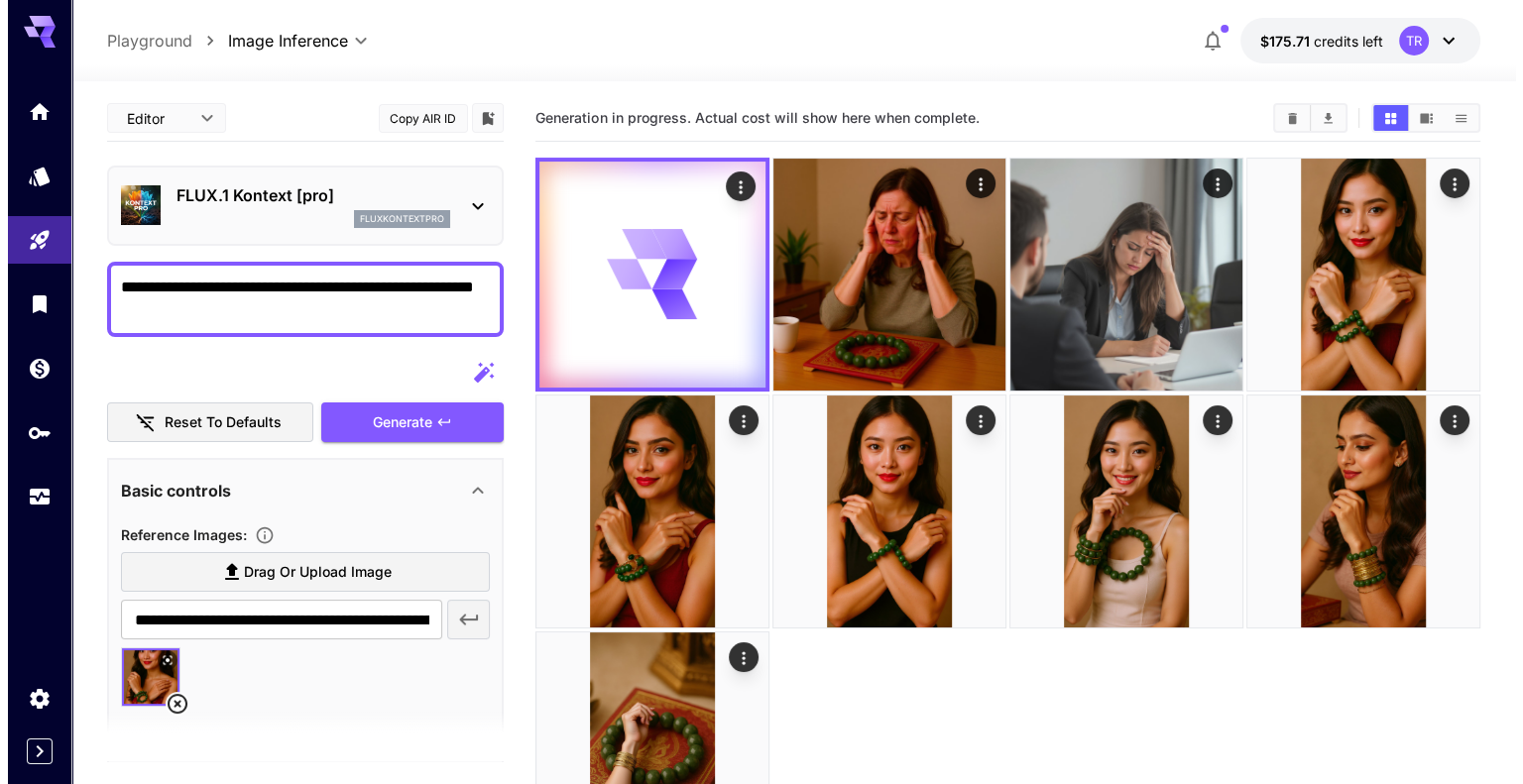 scroll, scrollTop: 0, scrollLeft: 0, axis: both 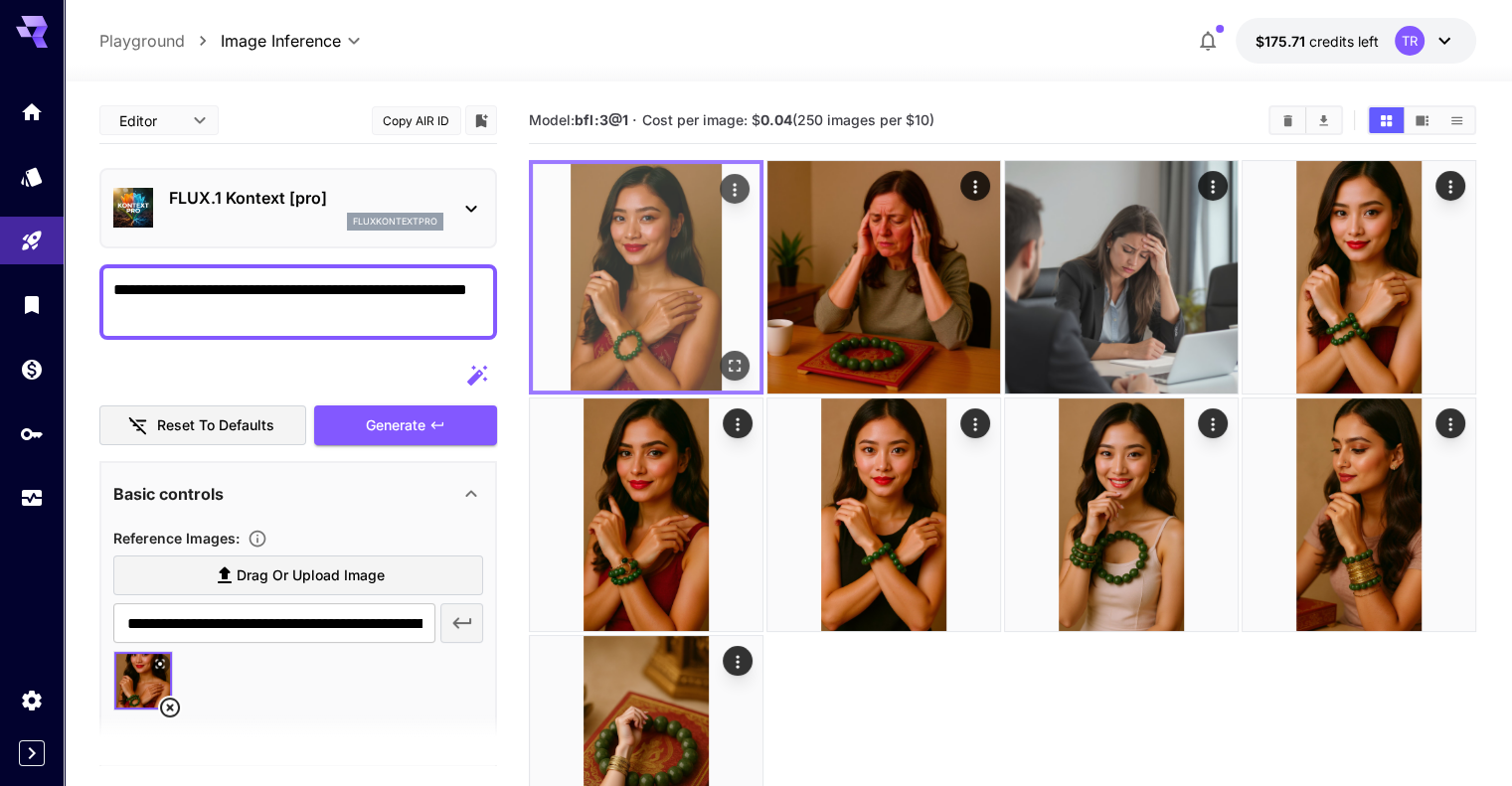 click at bounding box center [646, 277] 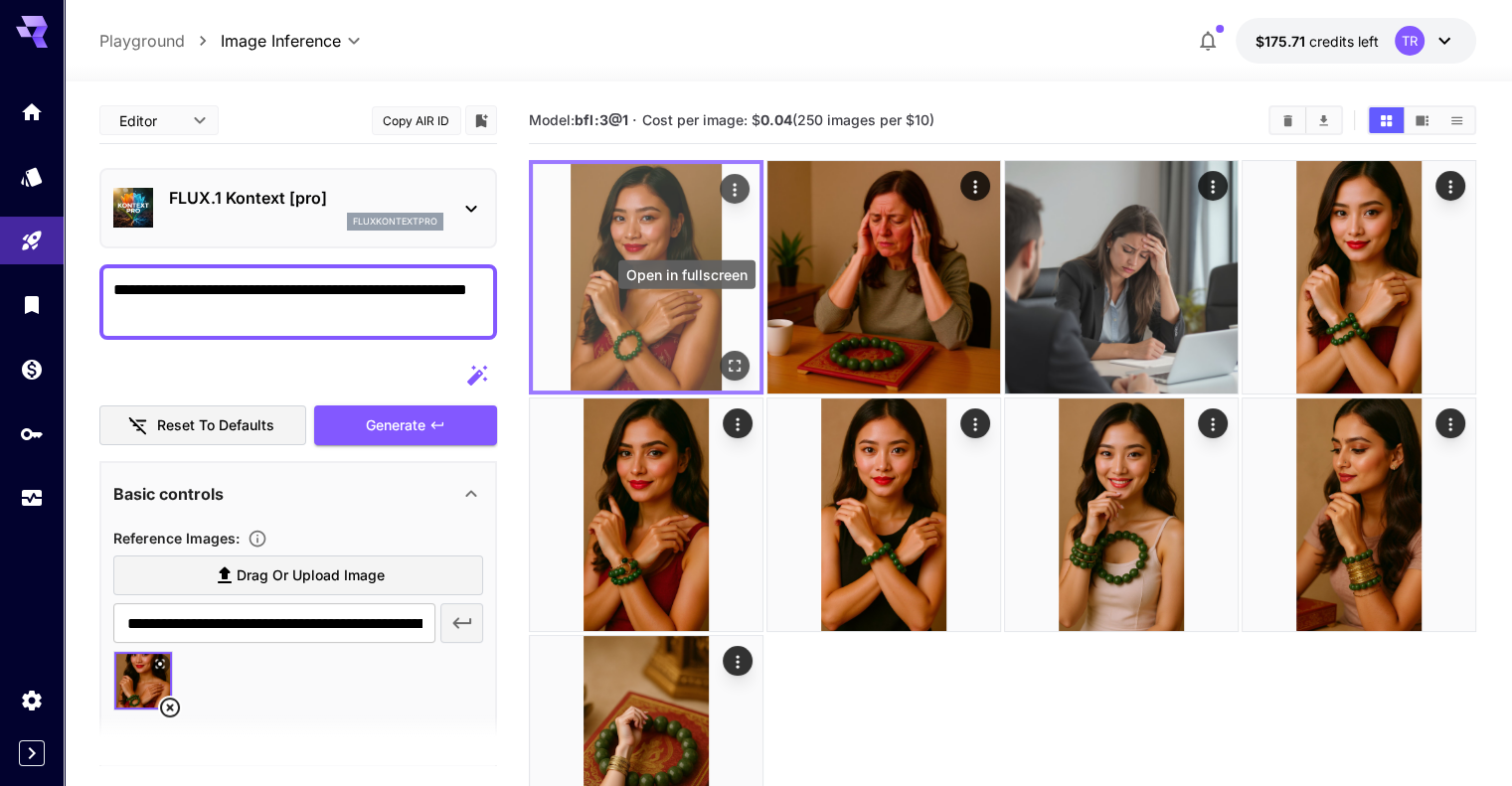 click 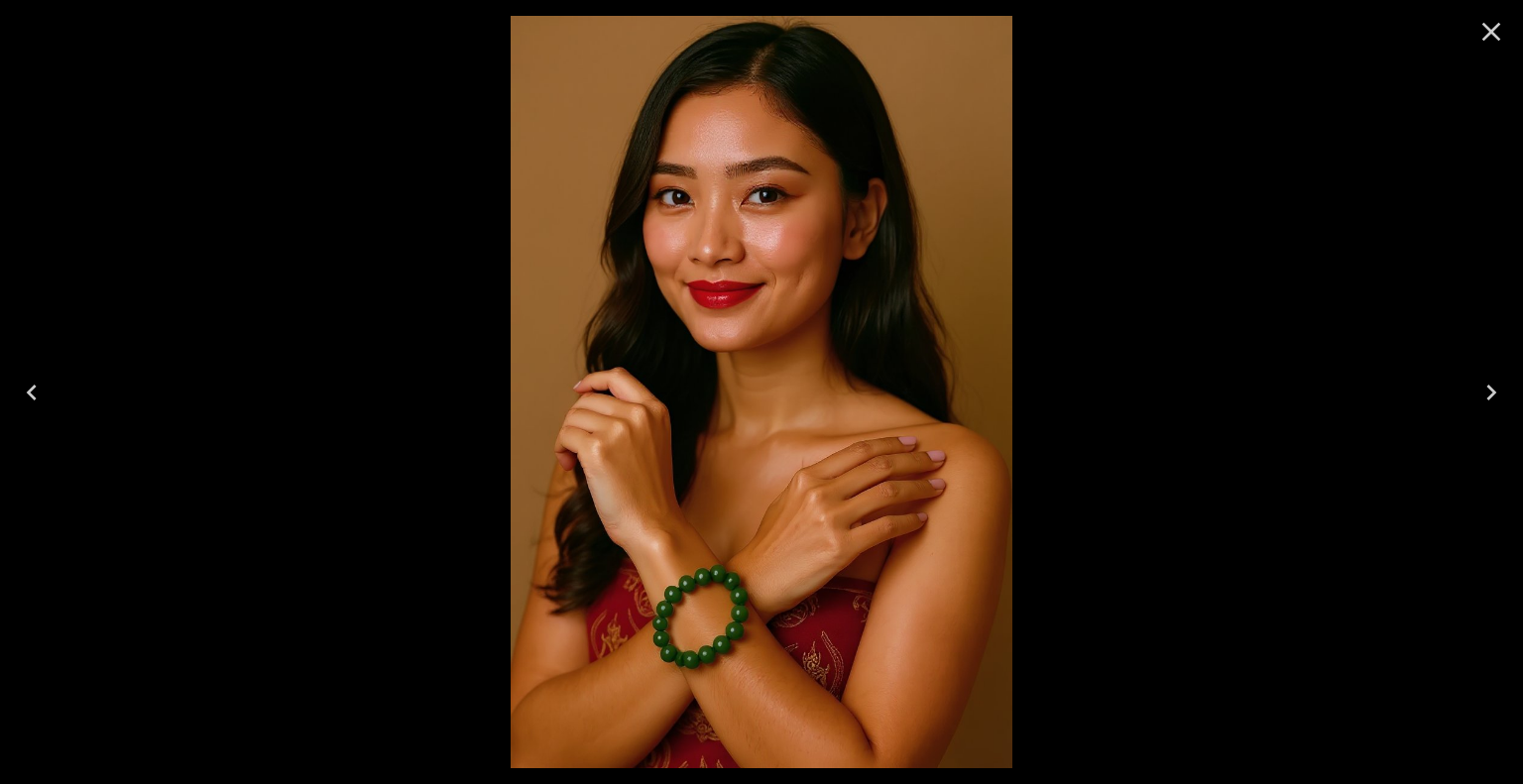 click 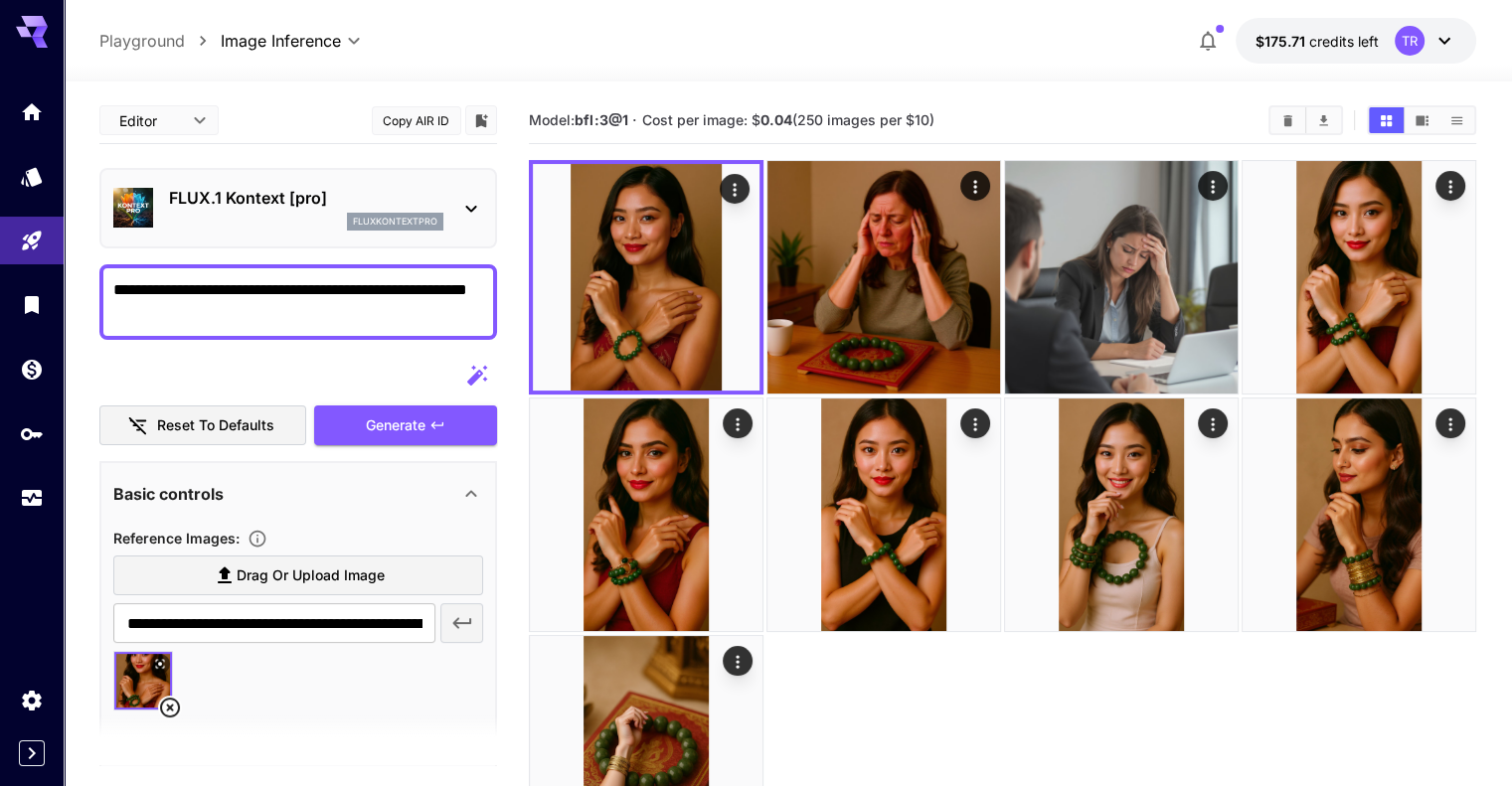click on "FLUX.1 Kontext [pro] fluxkontextpro" at bounding box center [298, 208] 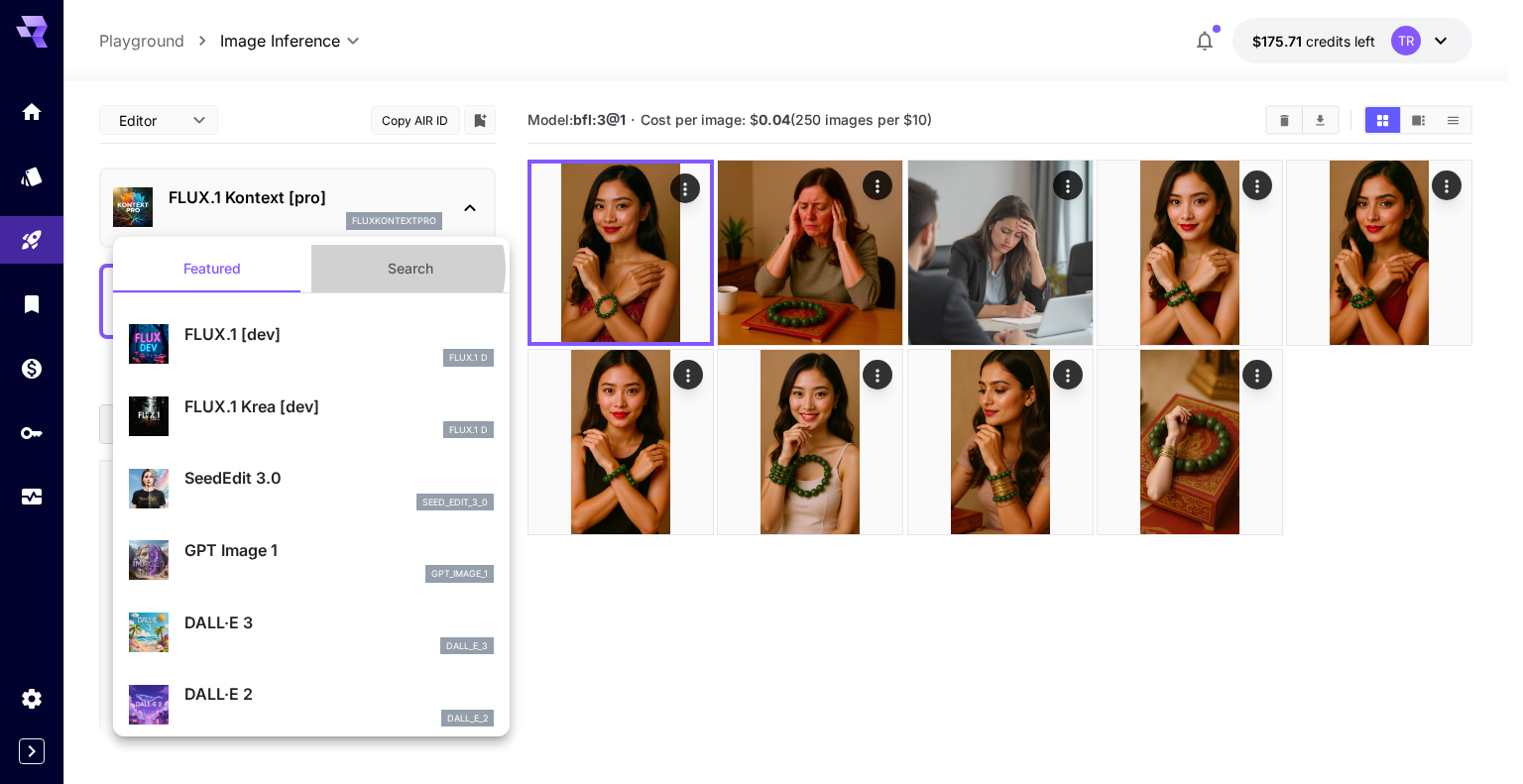 drag, startPoint x: 449, startPoint y: 216, endPoint x: 393, endPoint y: 279, distance: 84.29116 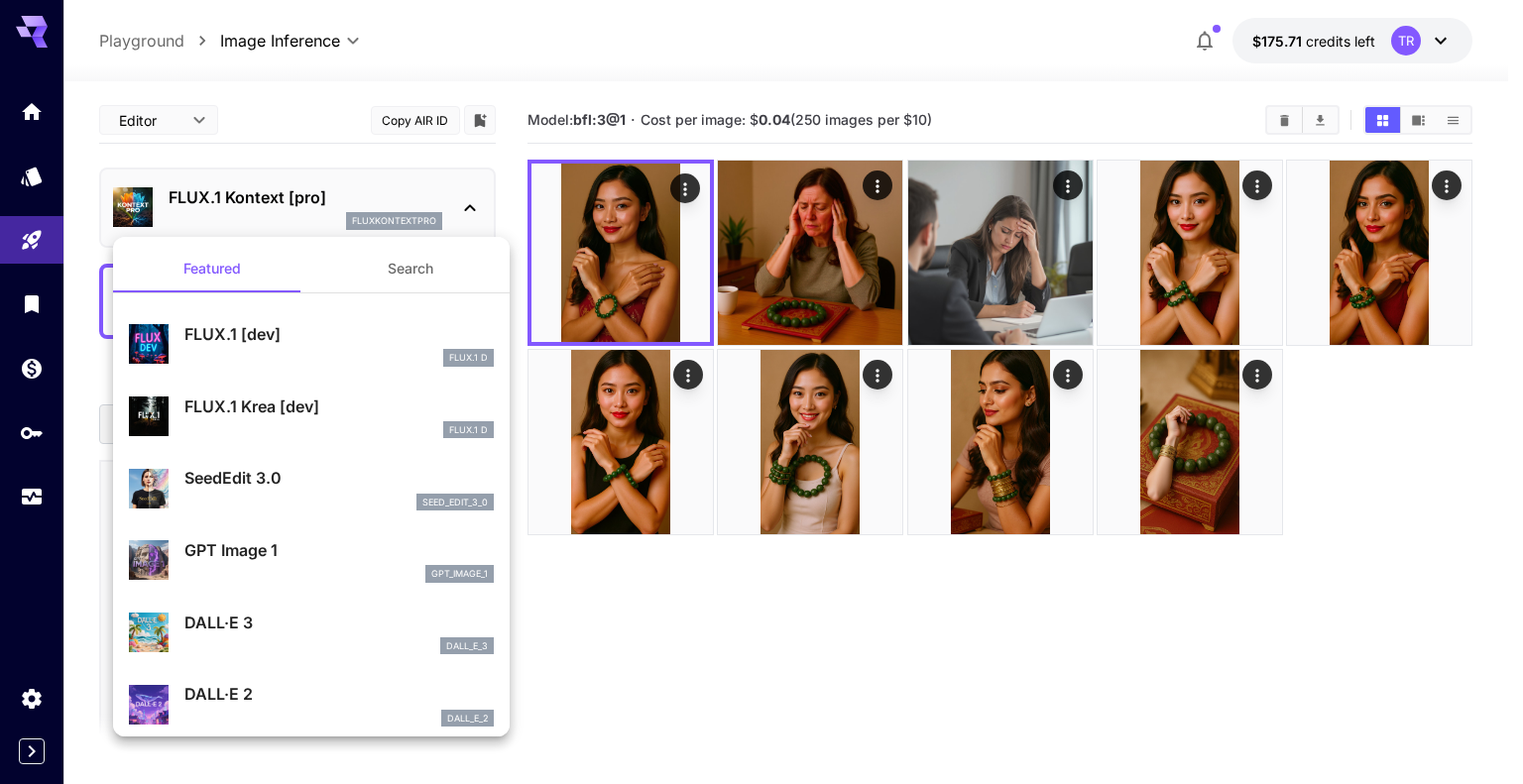 drag, startPoint x: 393, startPoint y: 279, endPoint x: 888, endPoint y: 621, distance: 601.6552 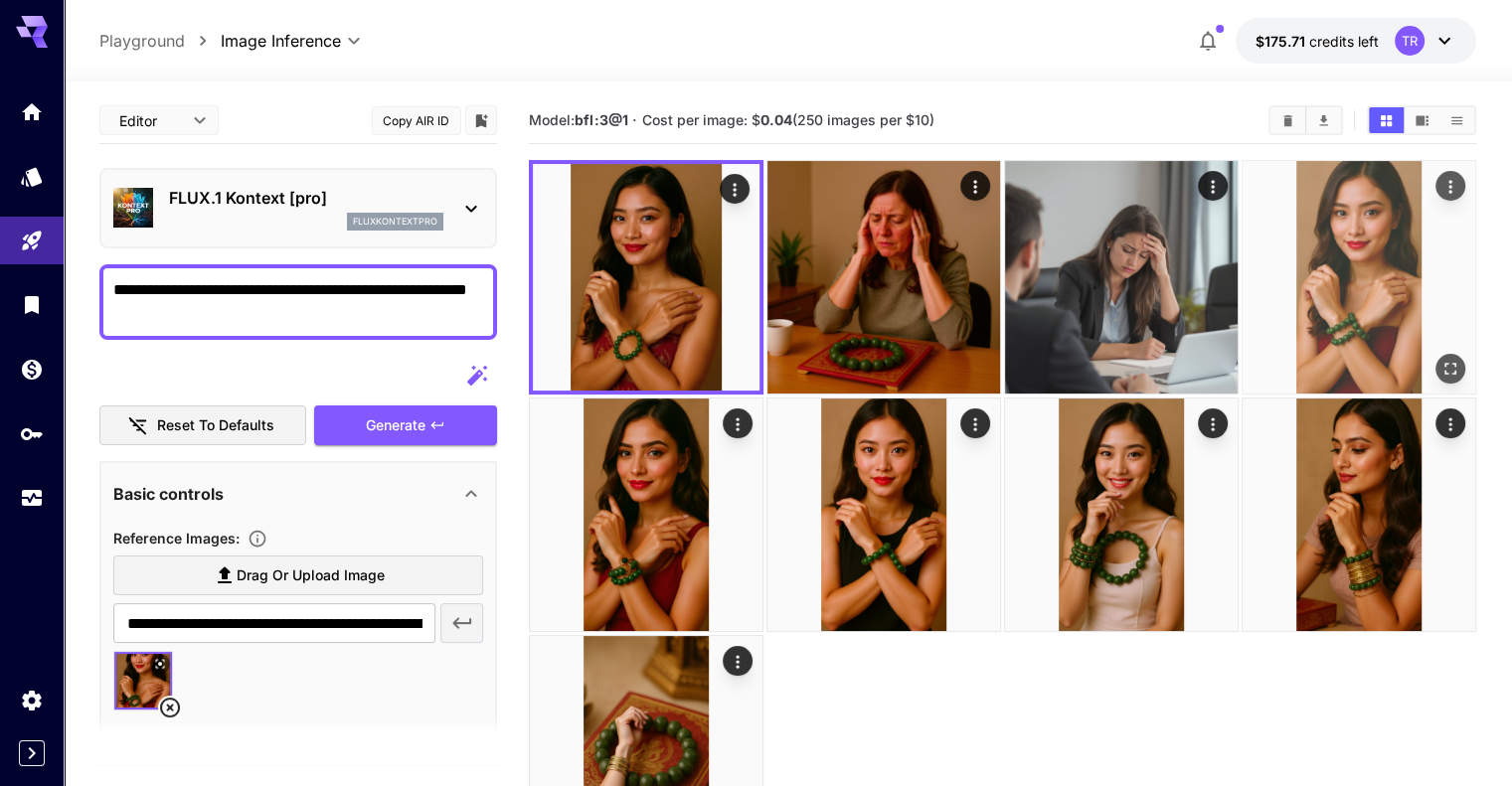 click at bounding box center [1359, 277] 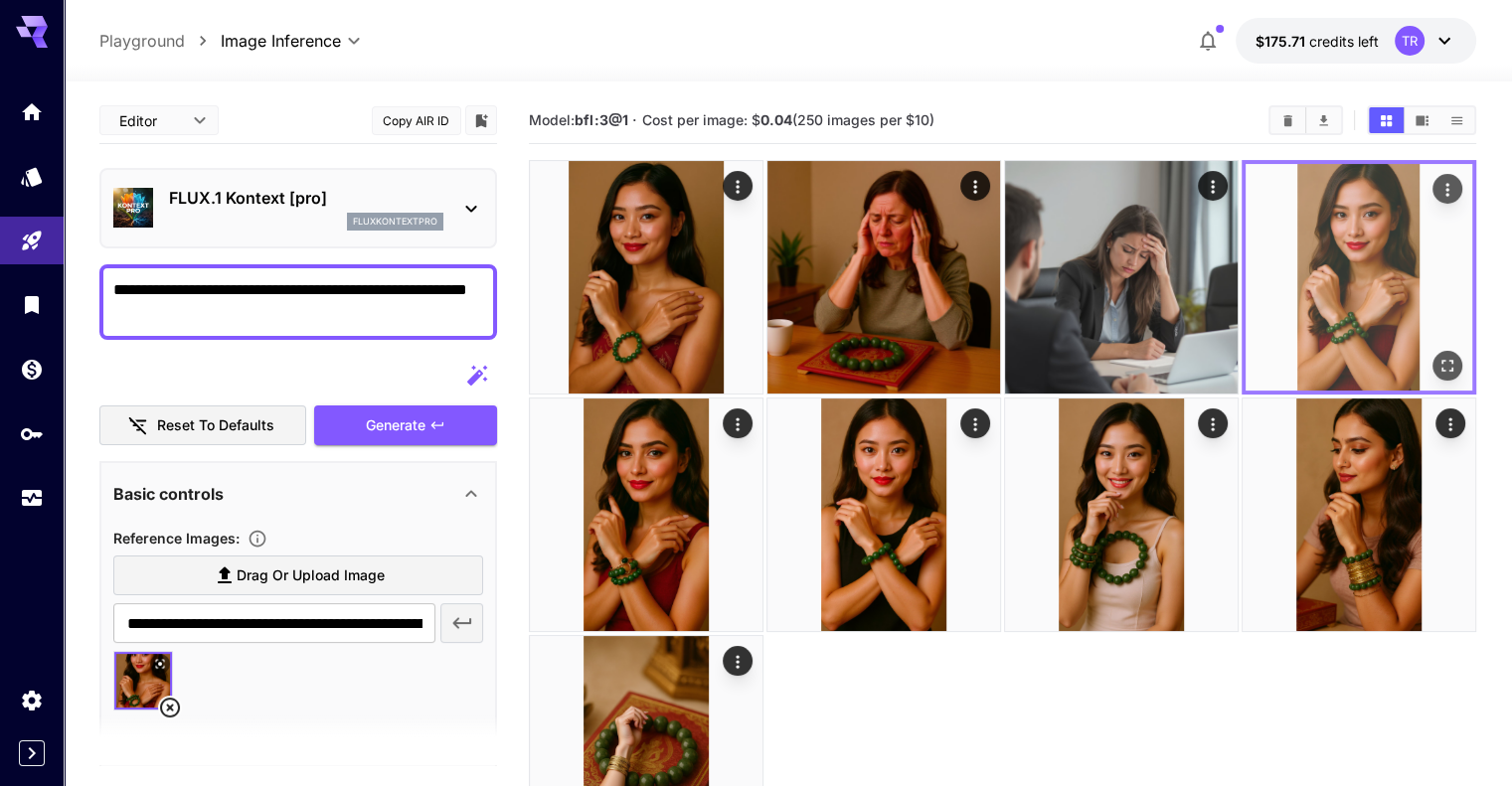 click 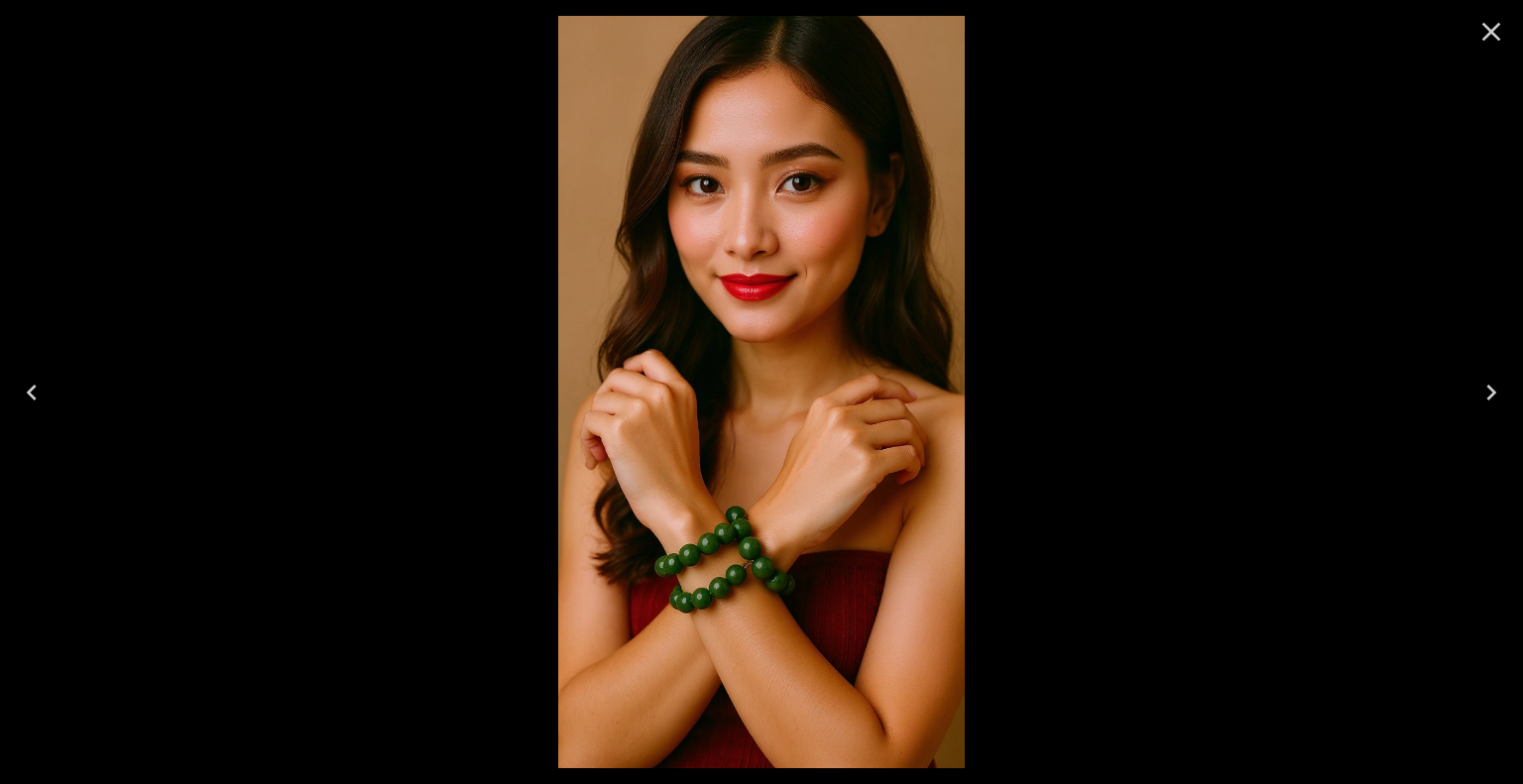 click 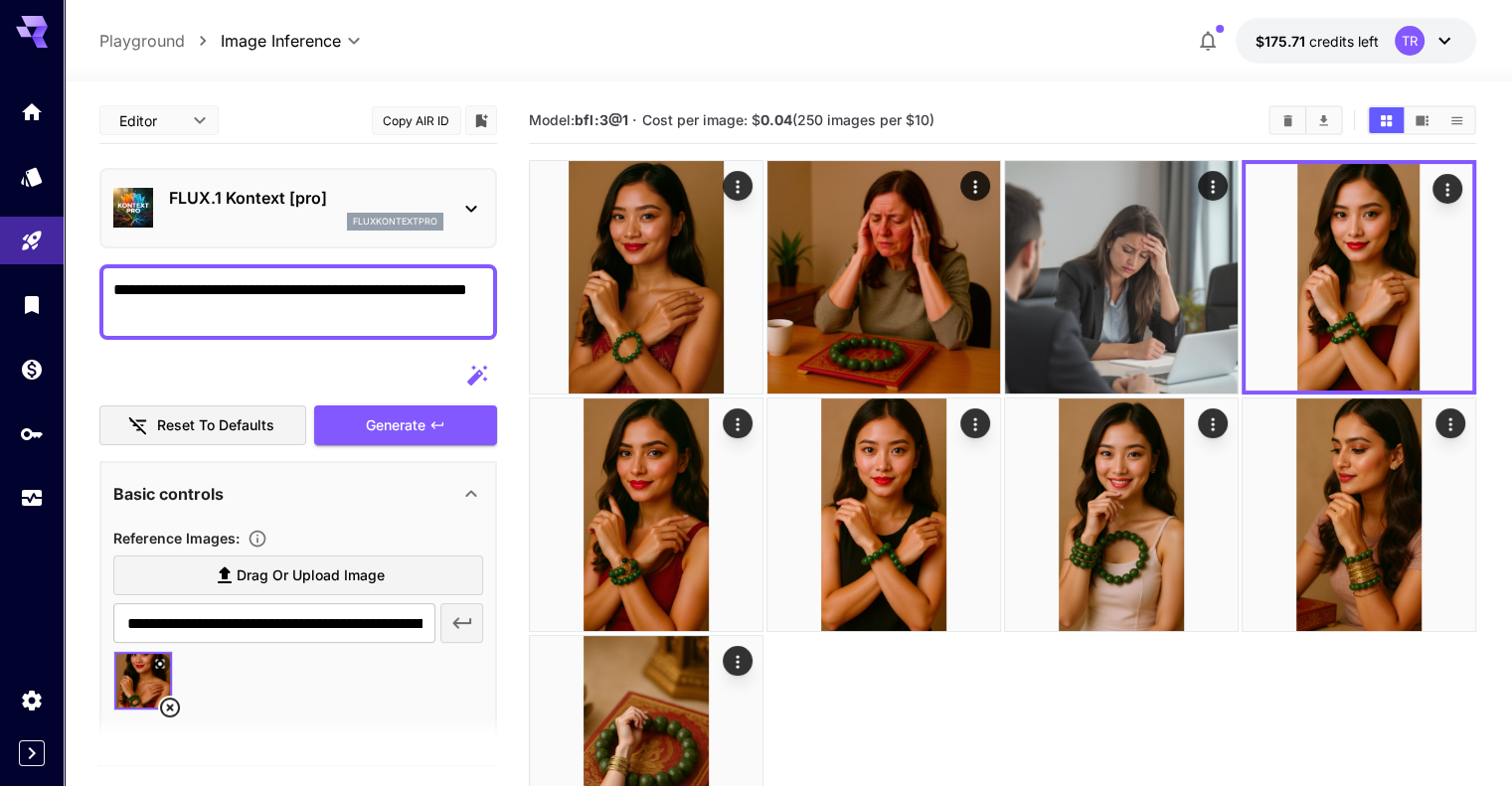 click on "FLUX.1 Kontext [pro]" at bounding box center (306, 198) 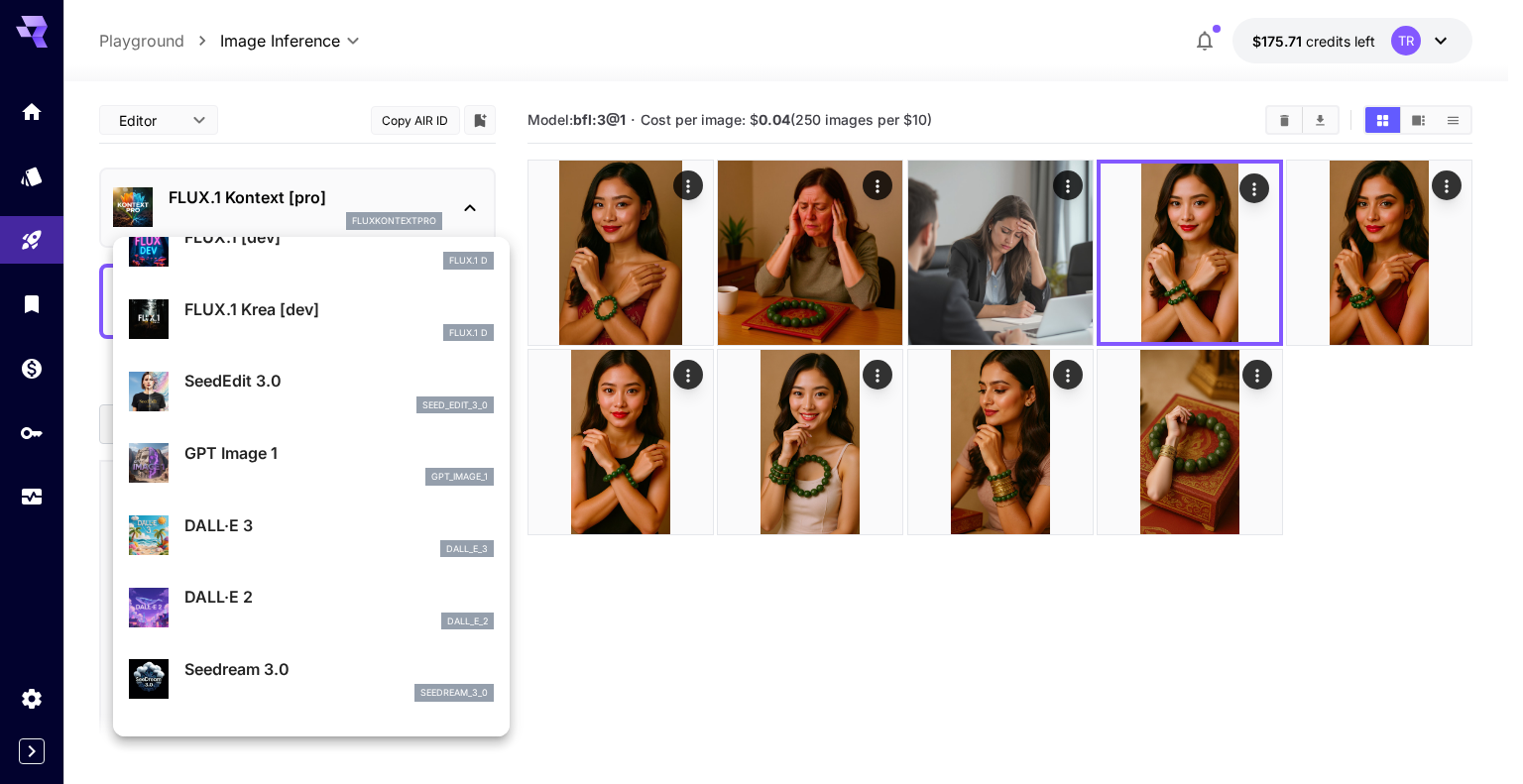 scroll, scrollTop: 297, scrollLeft: 0, axis: vertical 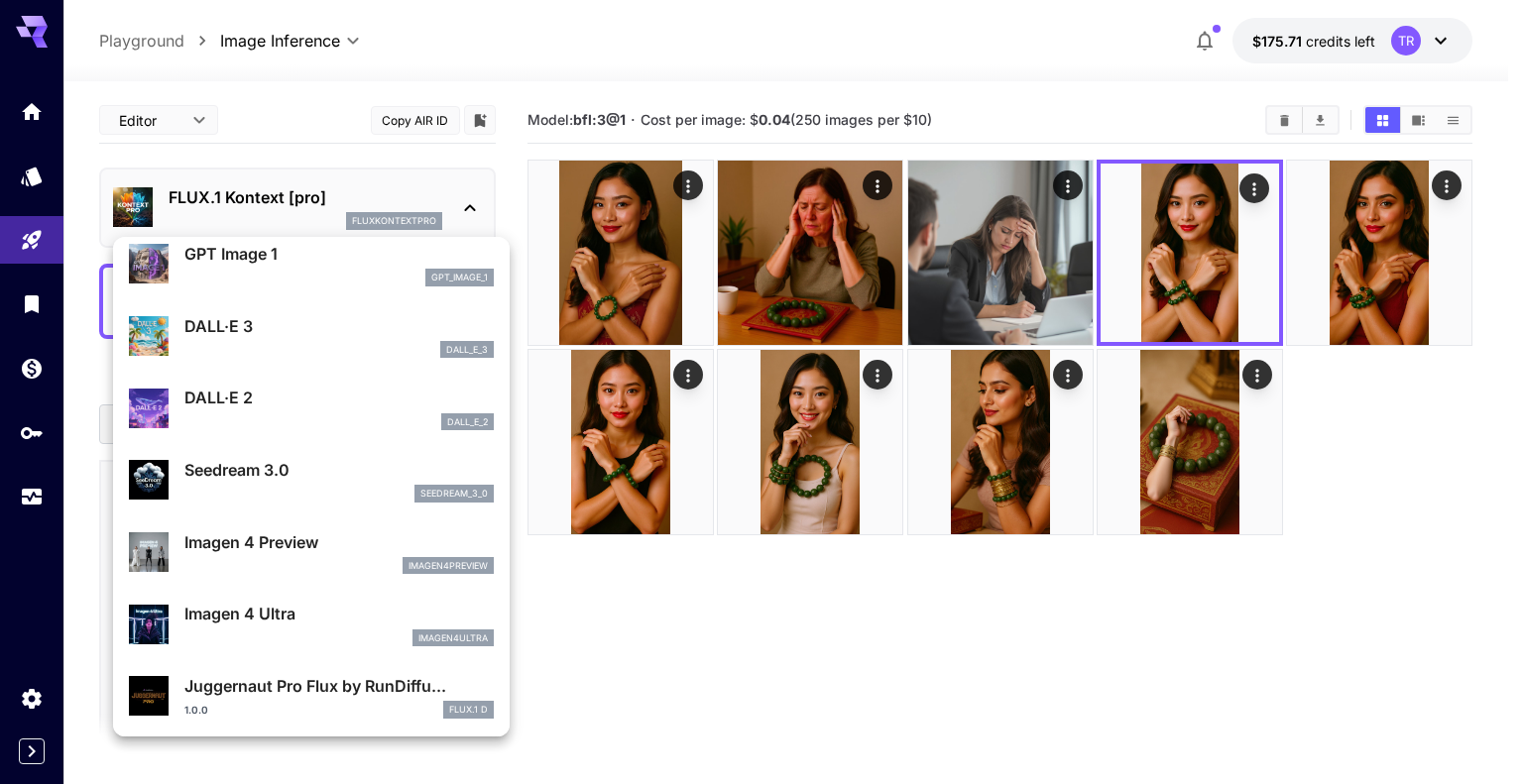 click at bounding box center [762, 392] 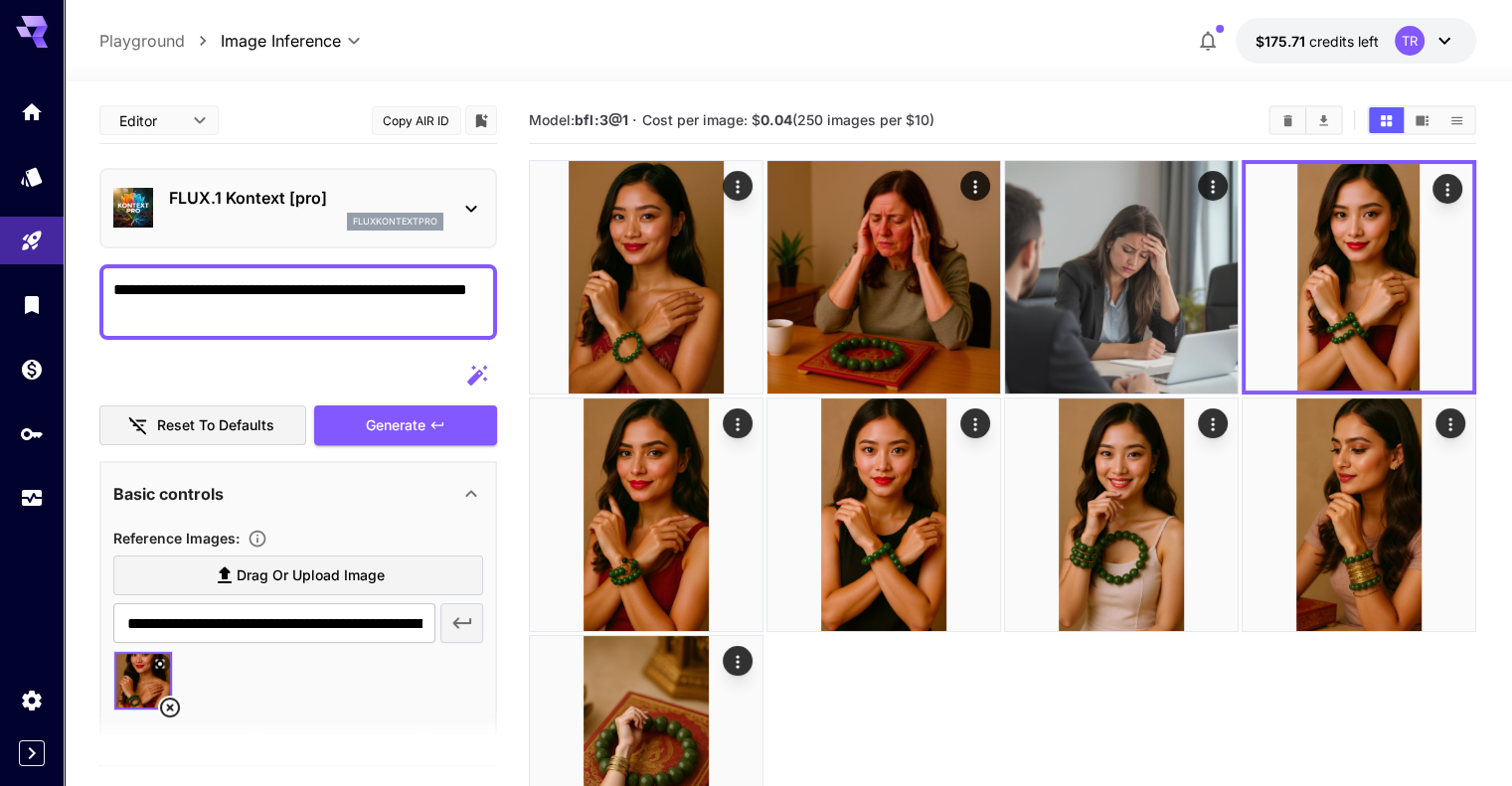 click on "fluxkontextpro" at bounding box center [306, 222] 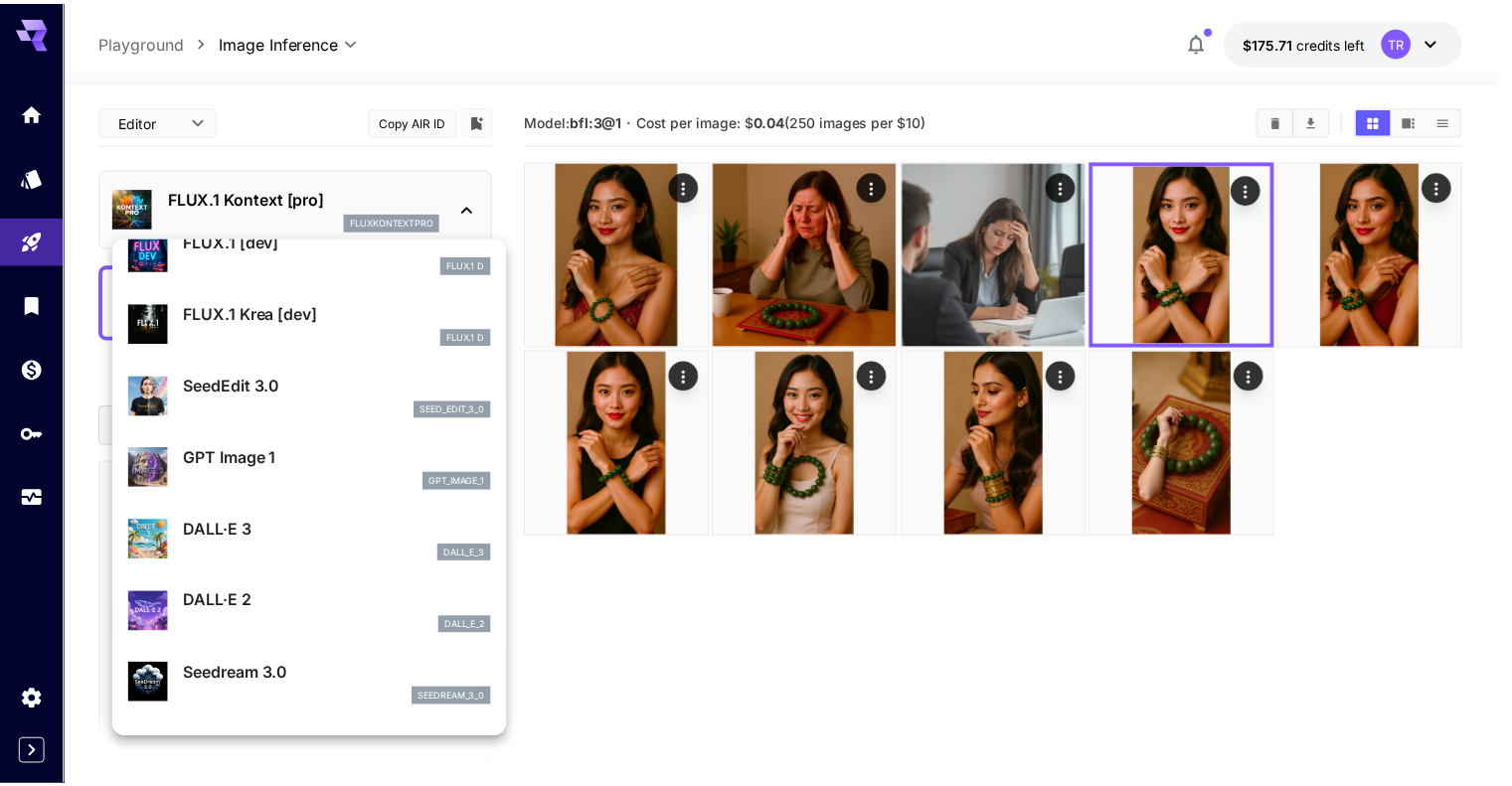 scroll, scrollTop: 99, scrollLeft: 0, axis: vertical 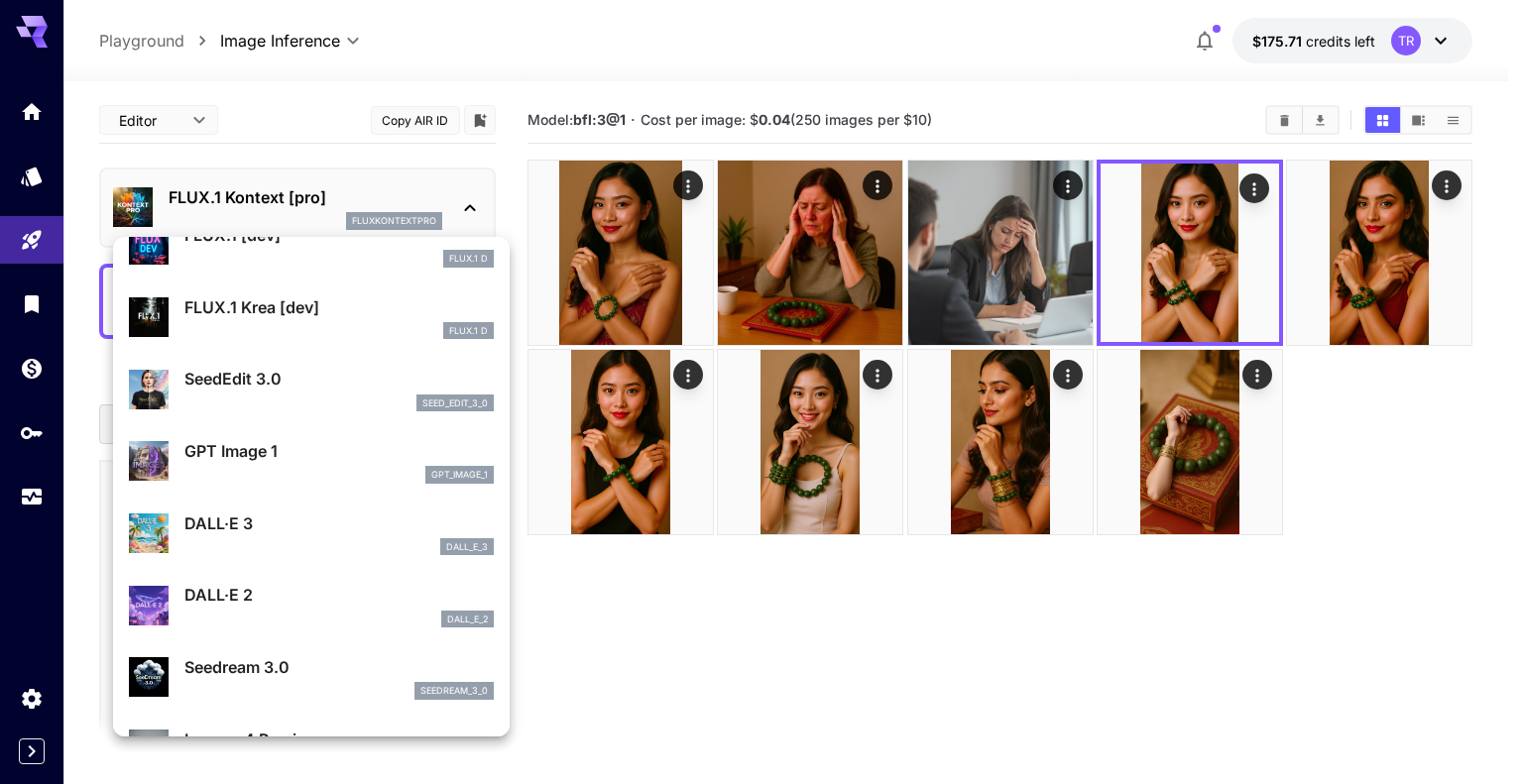 click on "DALL·E 2" at bounding box center (339, 595) 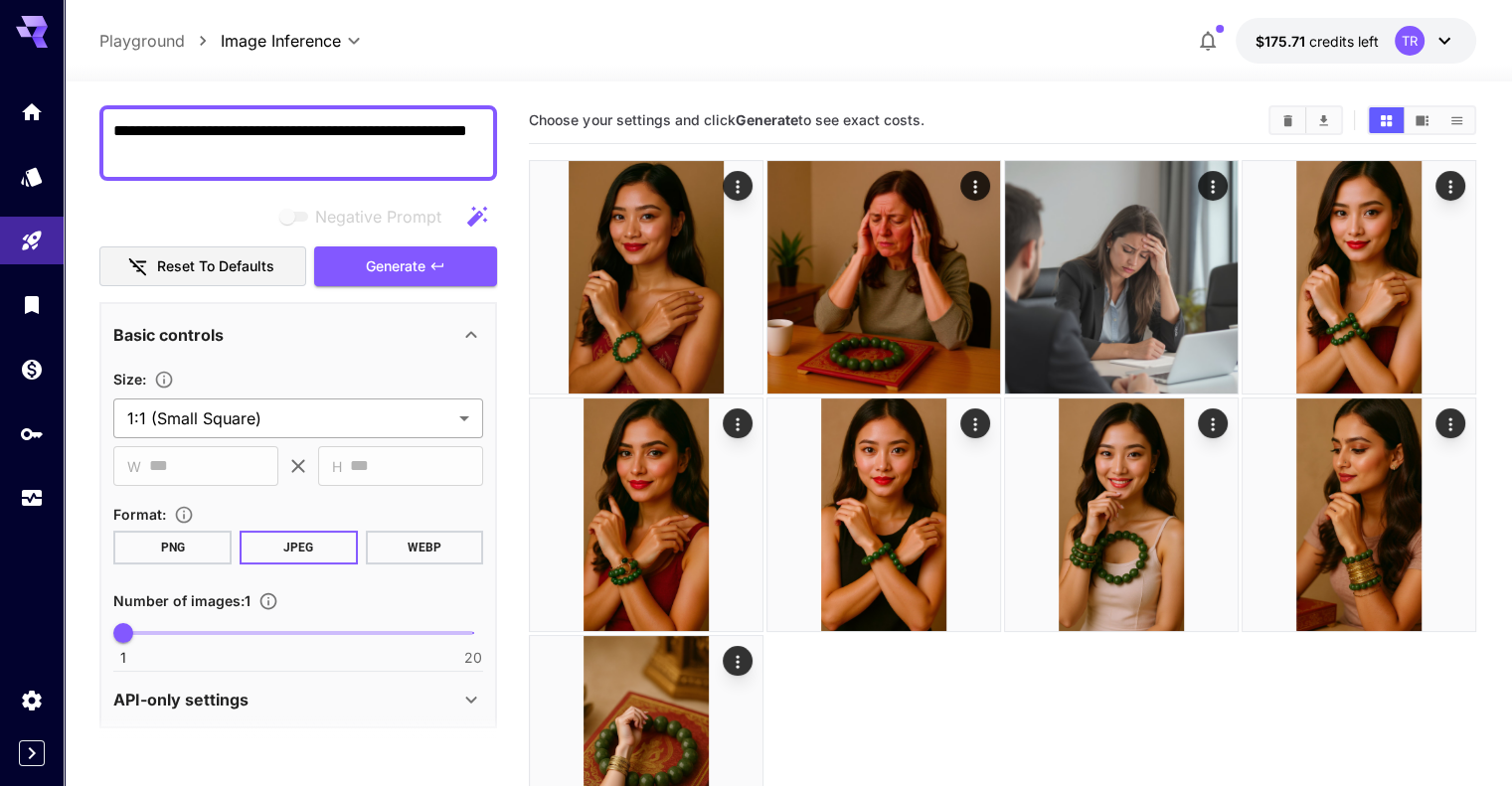 scroll, scrollTop: 167, scrollLeft: 0, axis: vertical 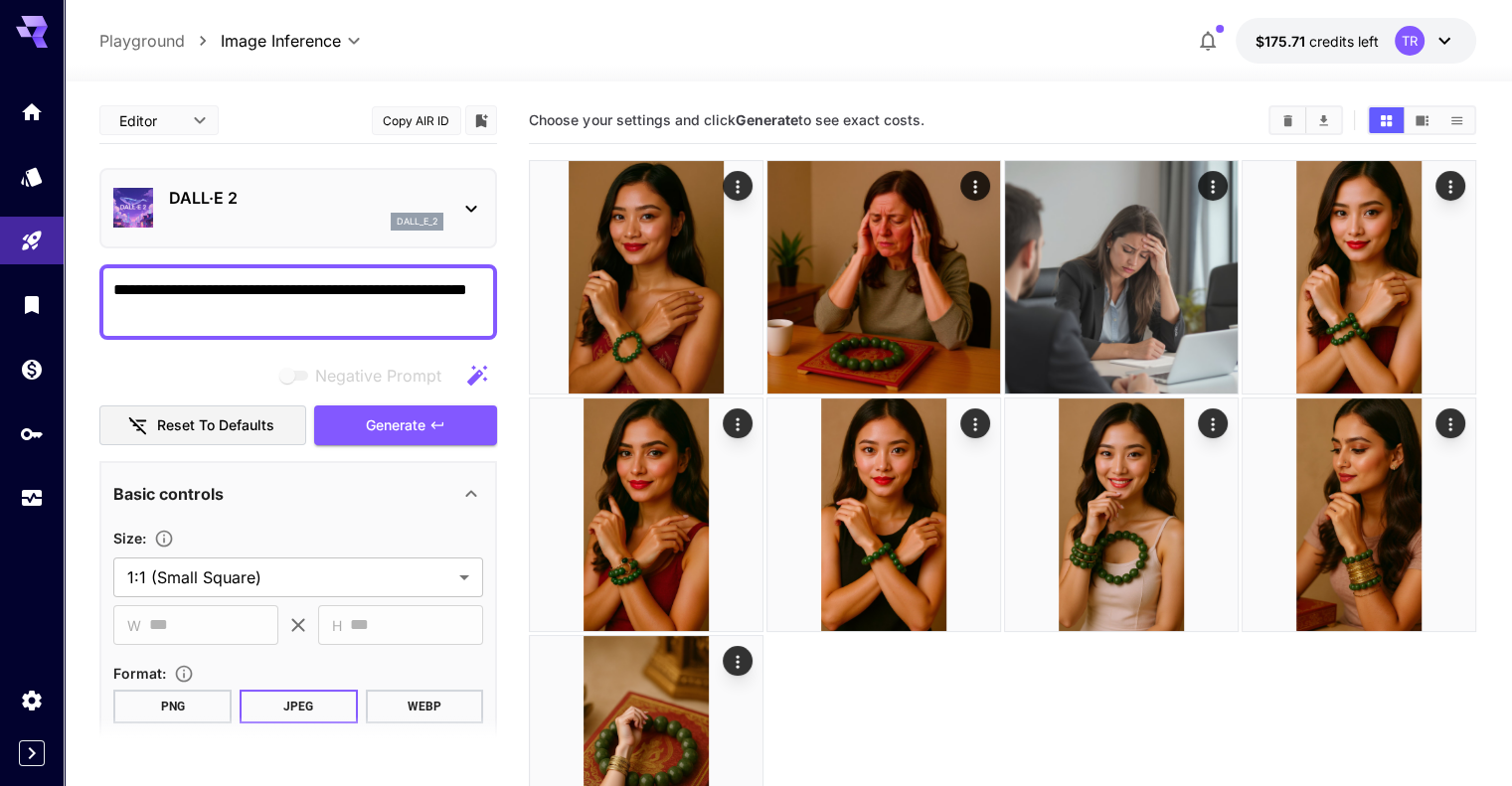 click on "DALL·E 2" at bounding box center [306, 198] 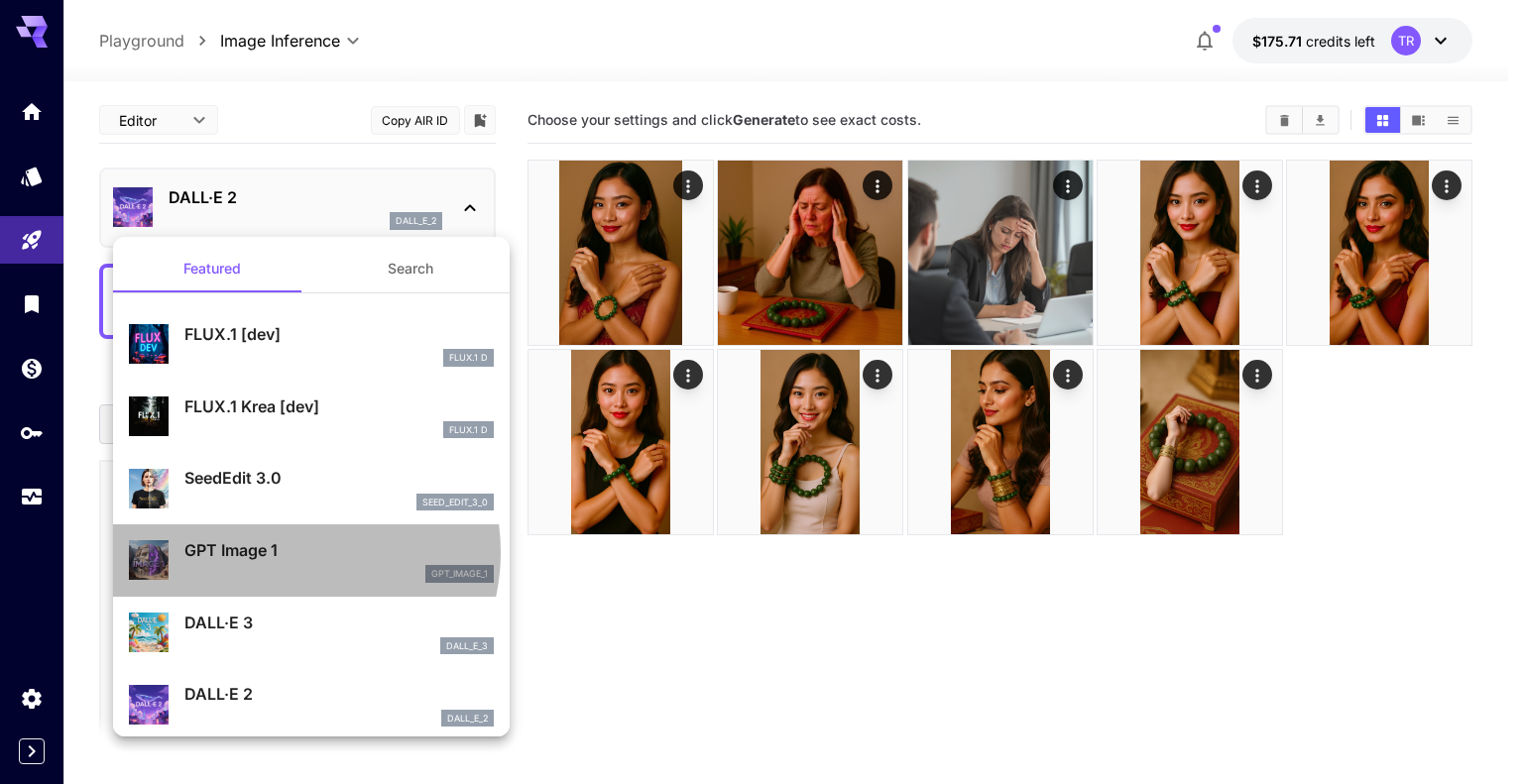 click on "GPT Image 1" at bounding box center (339, 550) 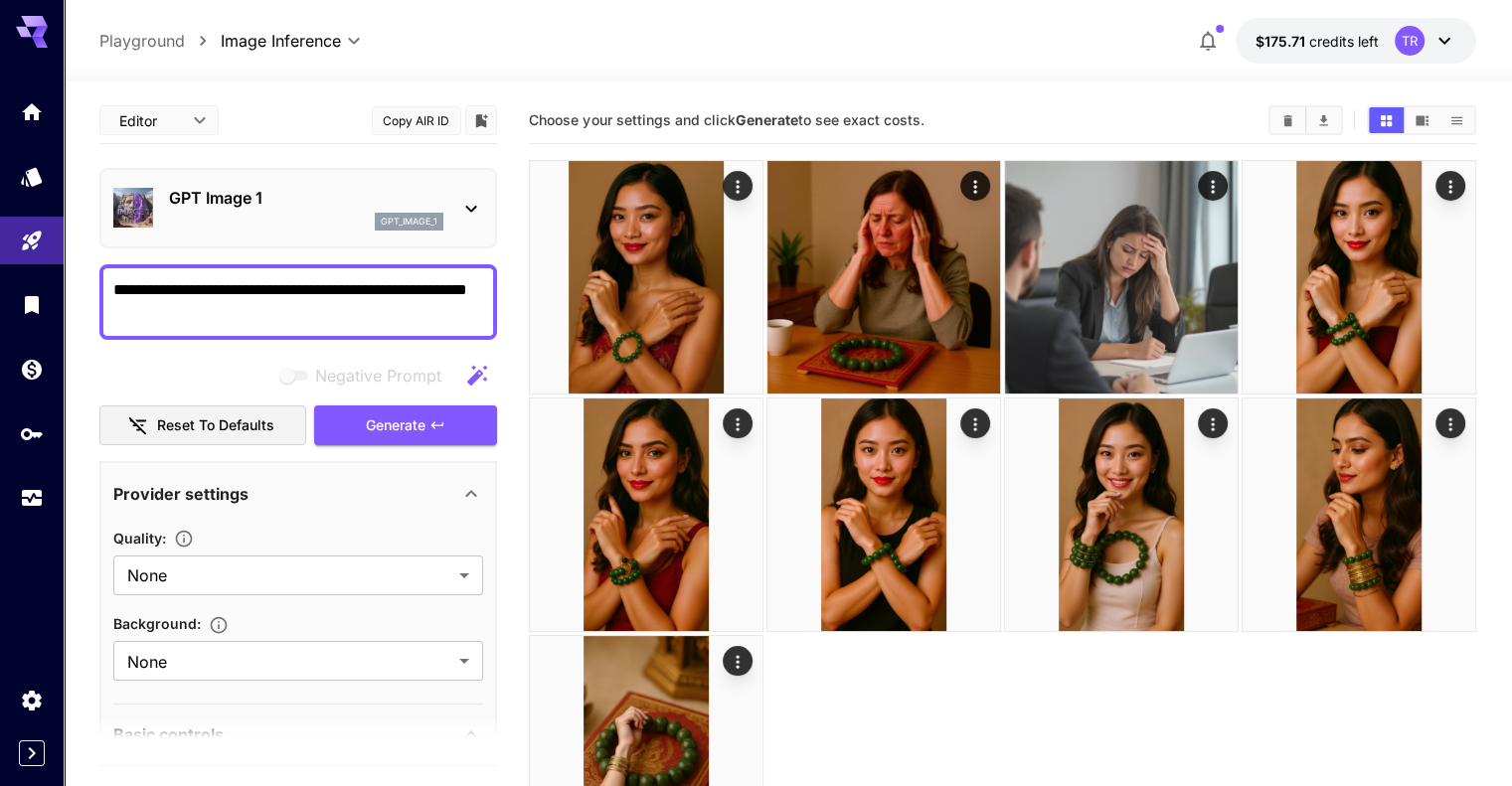 click 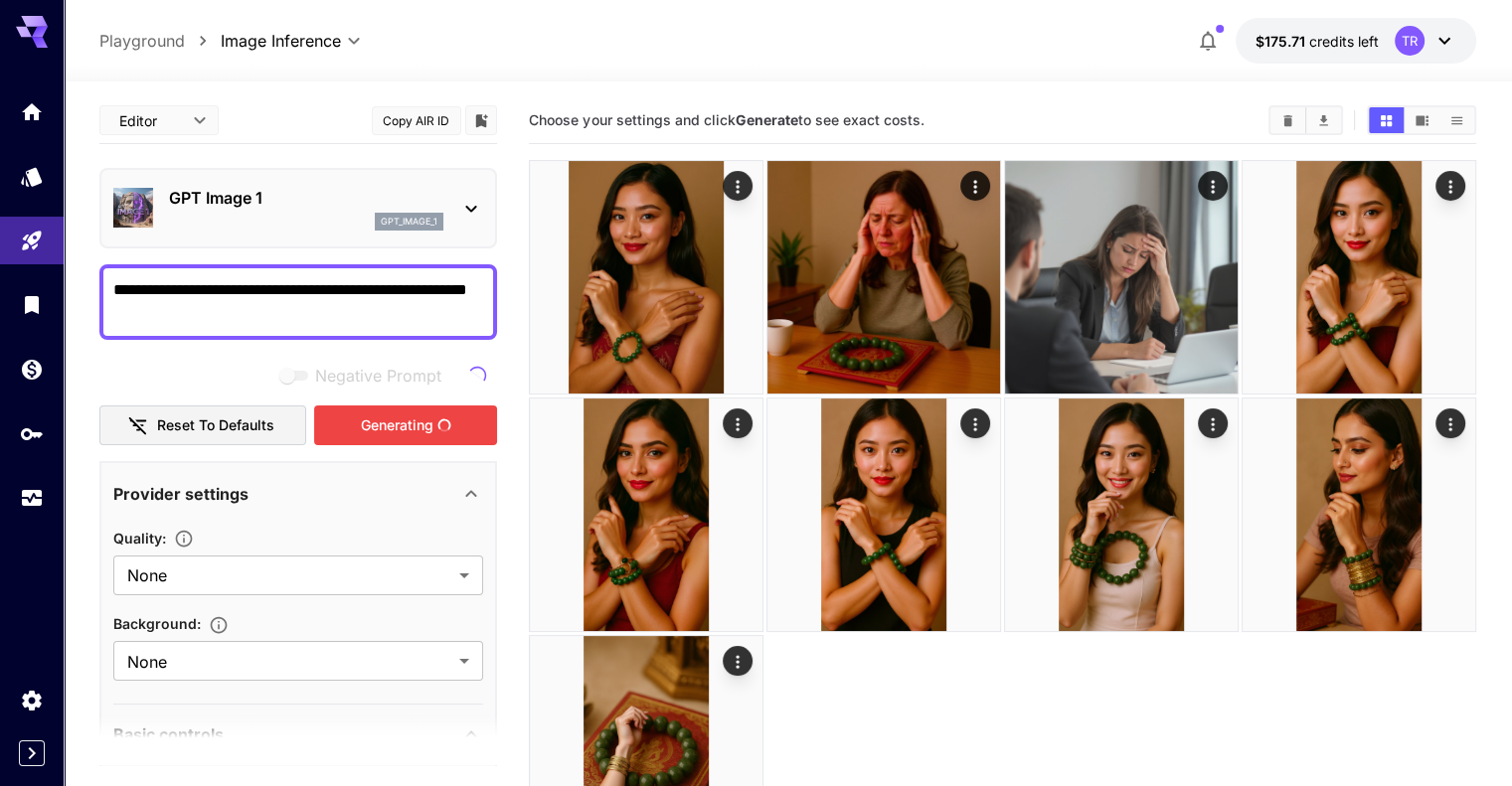 type on "**********" 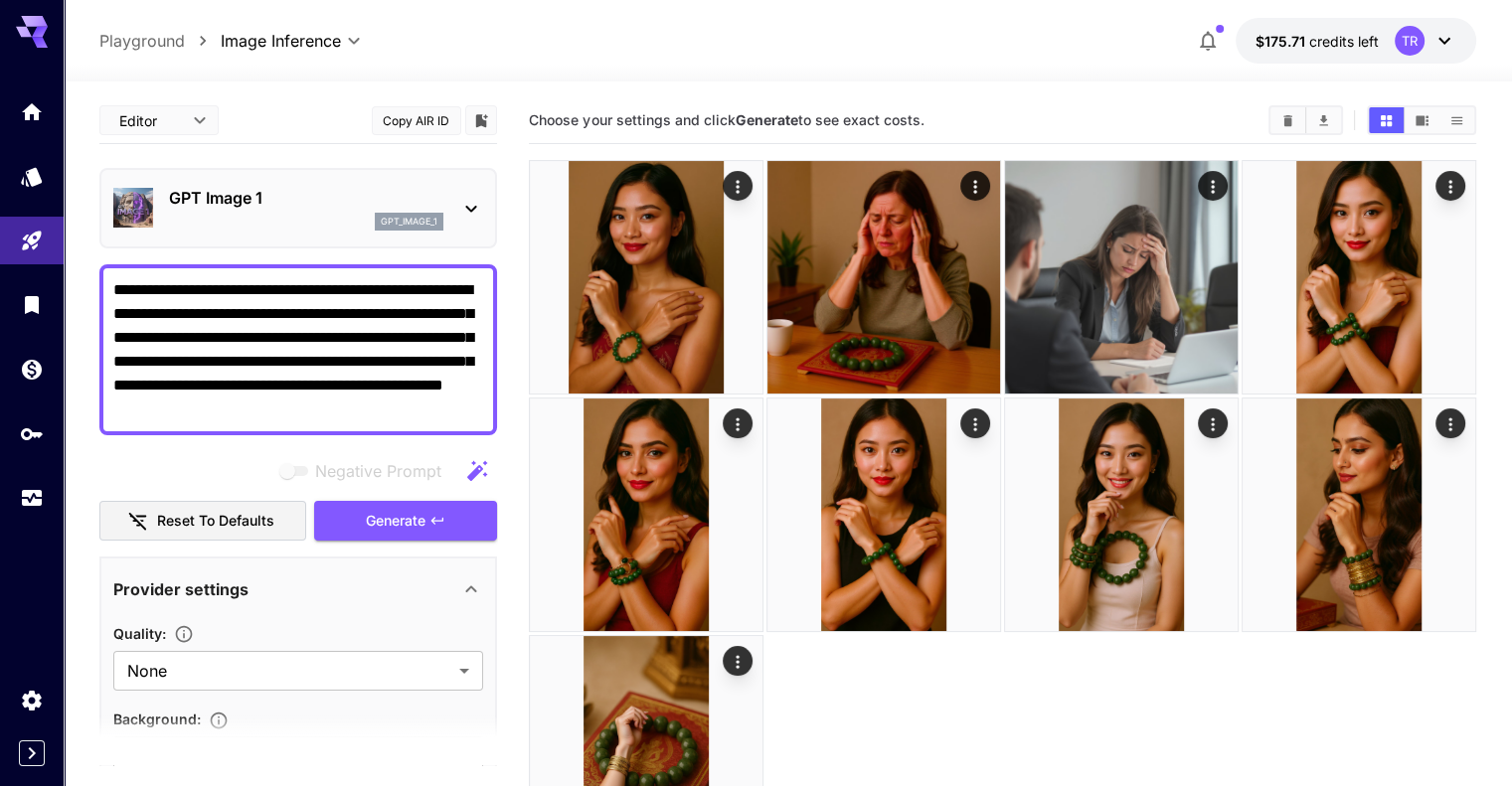 drag, startPoint x: 406, startPoint y: 416, endPoint x: 86, endPoint y: 285, distance: 345.7759 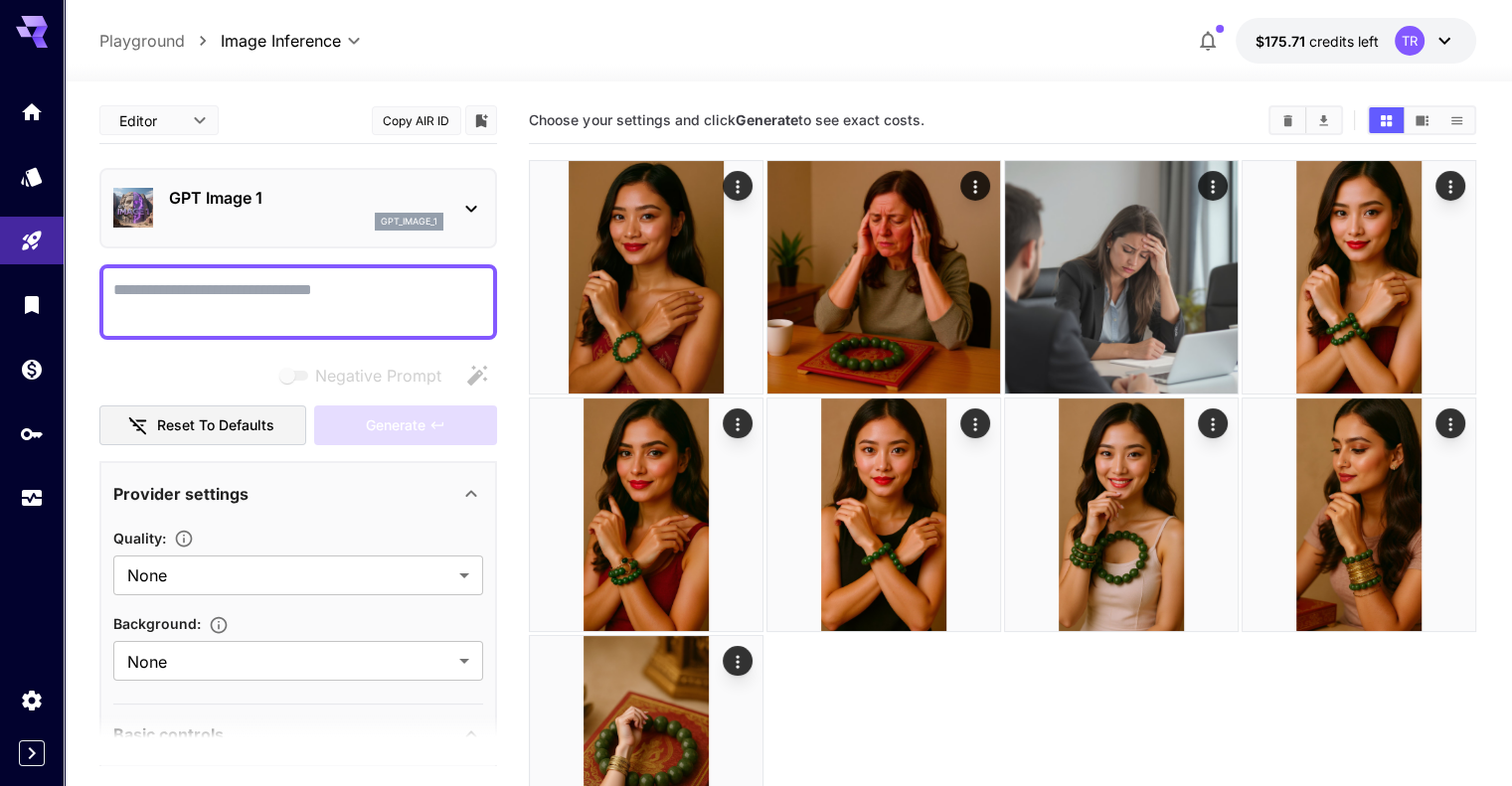 click on "Choose your settings and click  Generate  to see exact costs." at bounding box center [1002, 490] 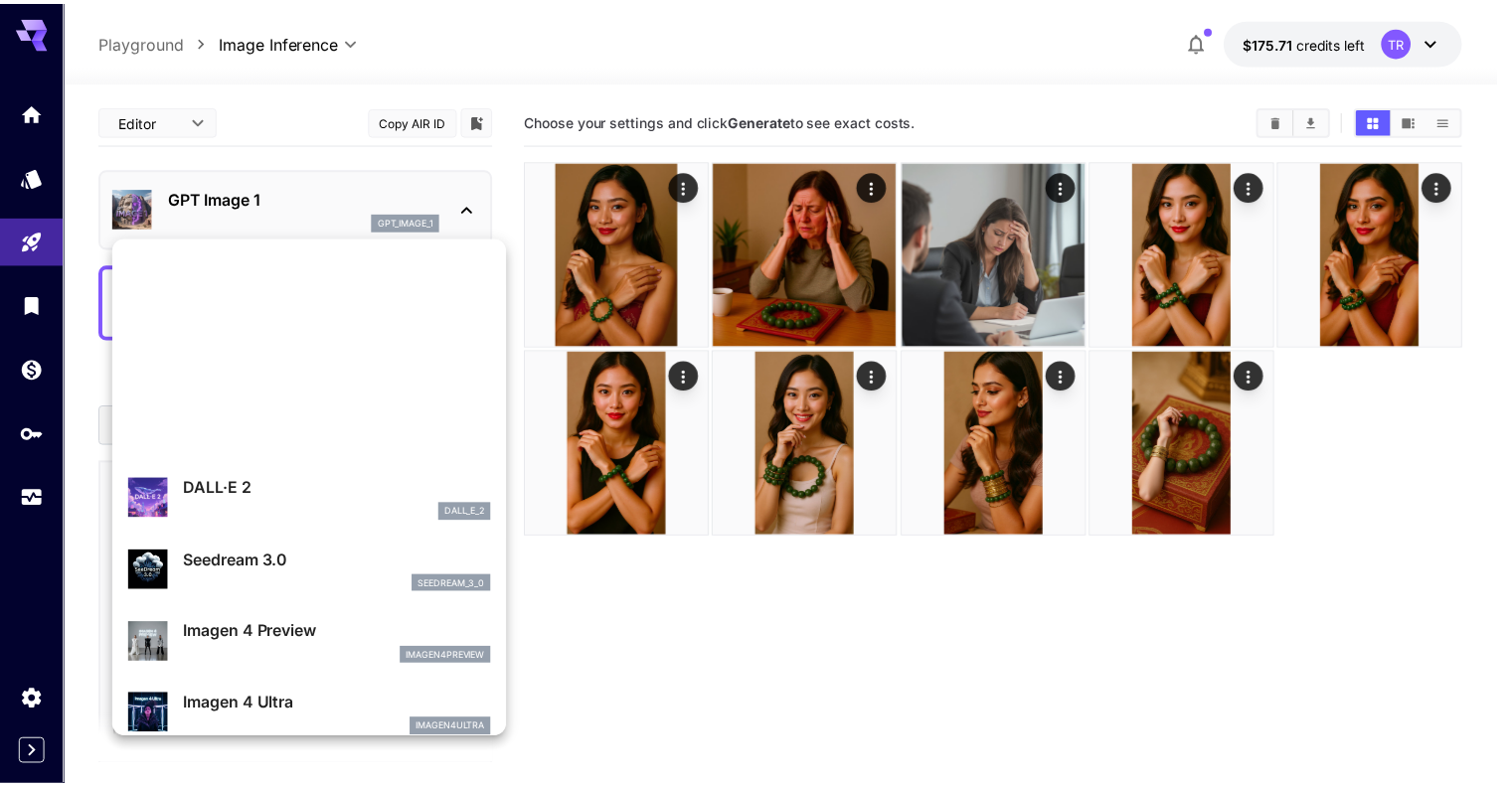 scroll, scrollTop: 199, scrollLeft: 0, axis: vertical 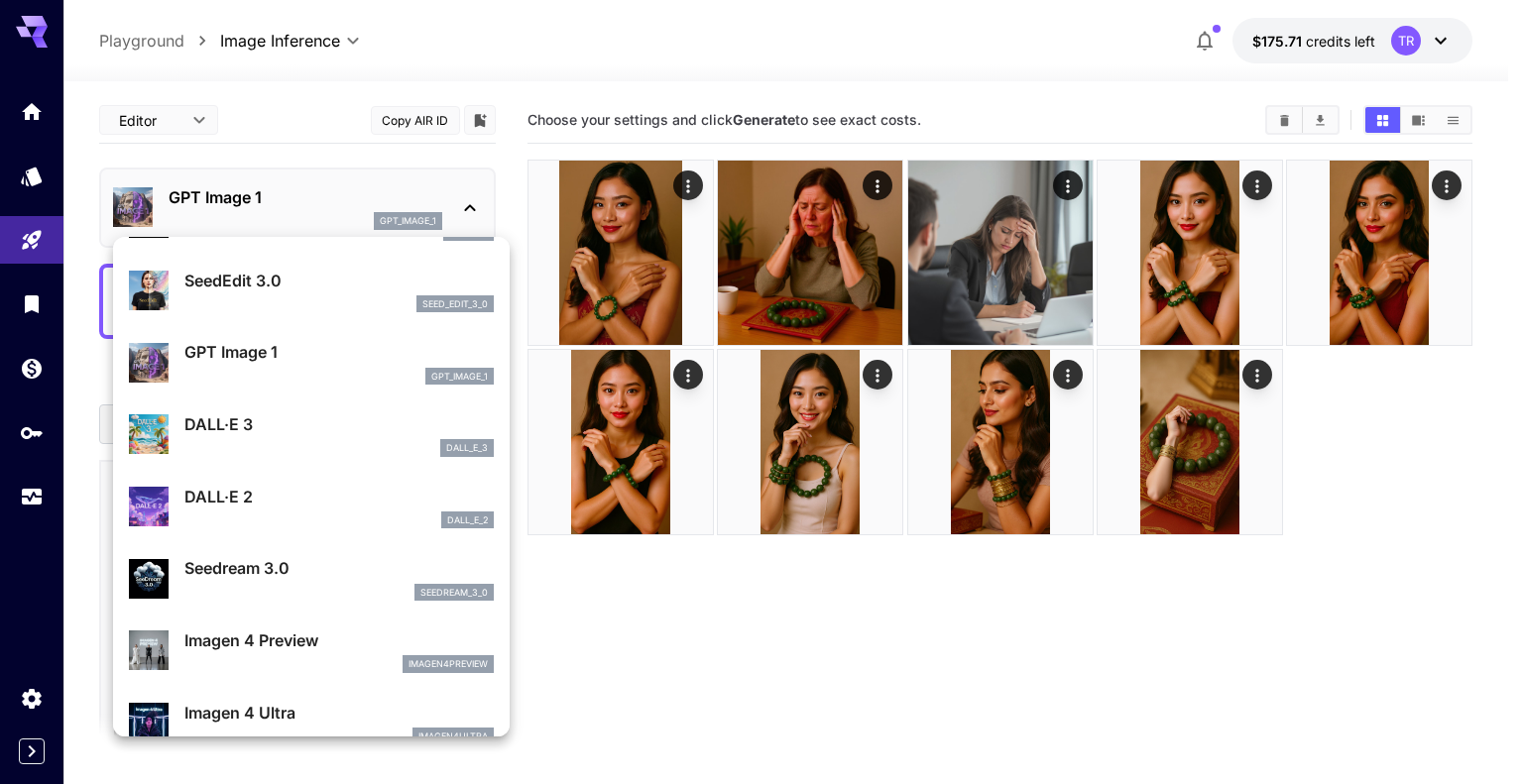 click at bounding box center [762, 392] 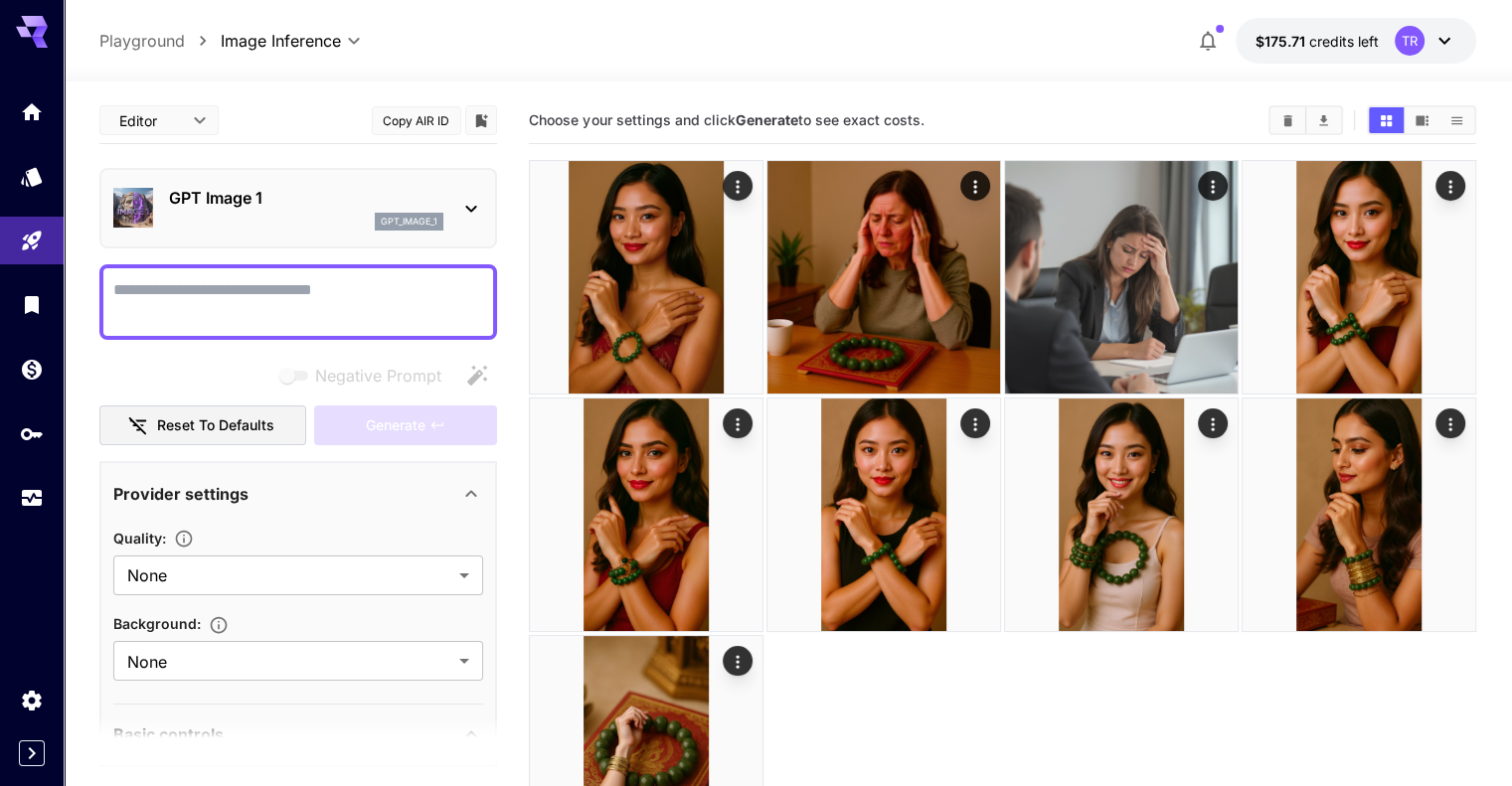click on "Negative Prompt" at bounding box center (298, 302) 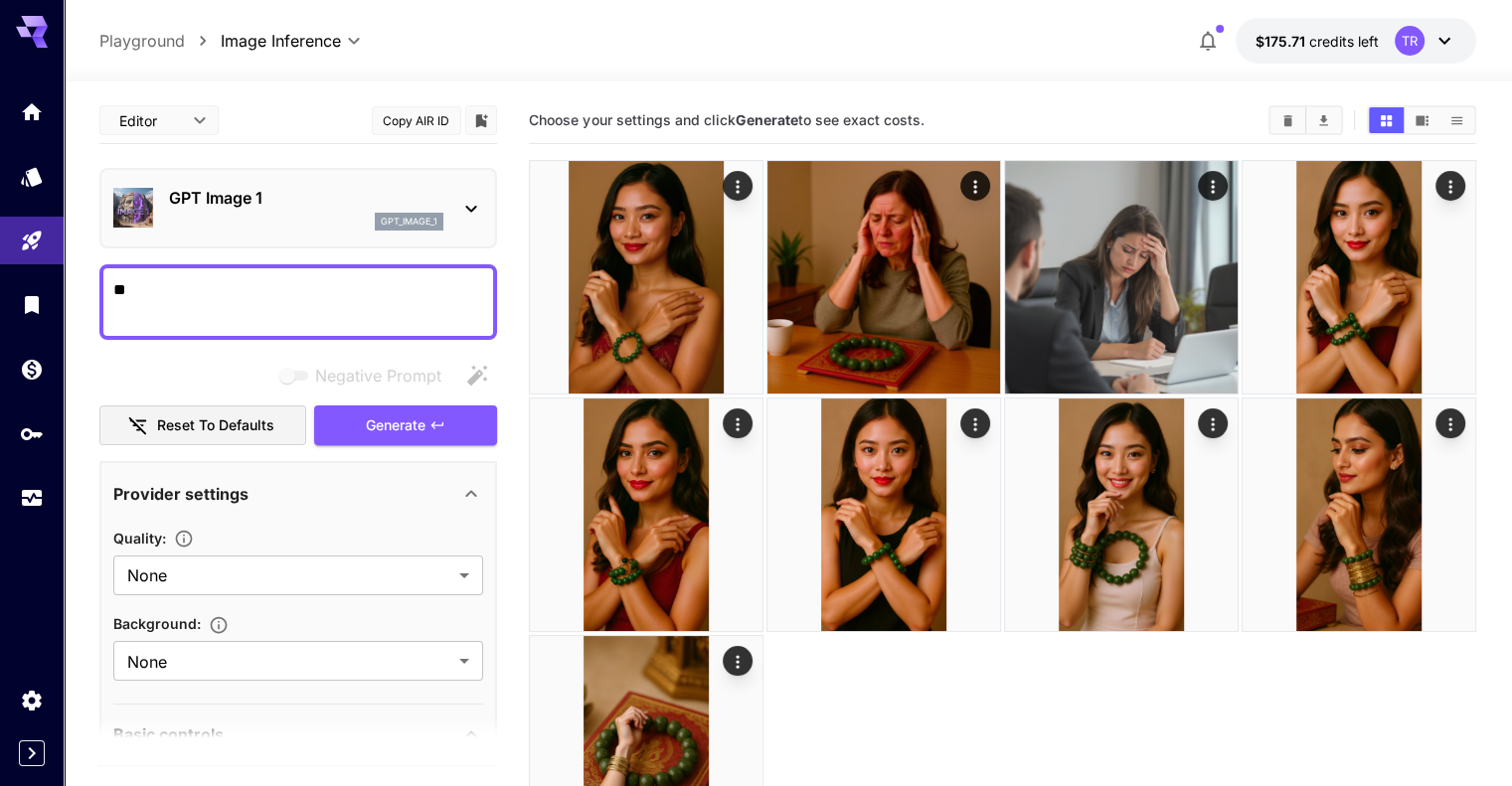 type on "*" 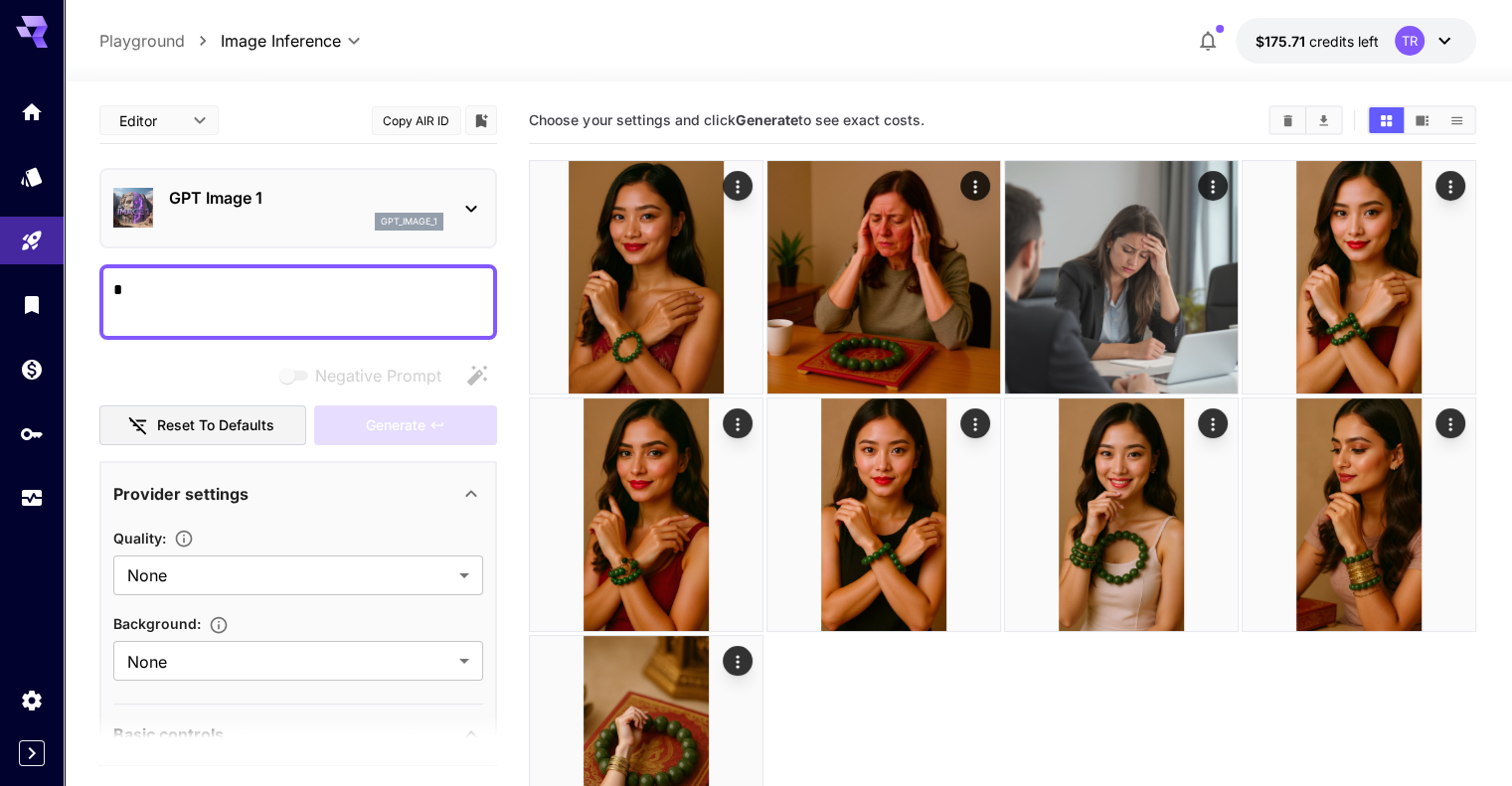 type 